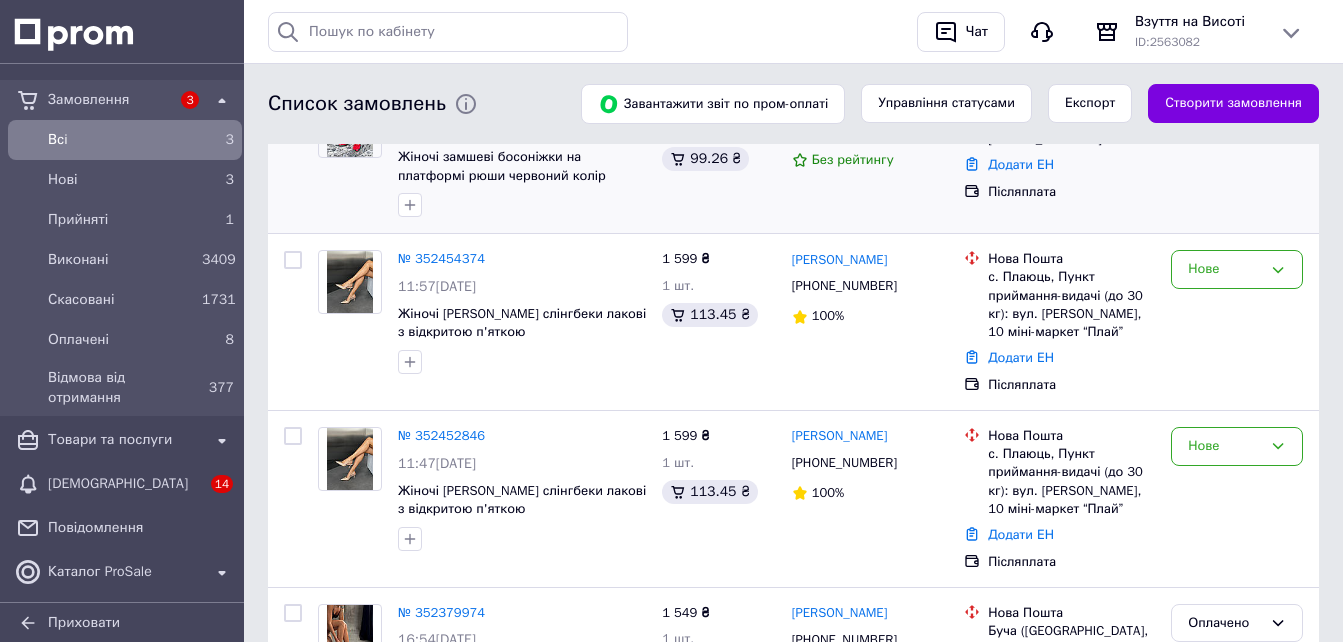 scroll, scrollTop: 200, scrollLeft: 0, axis: vertical 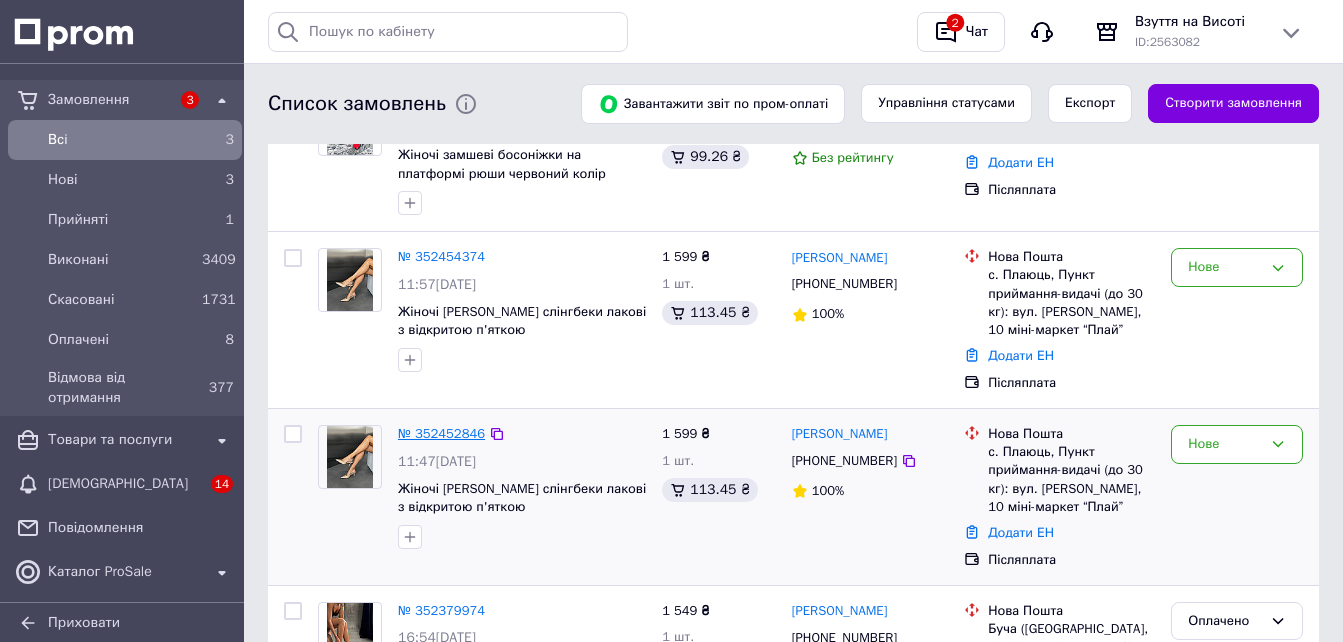 click on "№ 352452846" at bounding box center [441, 433] 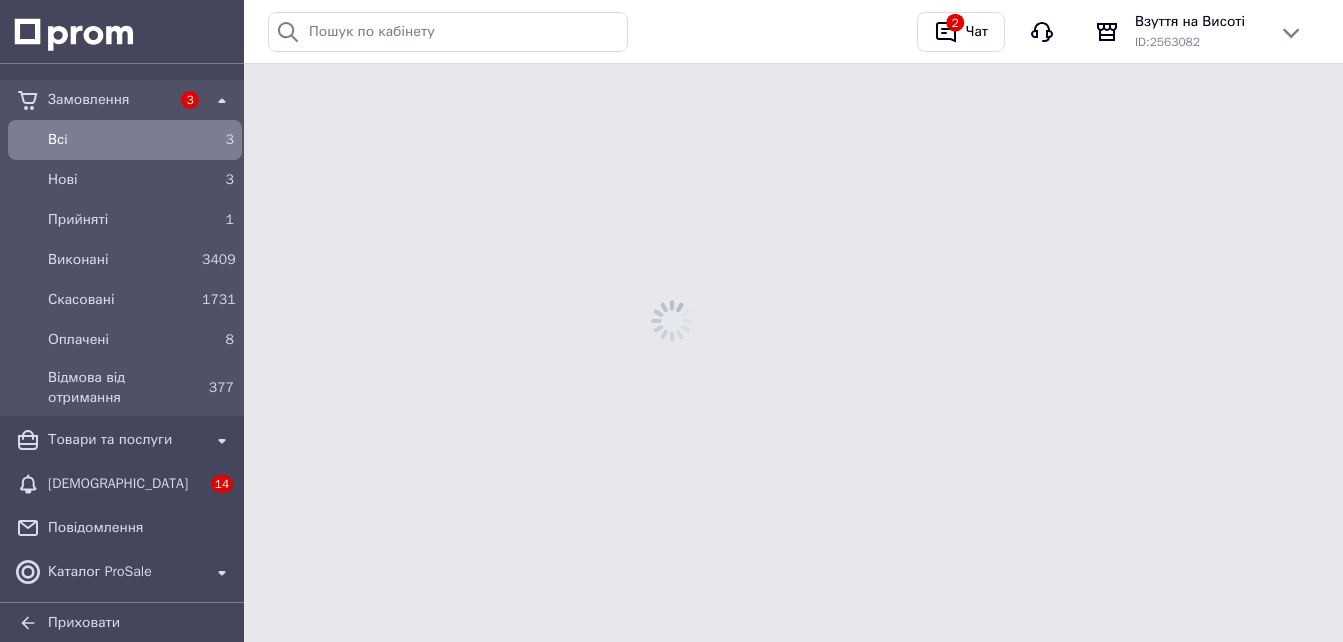 scroll, scrollTop: 0, scrollLeft: 0, axis: both 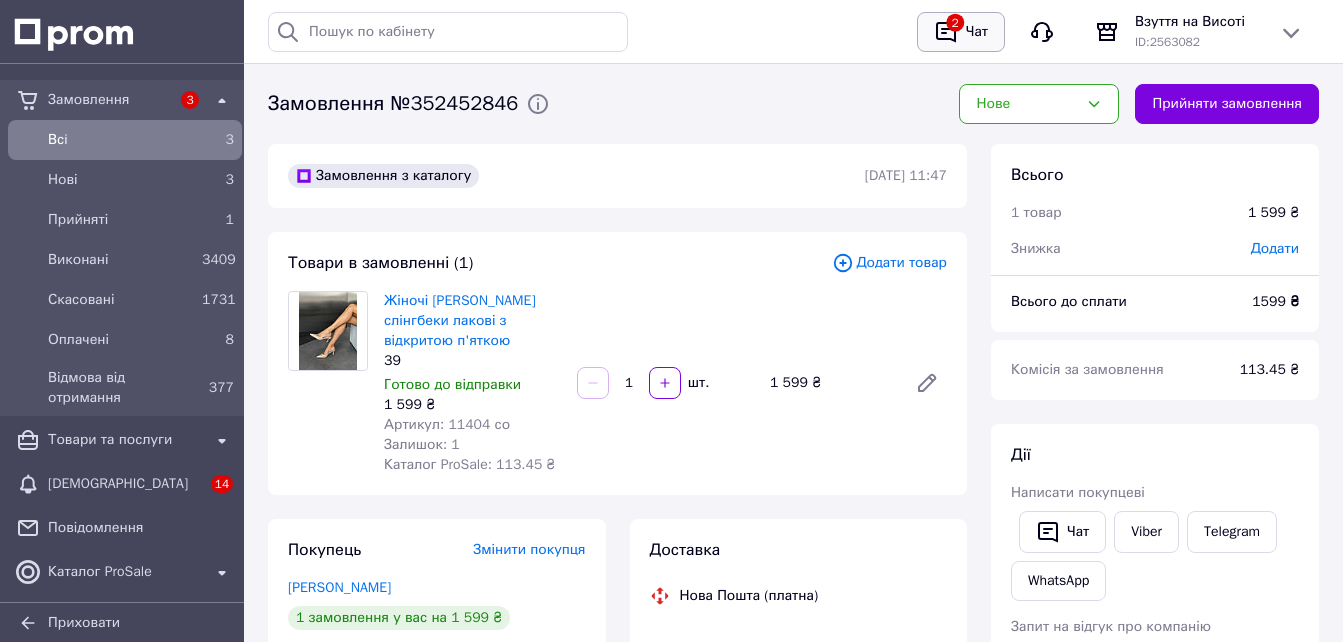 click 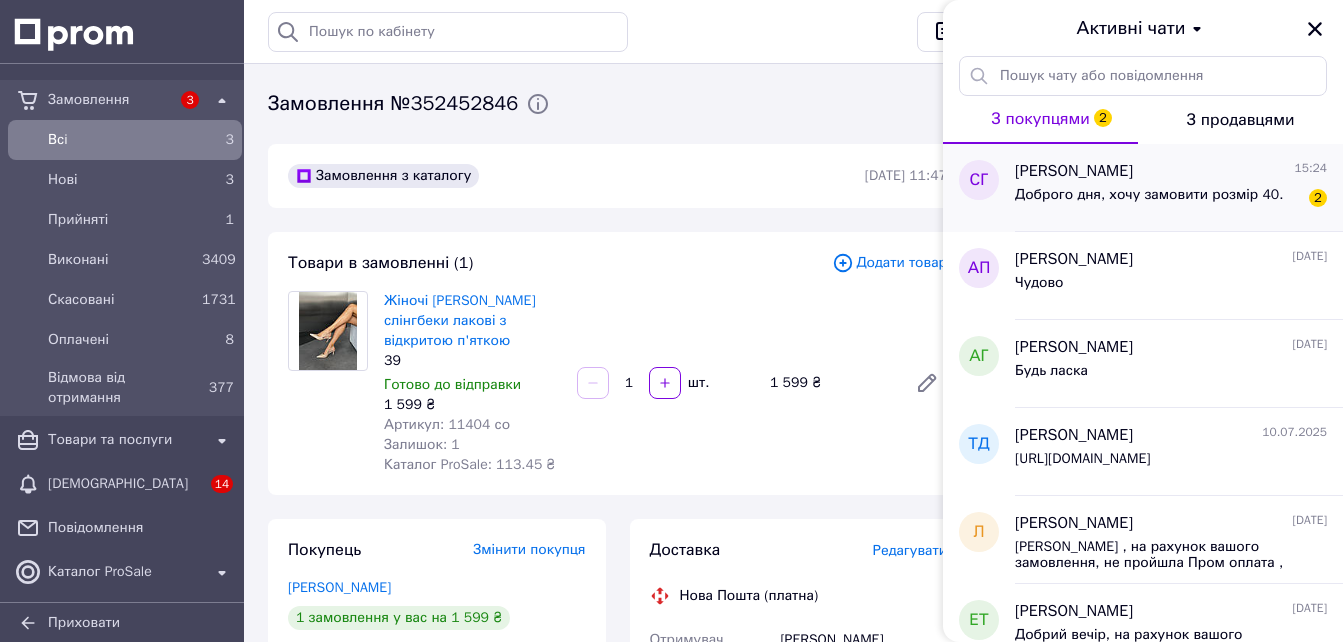 click on "Доброго дня, хочу замовити розмір 40." at bounding box center (1149, 195) 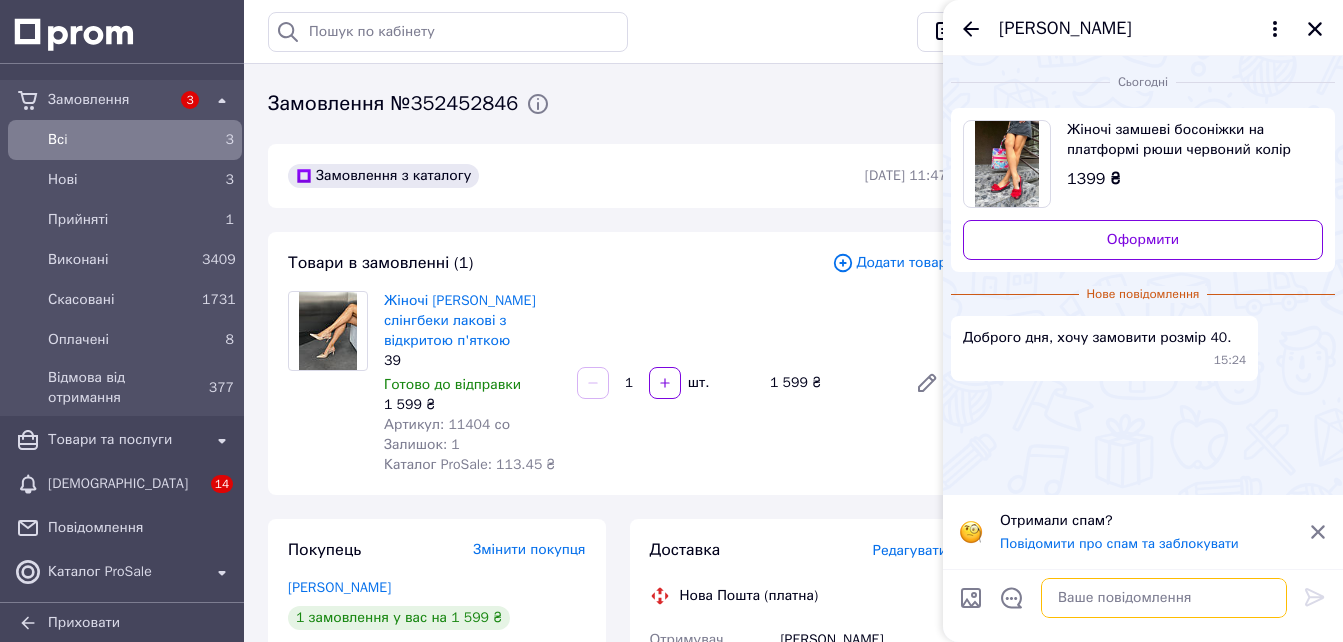 click at bounding box center (1164, 598) 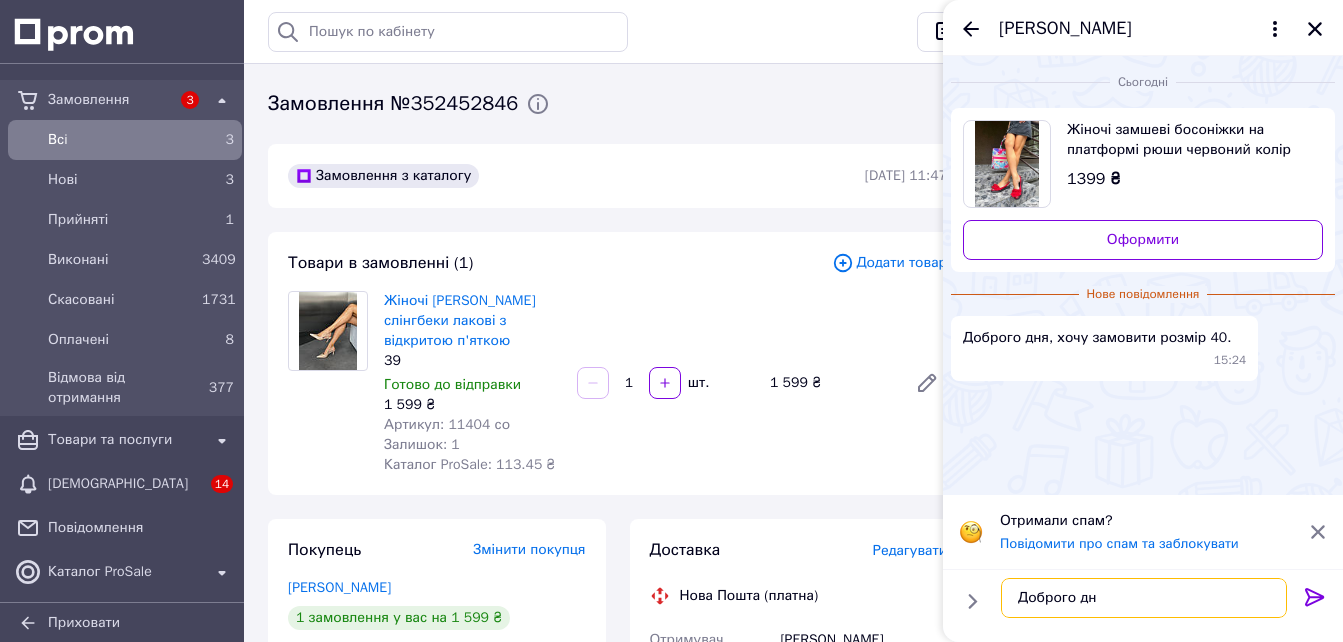 type on "Доброго дня" 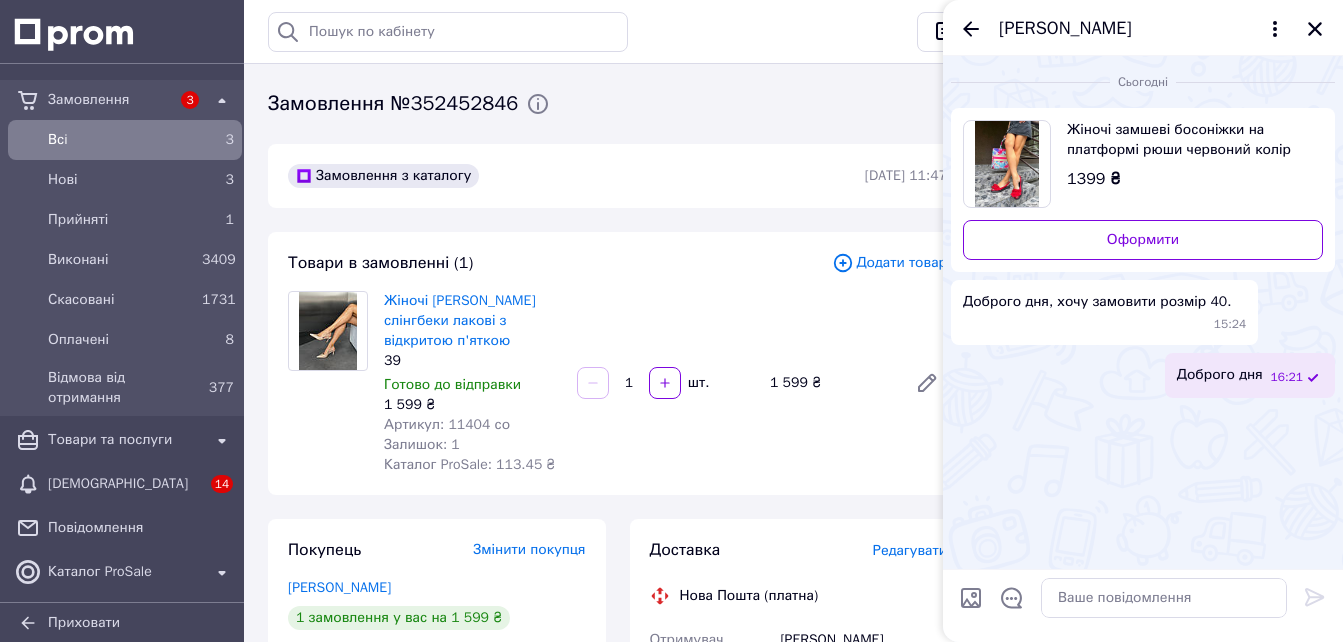 click on "Всi" at bounding box center (121, 140) 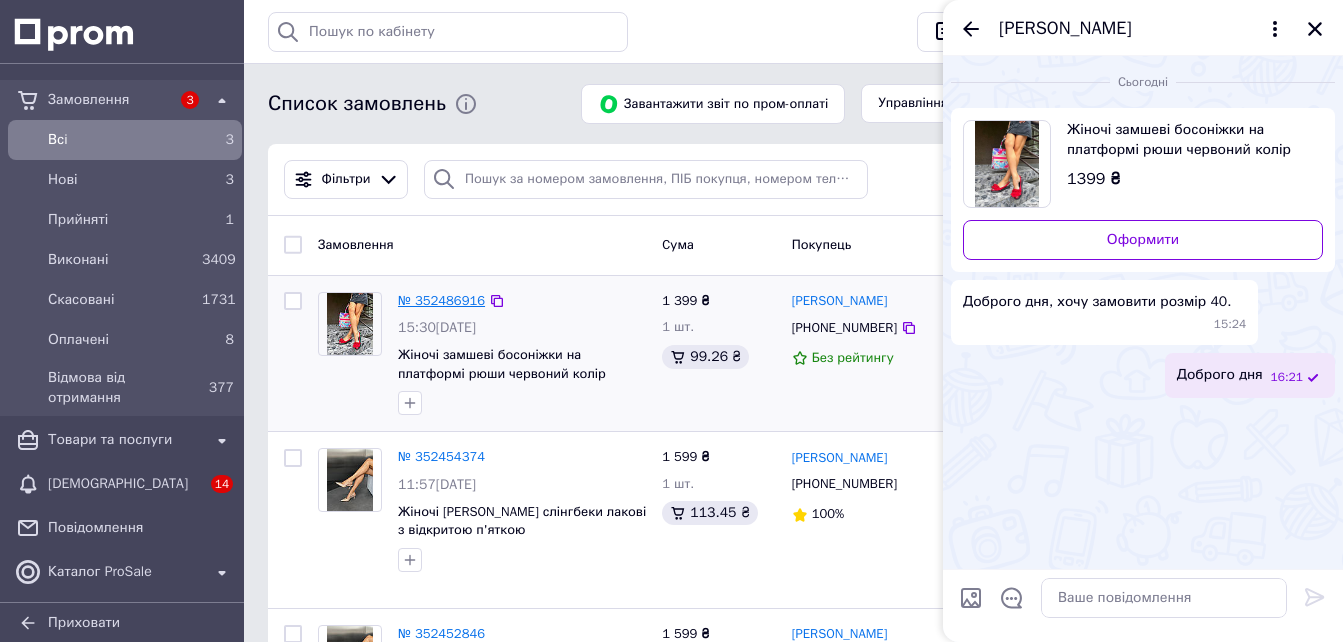 click on "№ 352486916" at bounding box center [441, 300] 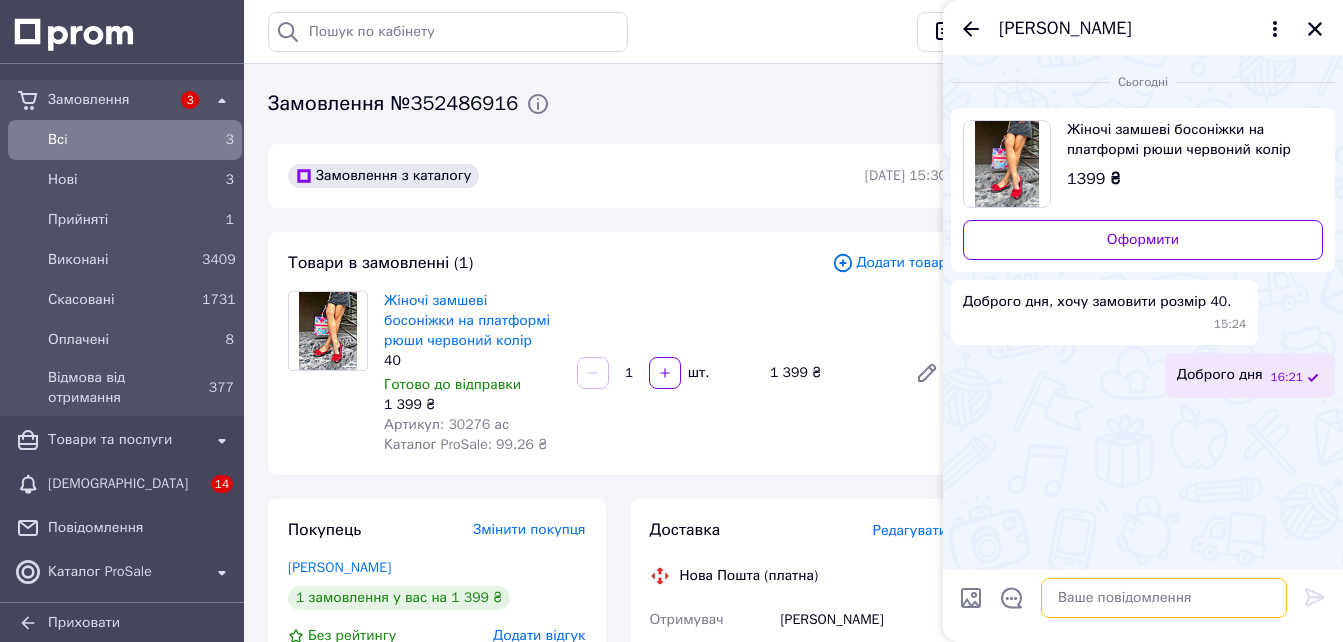 click at bounding box center (1164, 598) 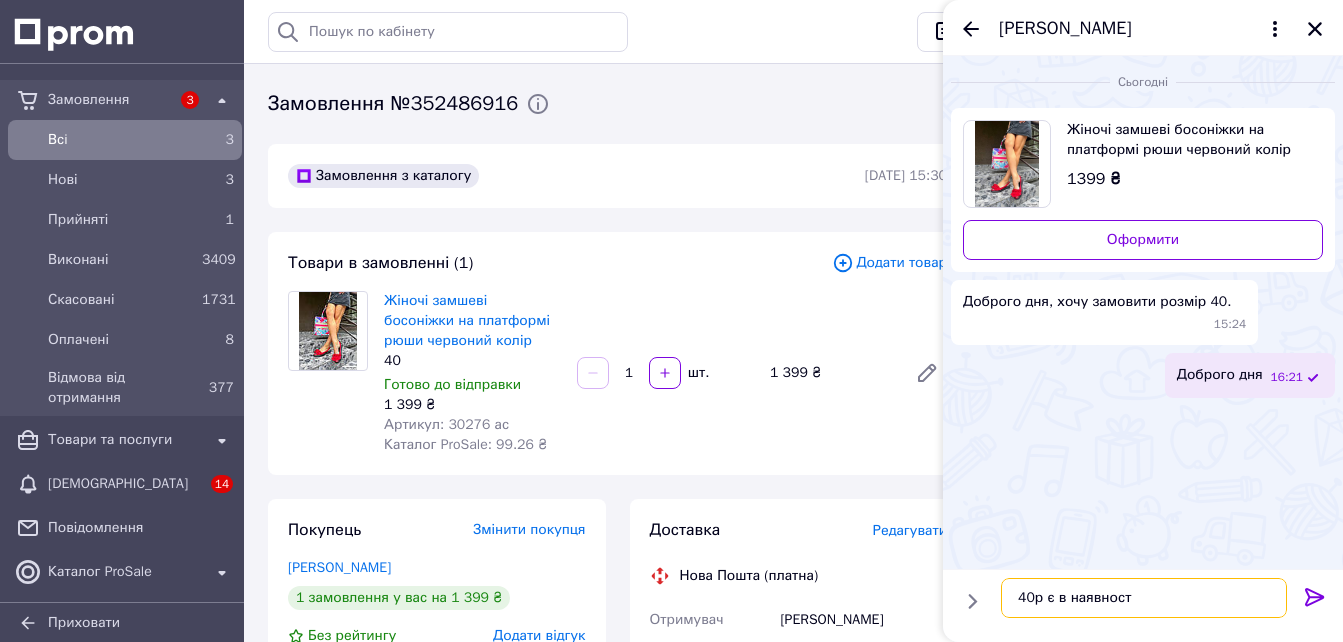 type on "40р є в наявності" 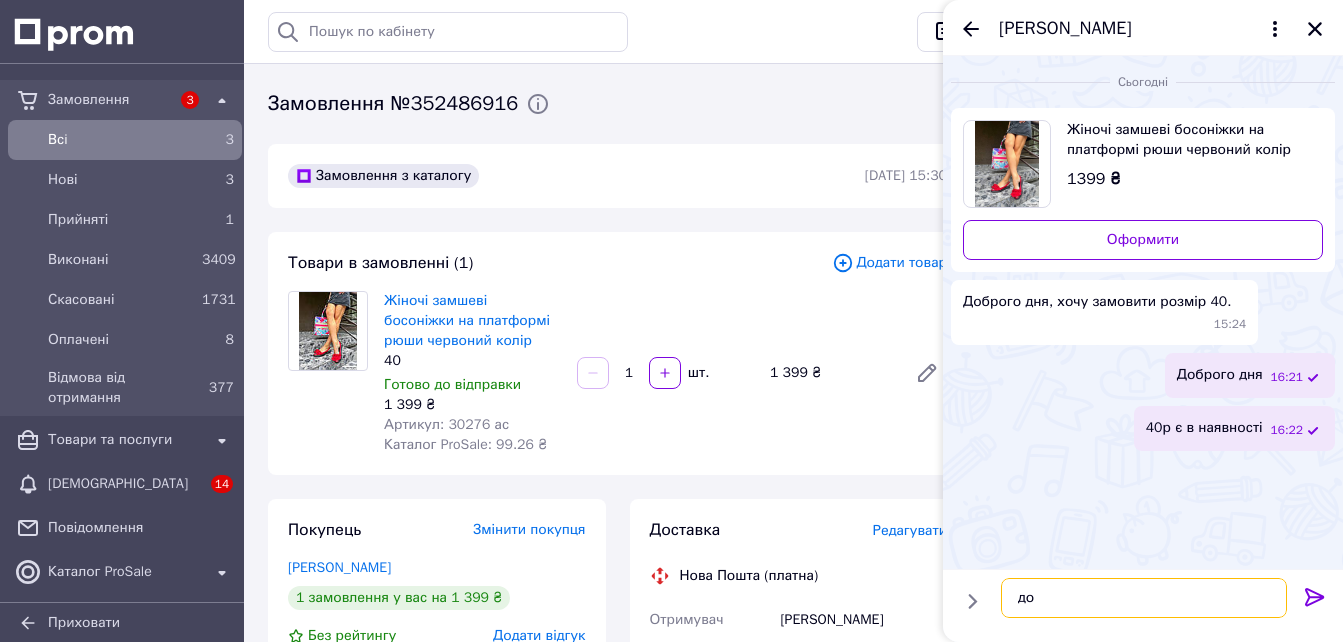 type on "д" 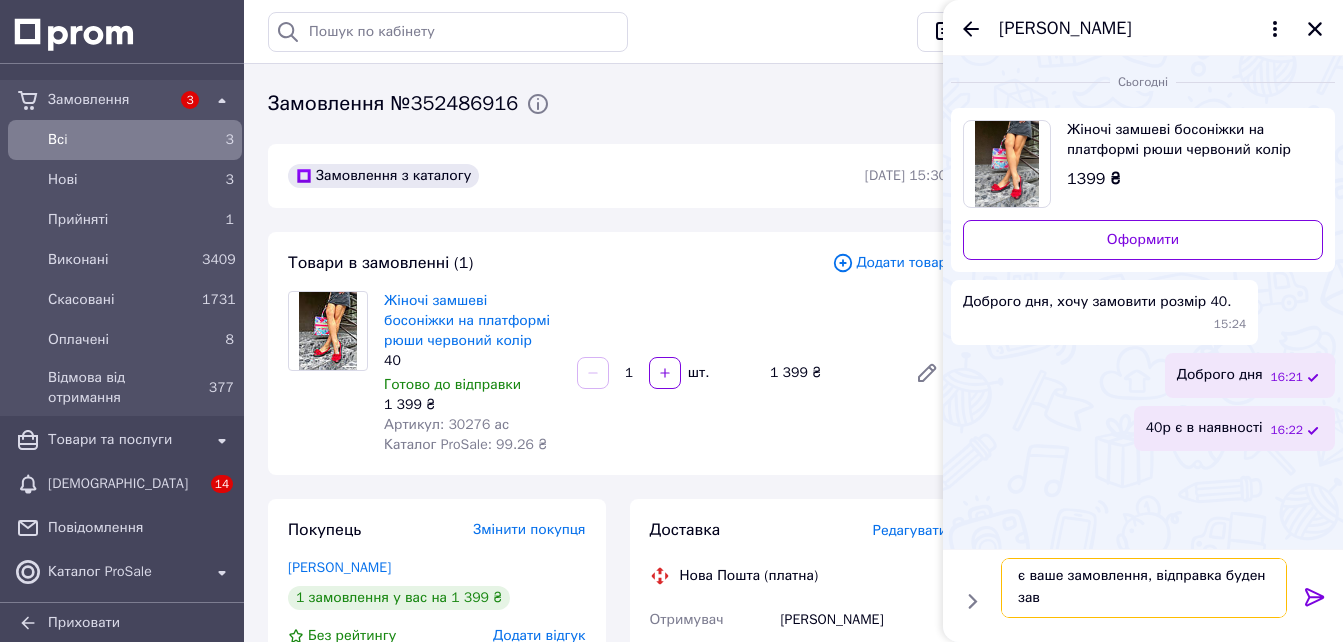 scroll, scrollTop: 2, scrollLeft: 0, axis: vertical 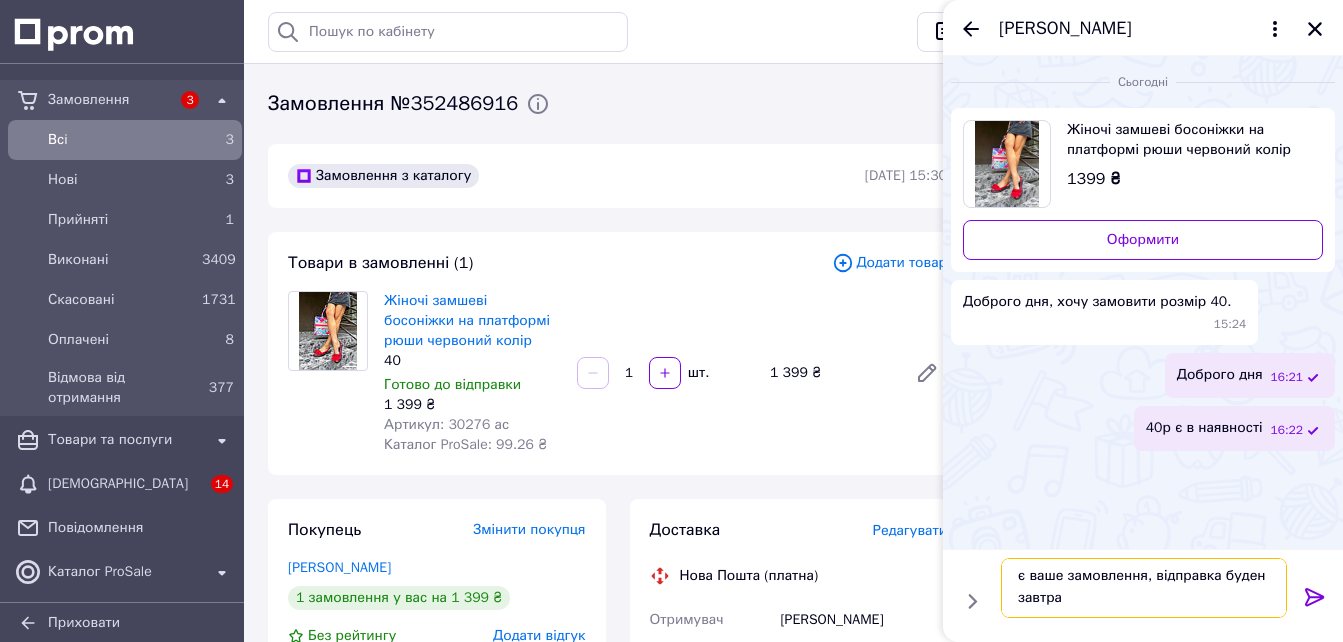 click on "є ваше замовлення, відправка буден завтра" at bounding box center [1144, 588] 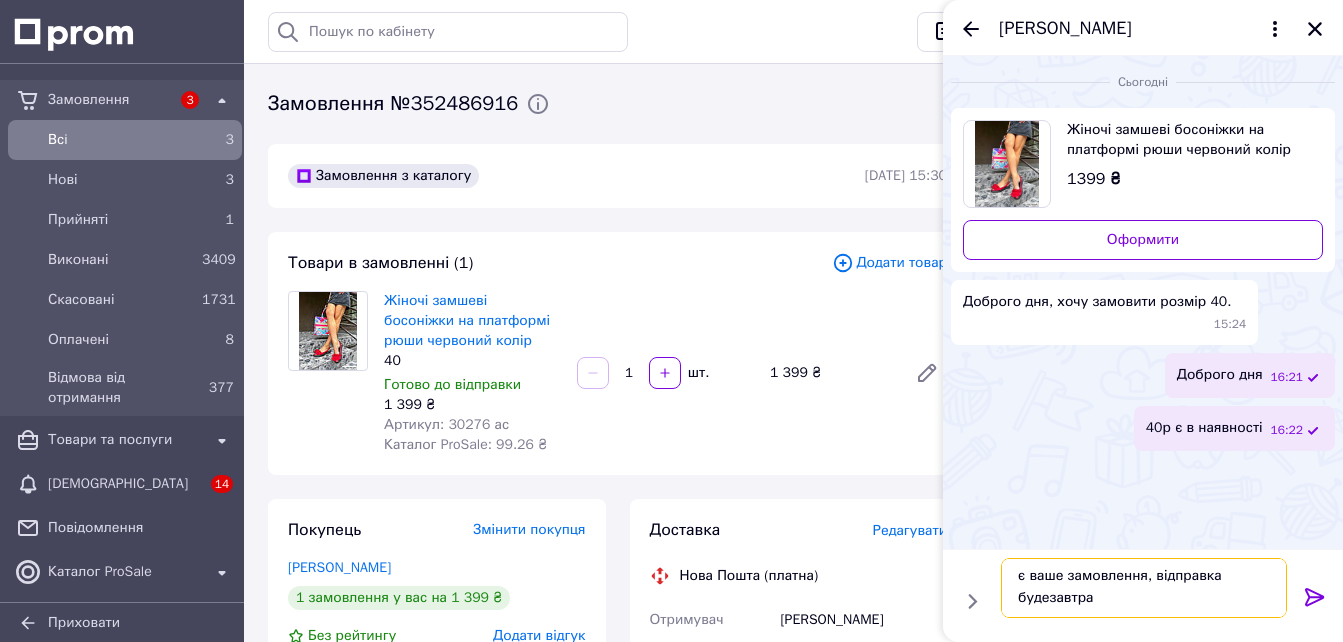 type on "є ваше замовлення, відправка буде завтра" 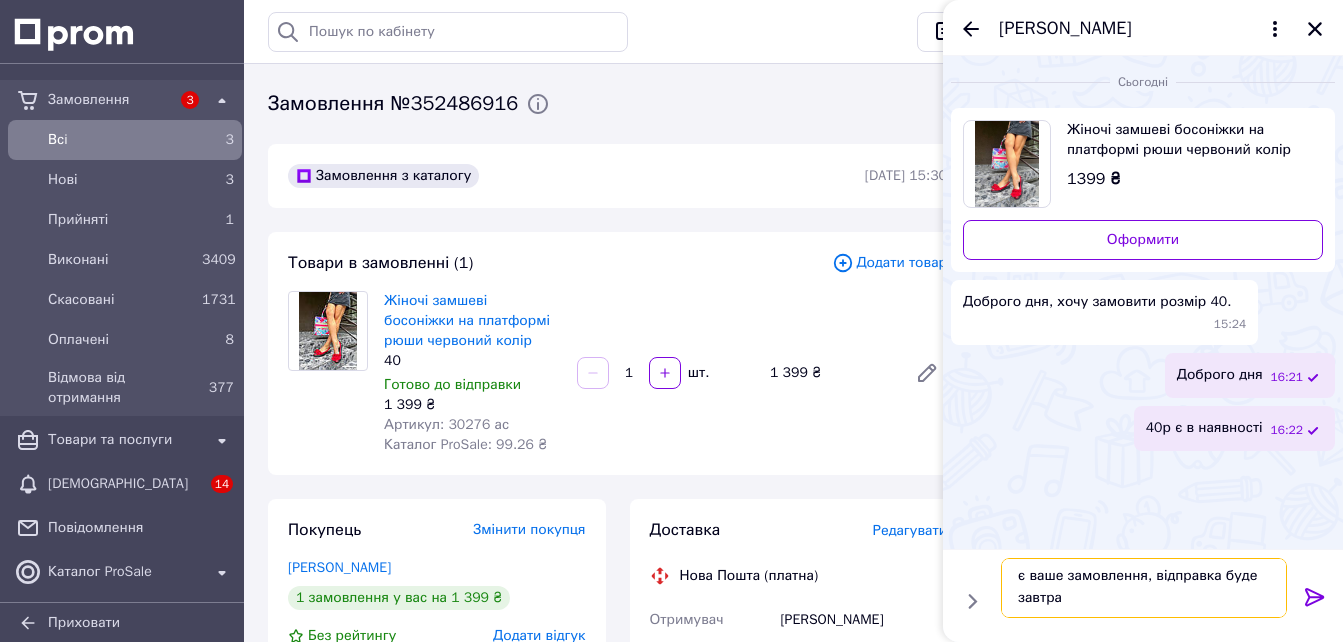 type 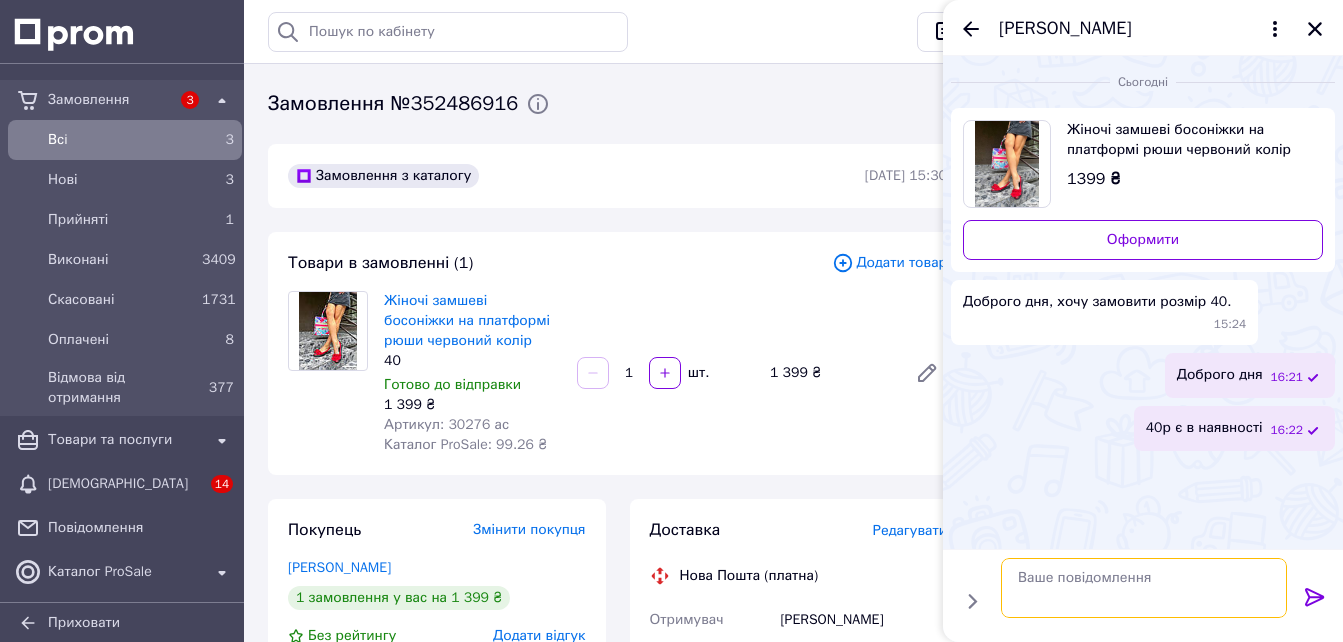 scroll, scrollTop: 0, scrollLeft: 0, axis: both 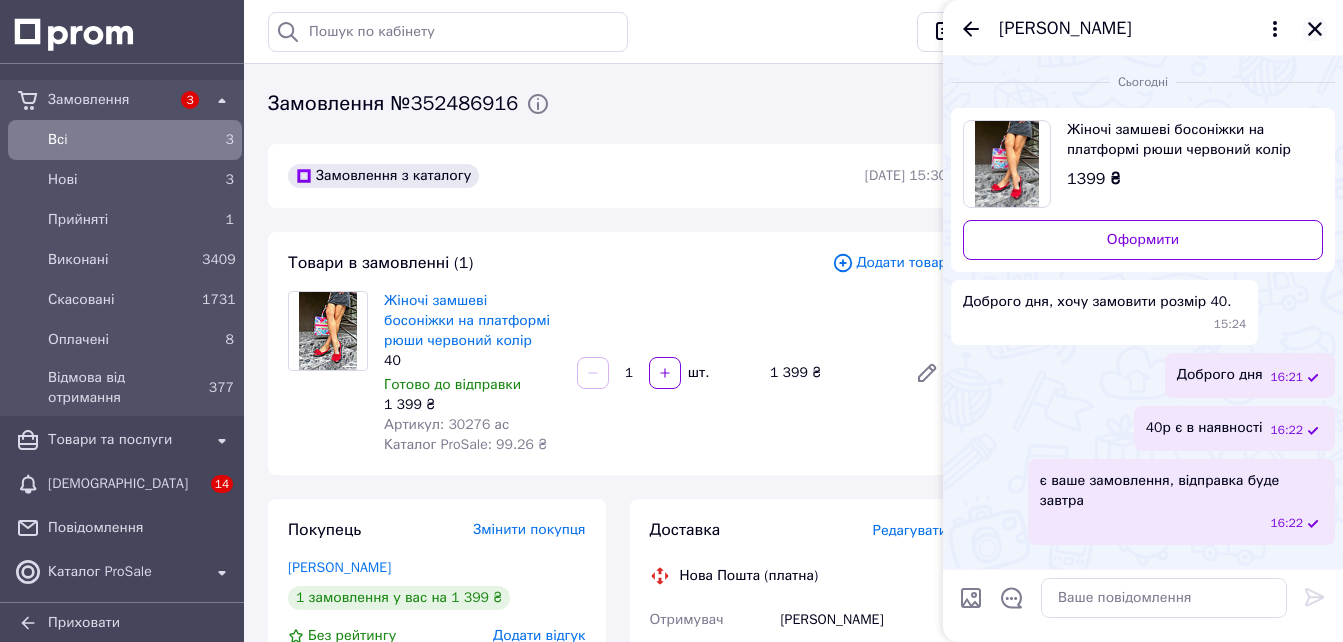 click 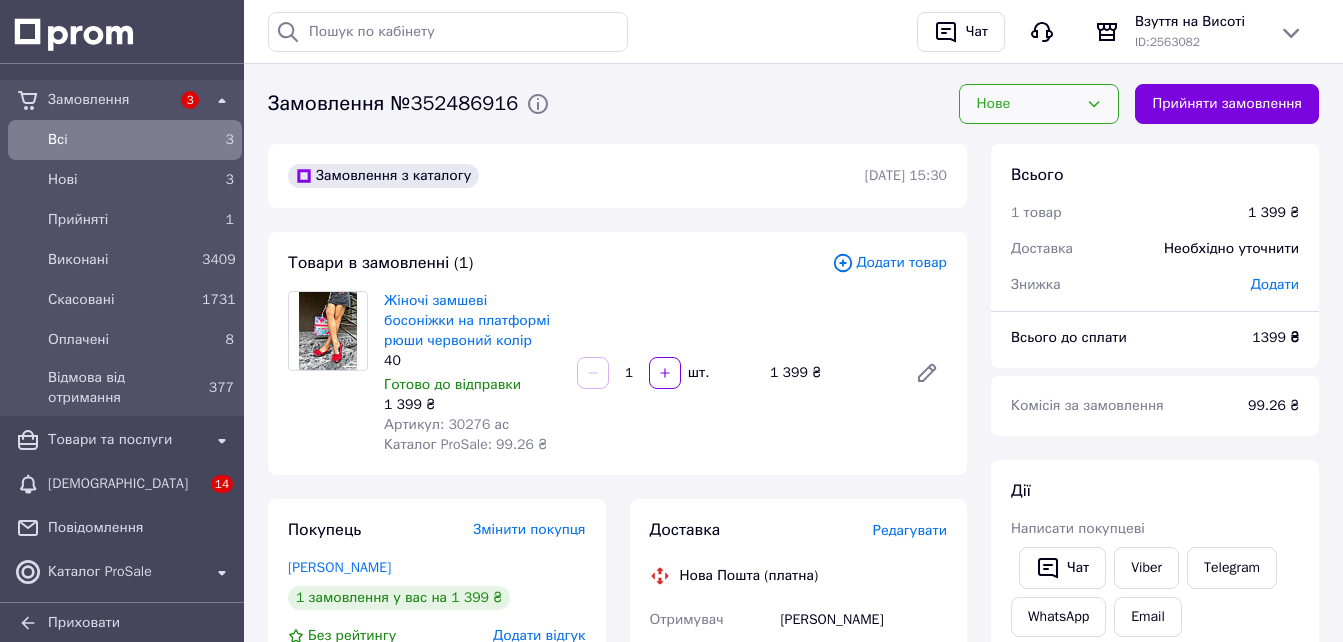 click on "Нове" at bounding box center [1027, 104] 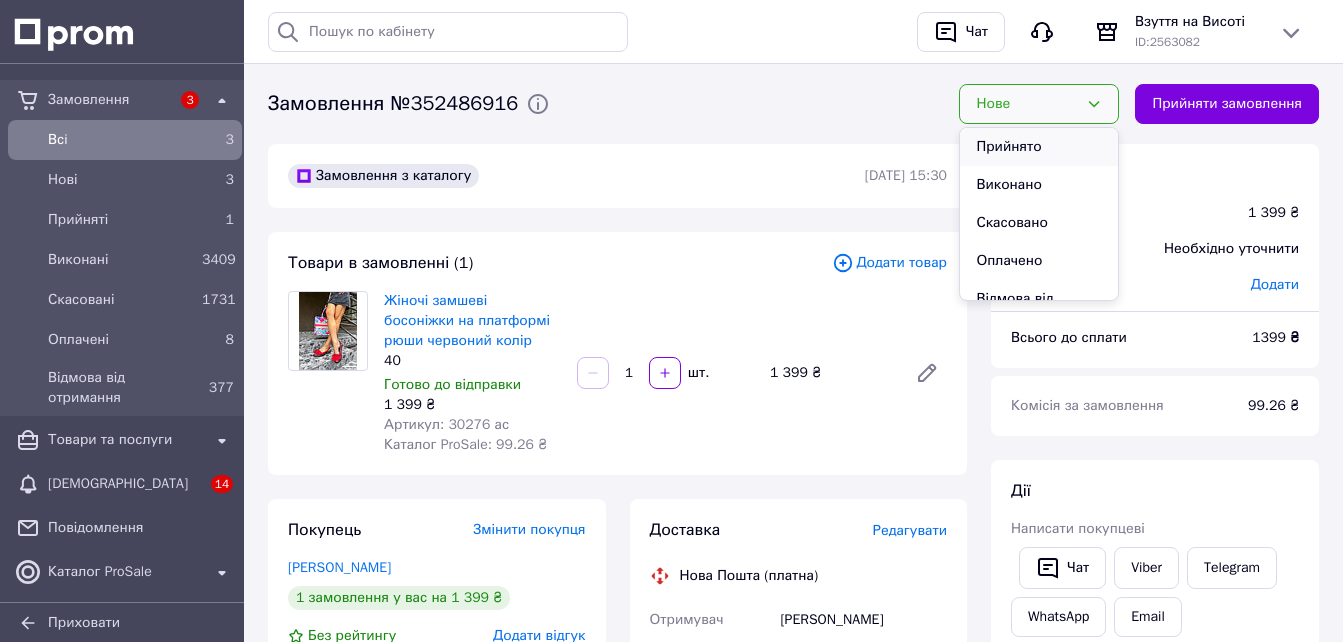 click on "Прийнято" at bounding box center [1039, 147] 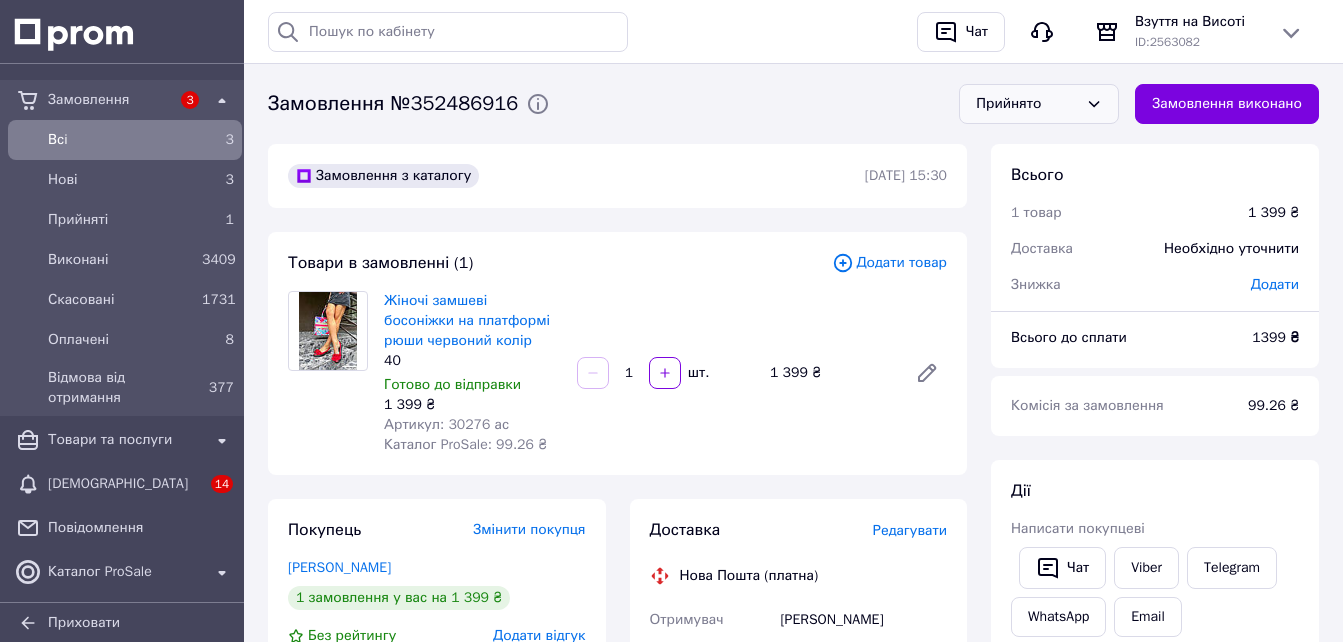 click on "Всi" at bounding box center (121, 140) 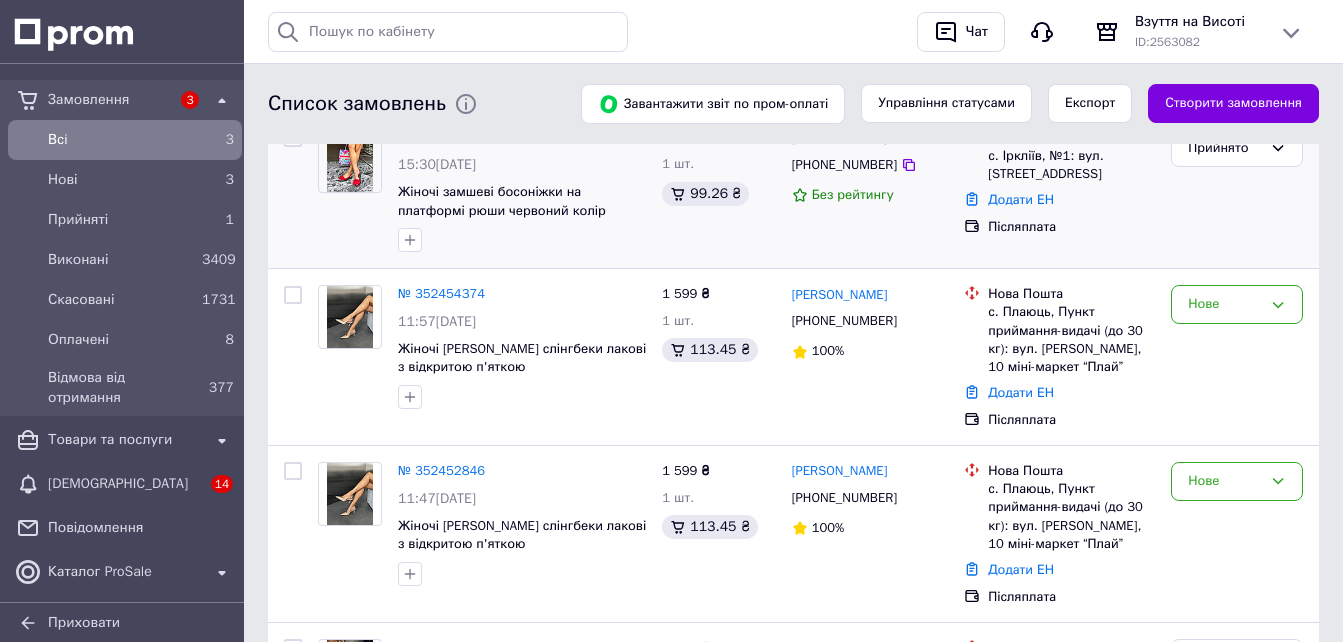 scroll, scrollTop: 200, scrollLeft: 0, axis: vertical 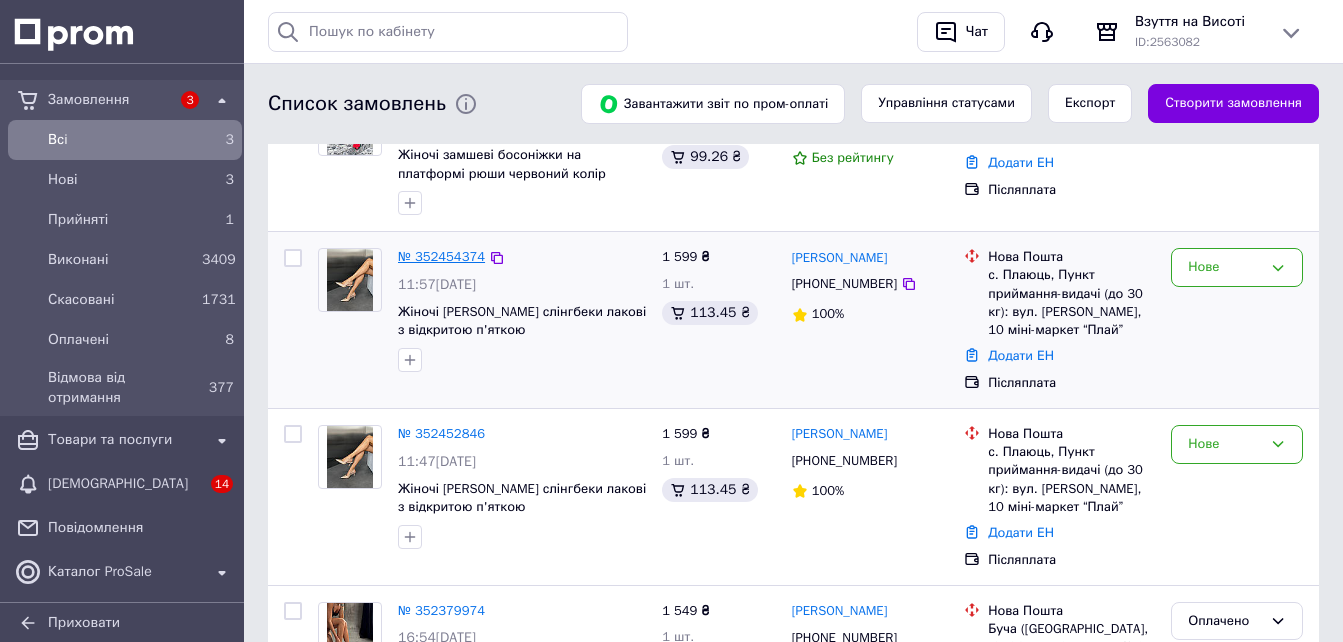 click on "№ 352454374" at bounding box center (441, 256) 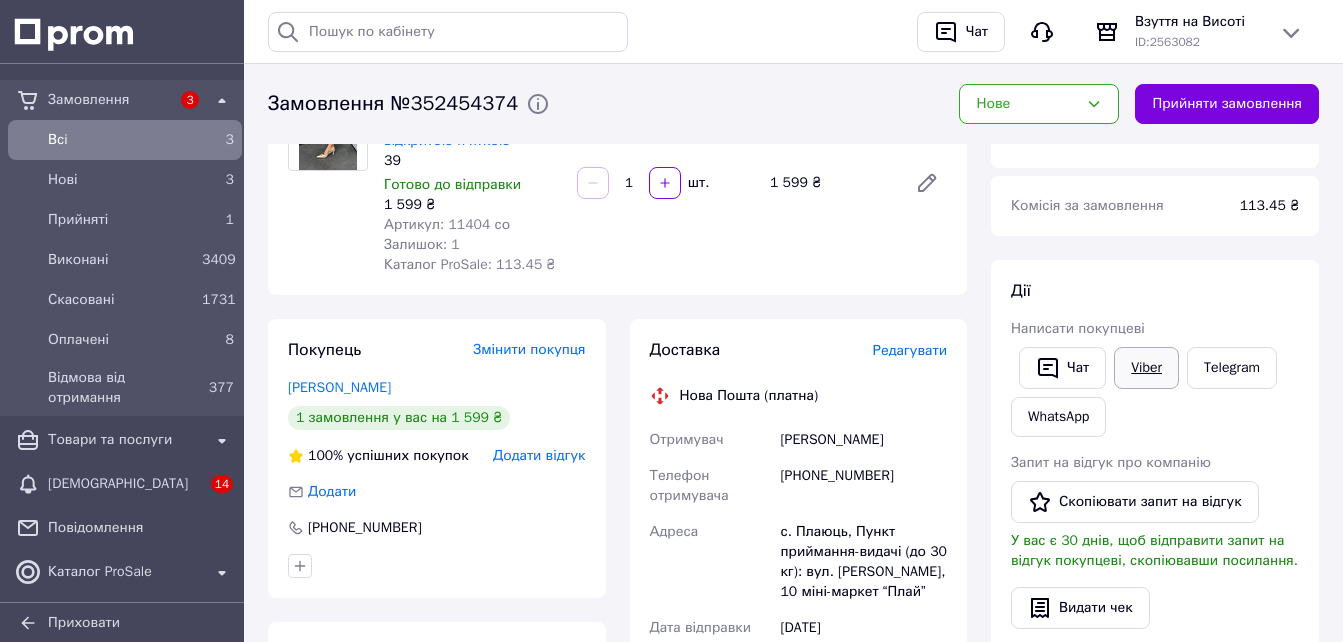 click on "Viber" at bounding box center (1146, 368) 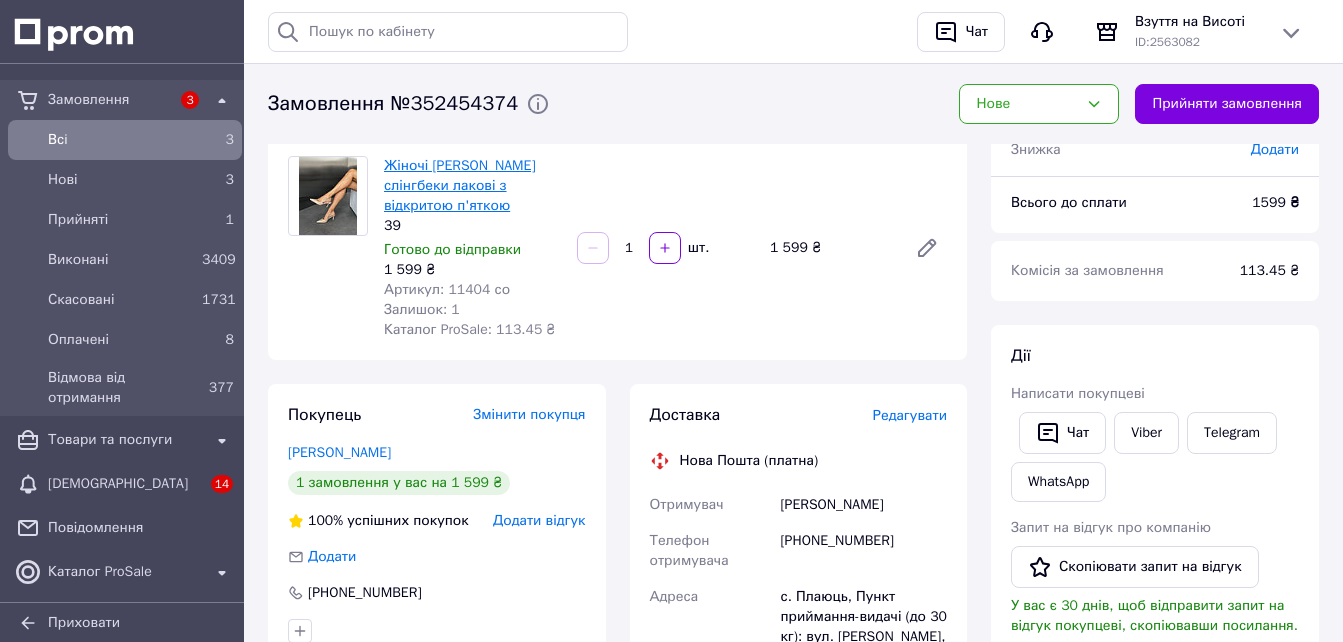 scroll, scrollTop: 100, scrollLeft: 0, axis: vertical 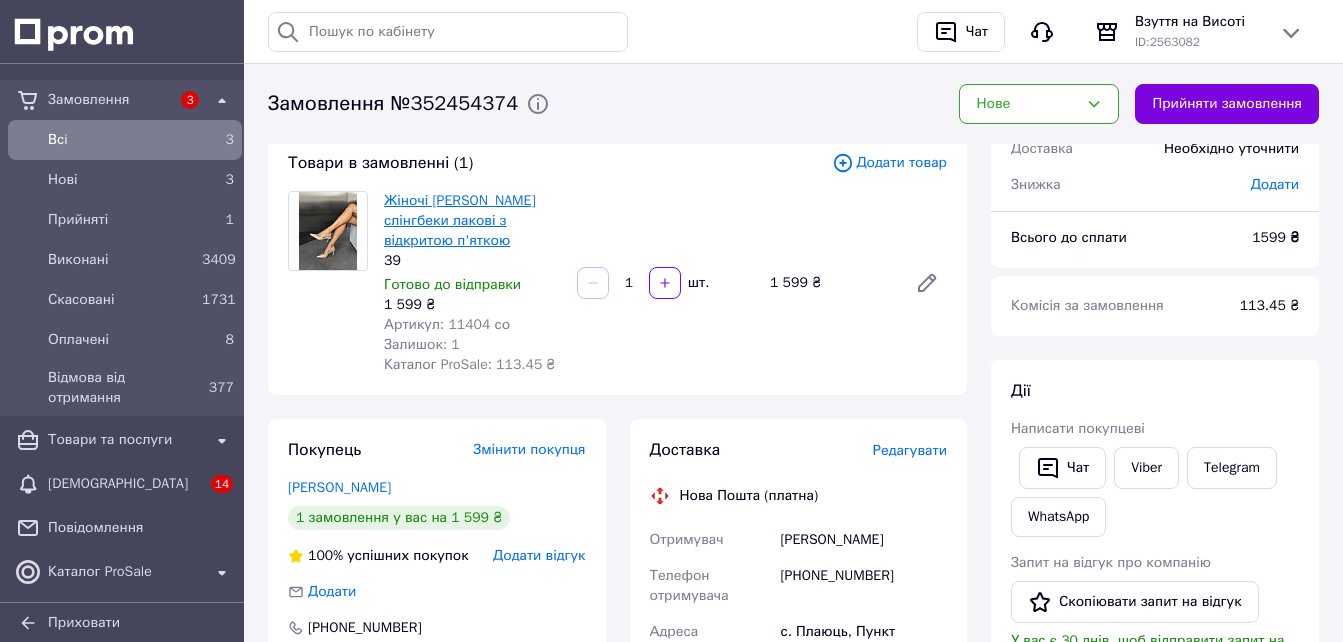 click on "Жіночі [PERSON_NAME] слінгбеки  лакові  з відкритою п'яткою" at bounding box center [460, 220] 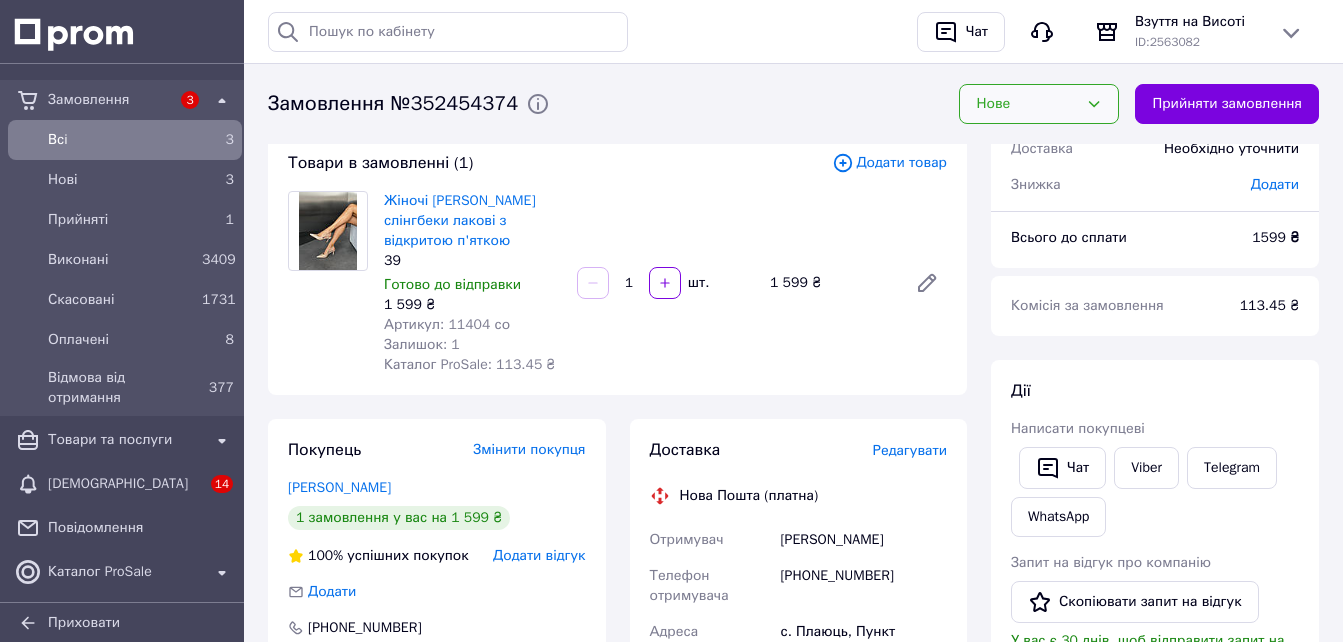 click on "Нове" at bounding box center [1027, 104] 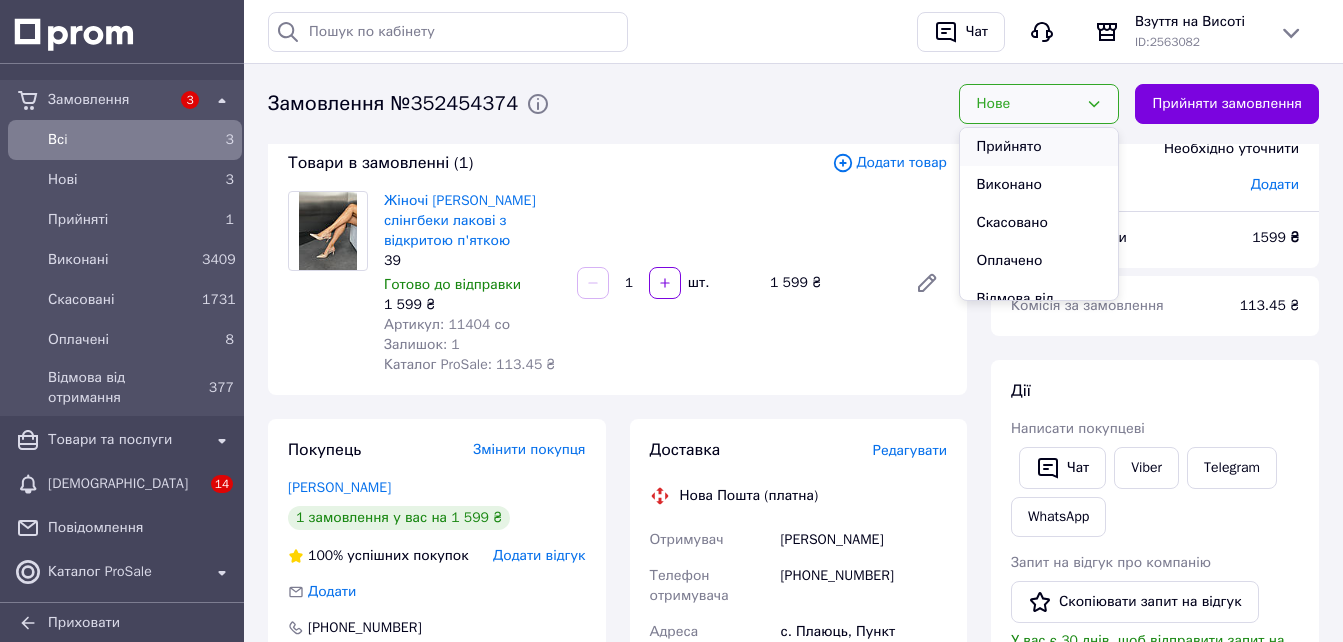 click on "Прийнято" at bounding box center [1039, 147] 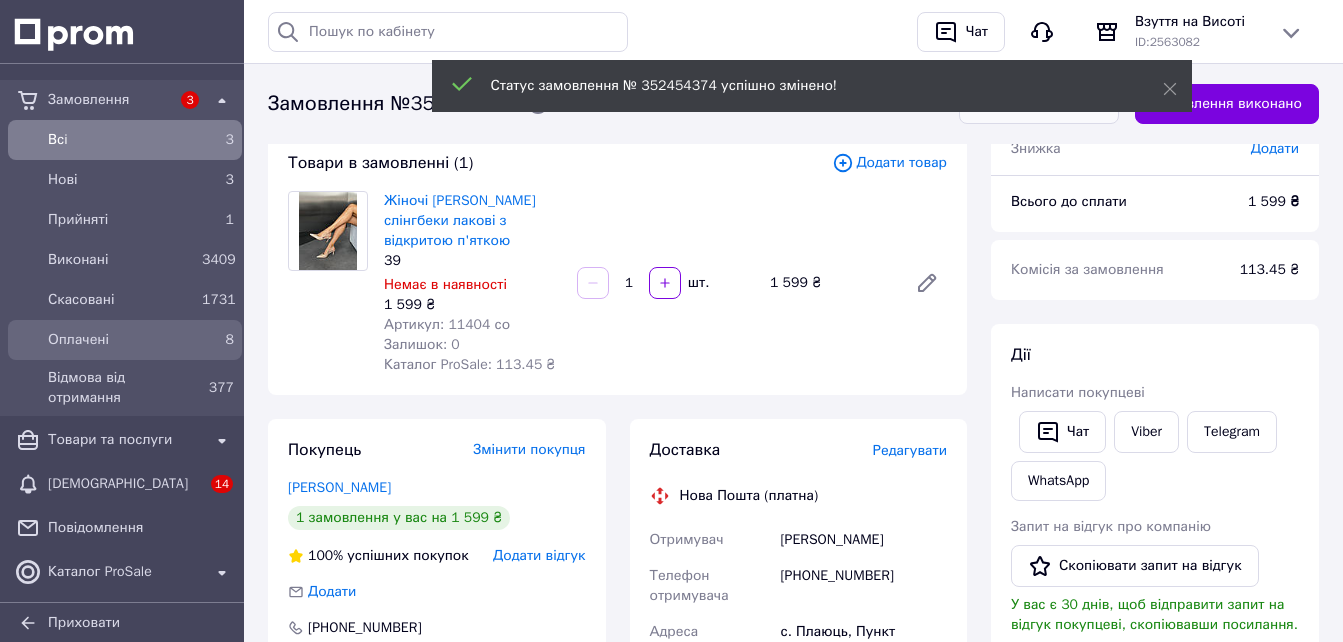 click on "Оплачені" at bounding box center [121, 340] 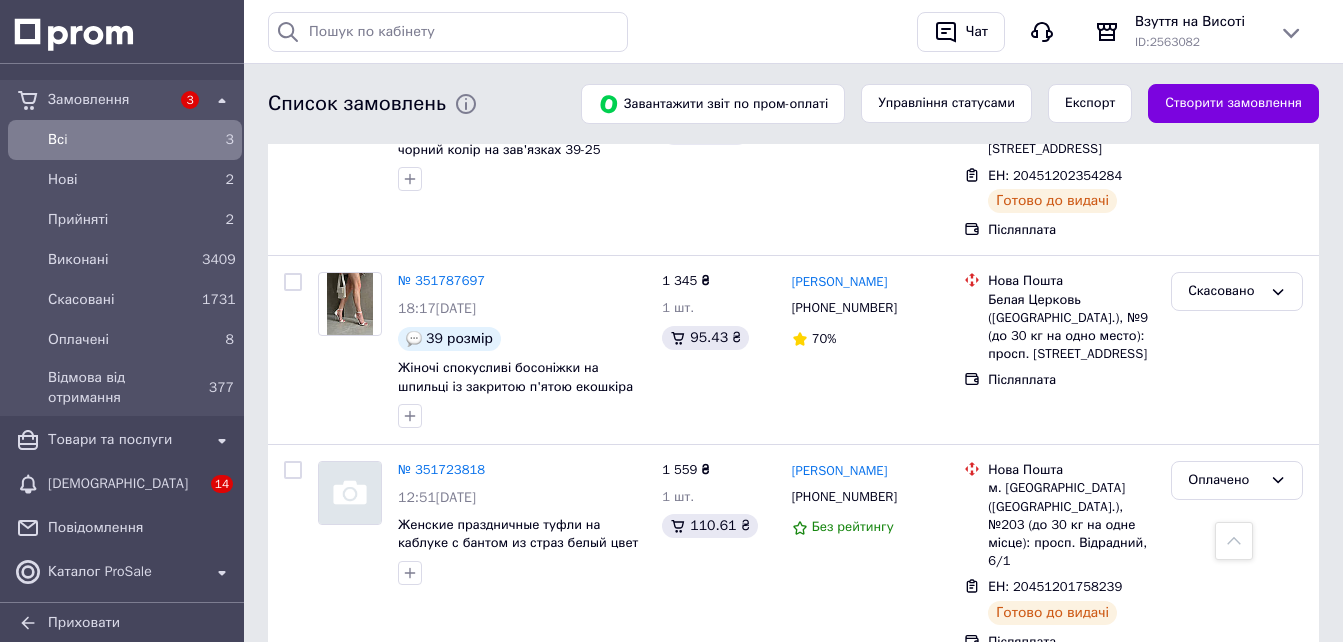 scroll, scrollTop: 2900, scrollLeft: 0, axis: vertical 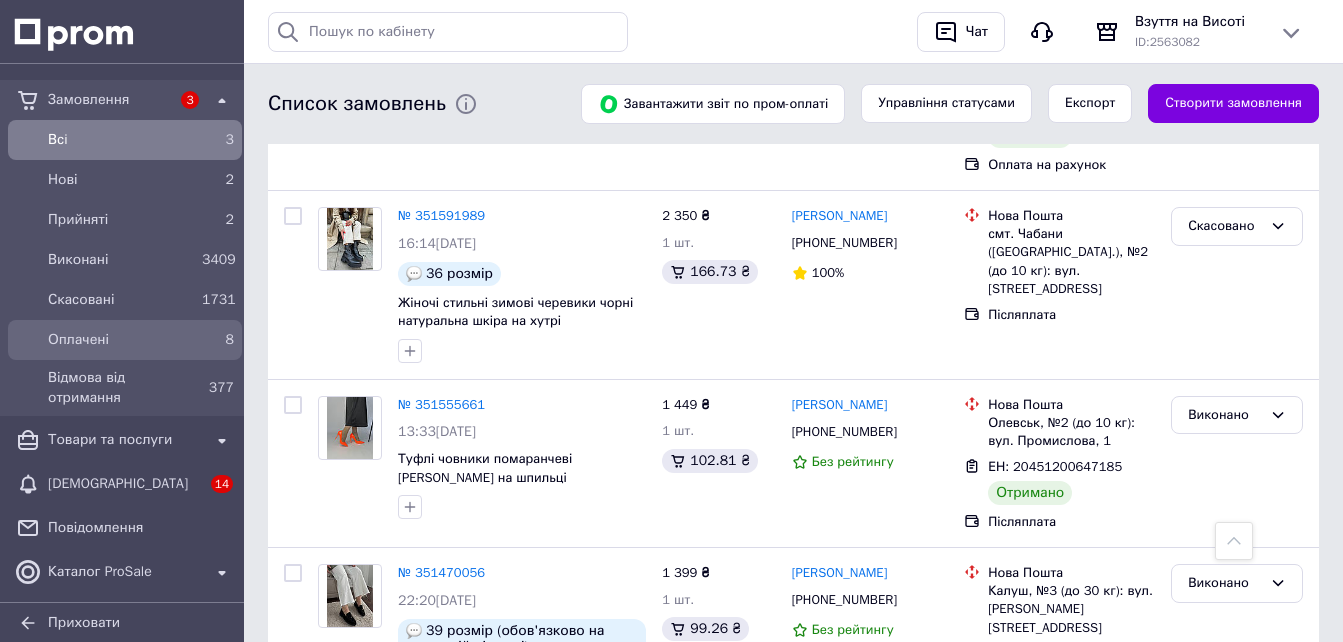 click on "Оплачені" at bounding box center (121, 340) 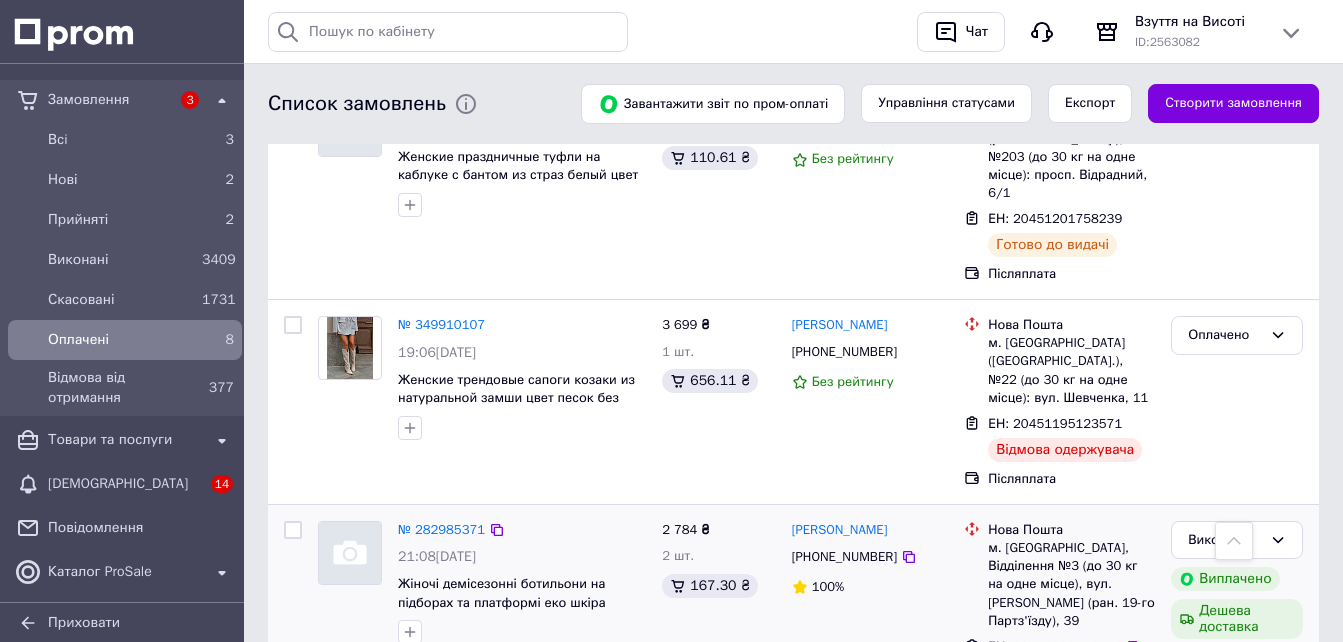 scroll, scrollTop: 967, scrollLeft: 0, axis: vertical 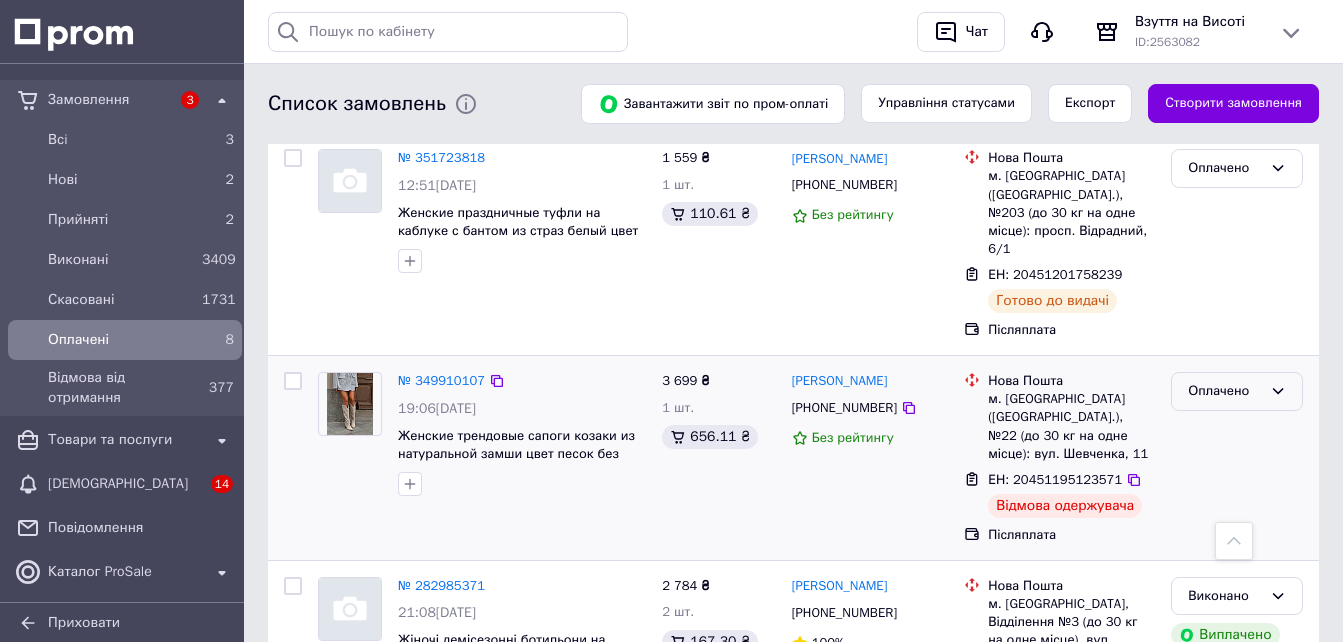 click on "Оплачено" at bounding box center [1237, 391] 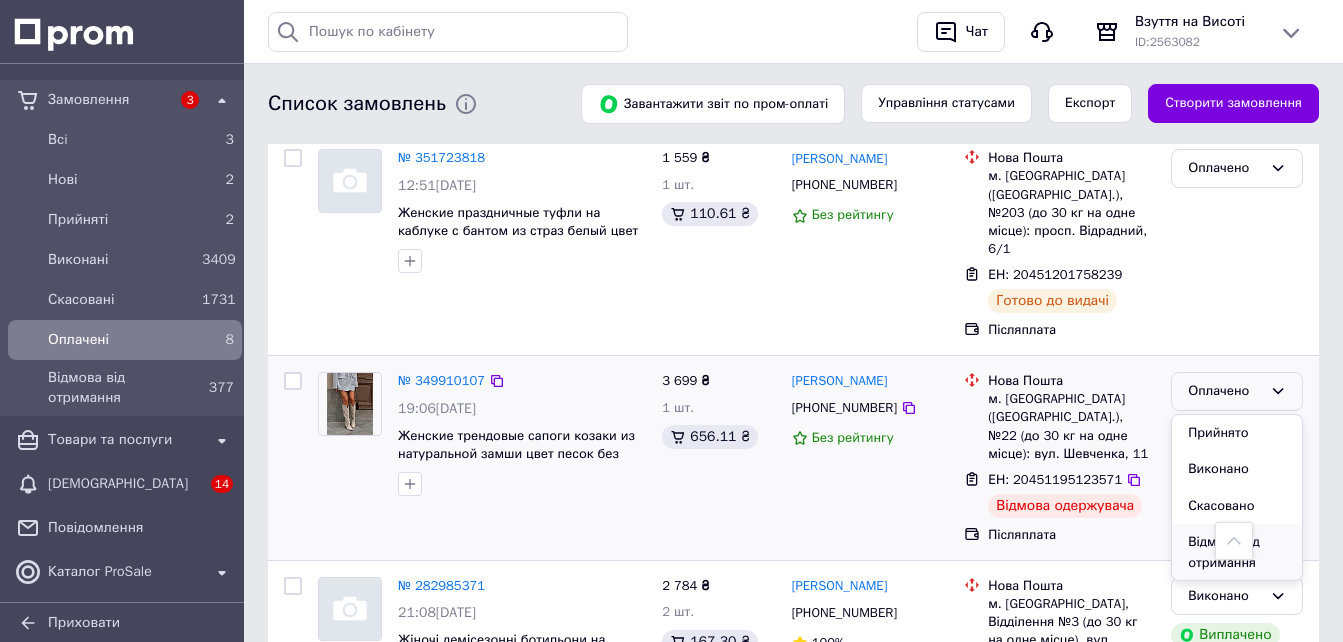 click on "Відмова від отримання" at bounding box center (1237, 552) 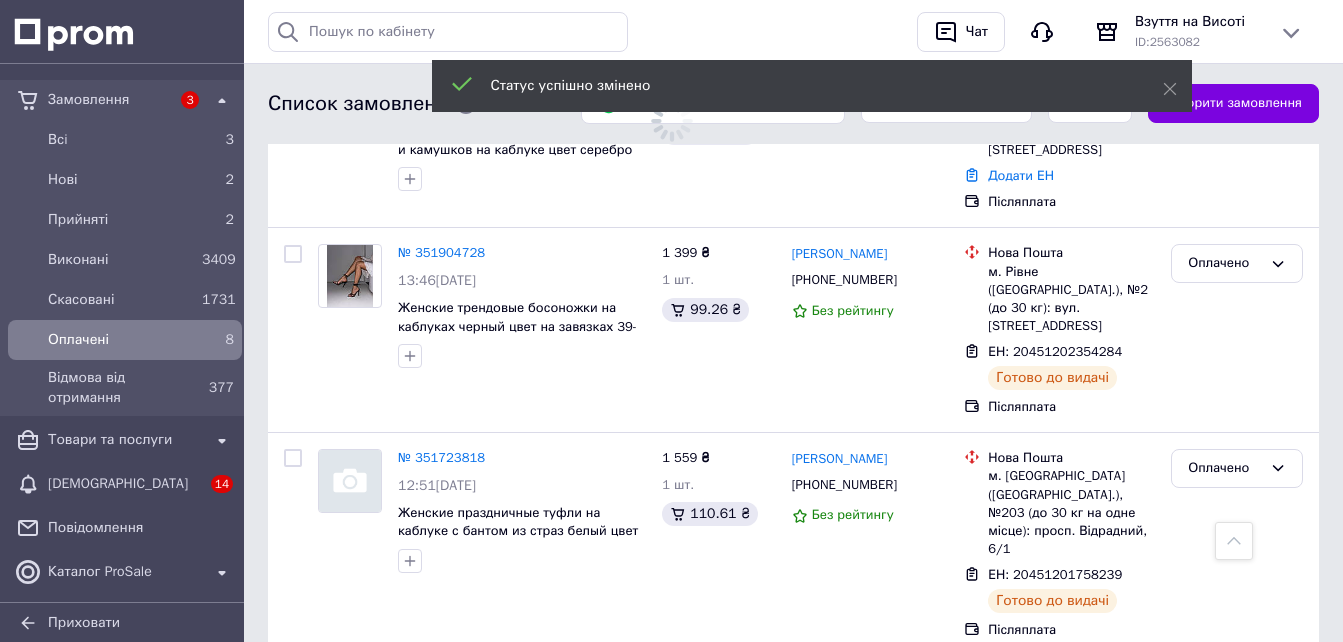 scroll, scrollTop: 467, scrollLeft: 0, axis: vertical 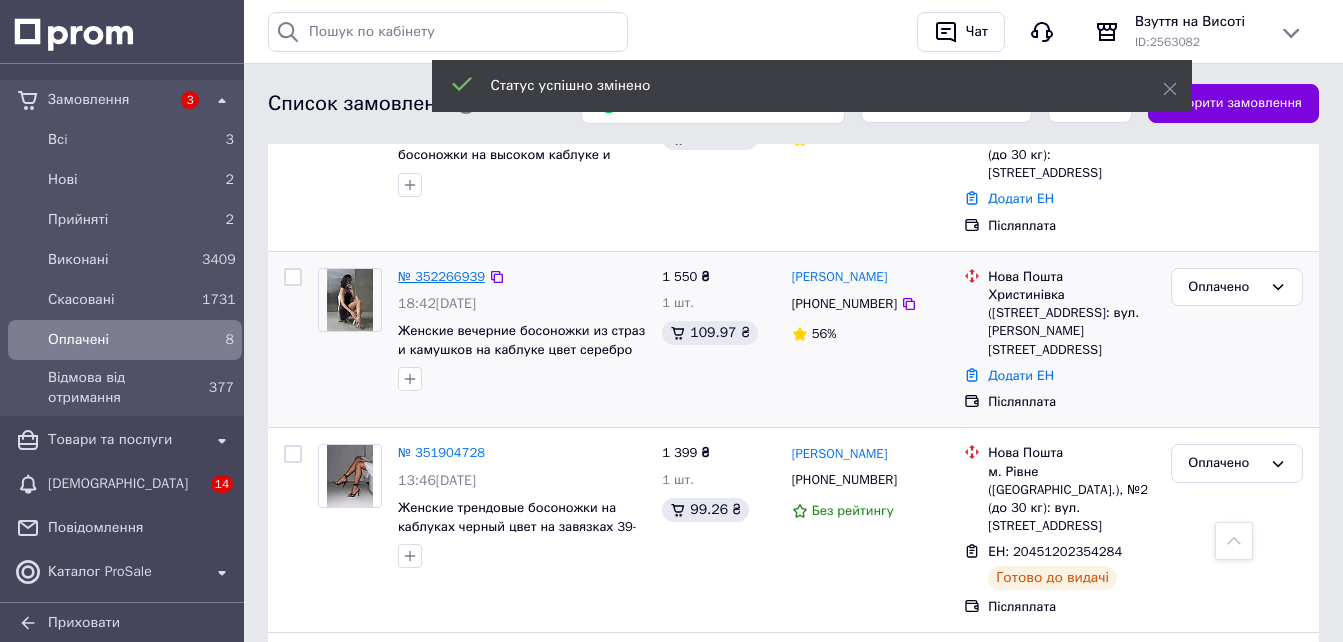 click on "№ 352266939" at bounding box center (441, 276) 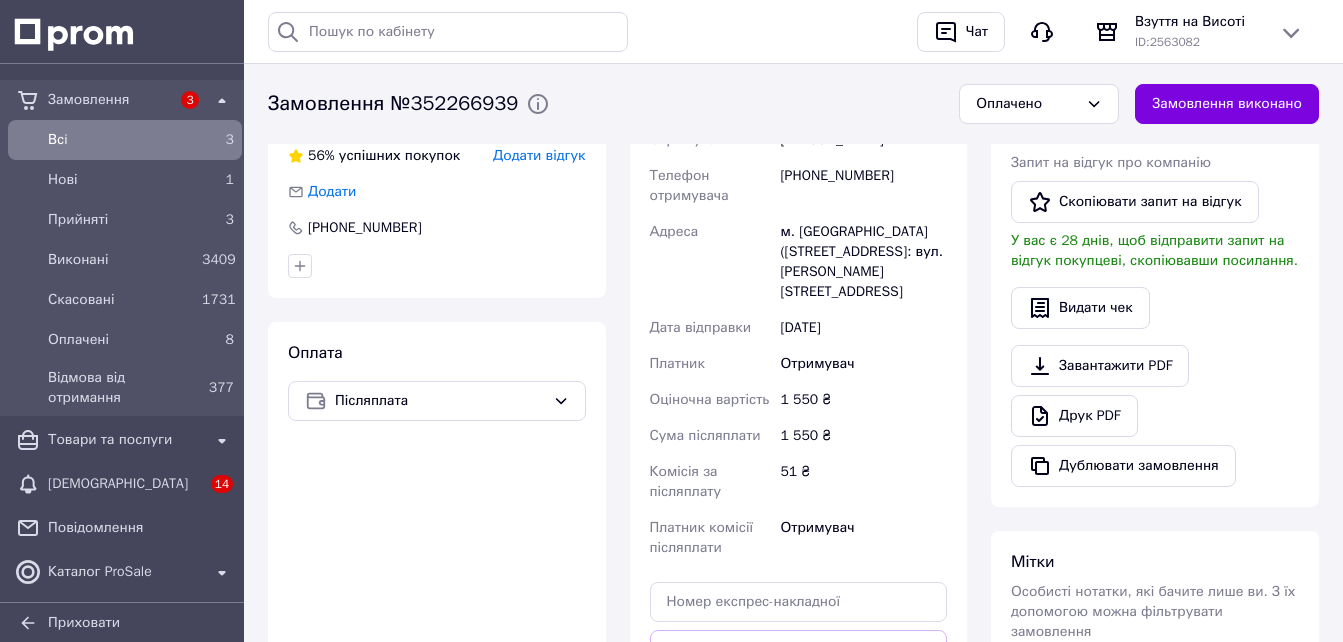 scroll, scrollTop: 700, scrollLeft: 0, axis: vertical 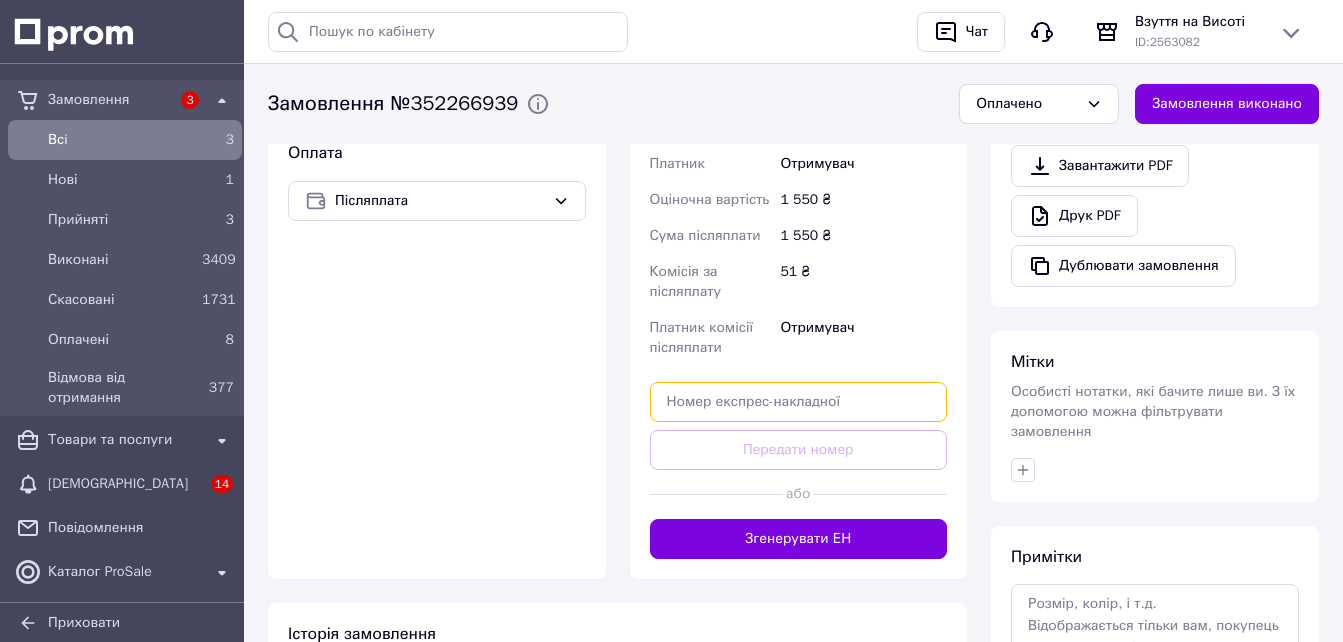 click at bounding box center (799, 402) 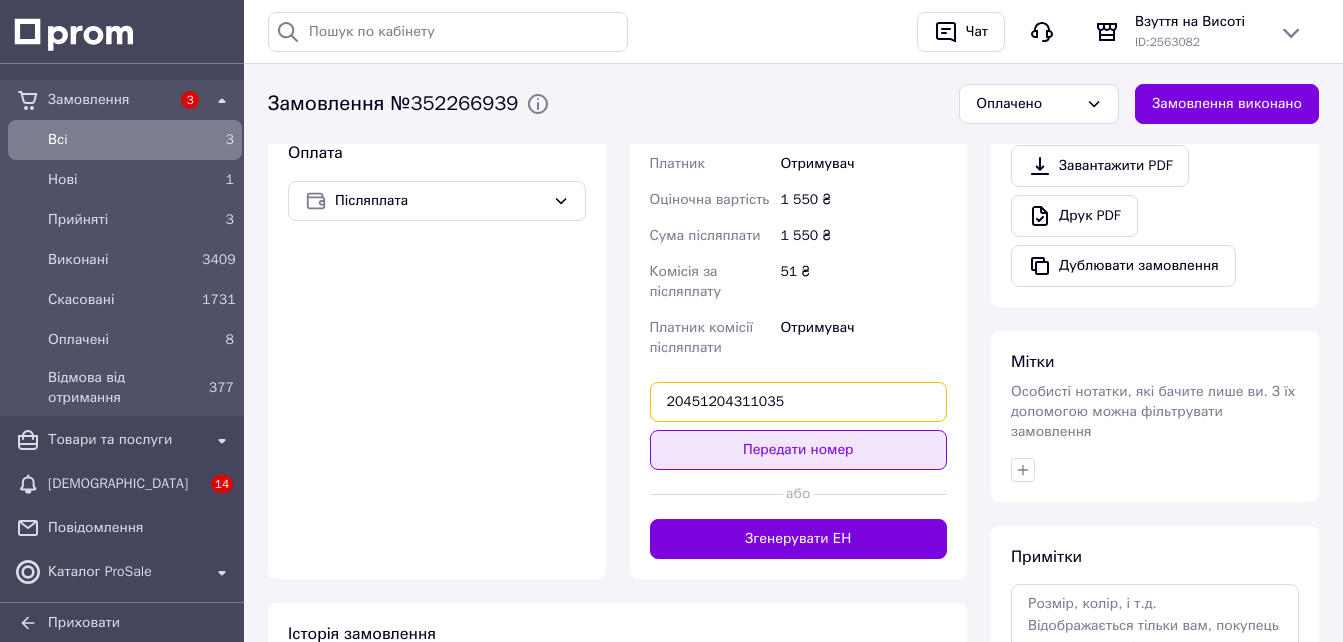type on "20451204311035" 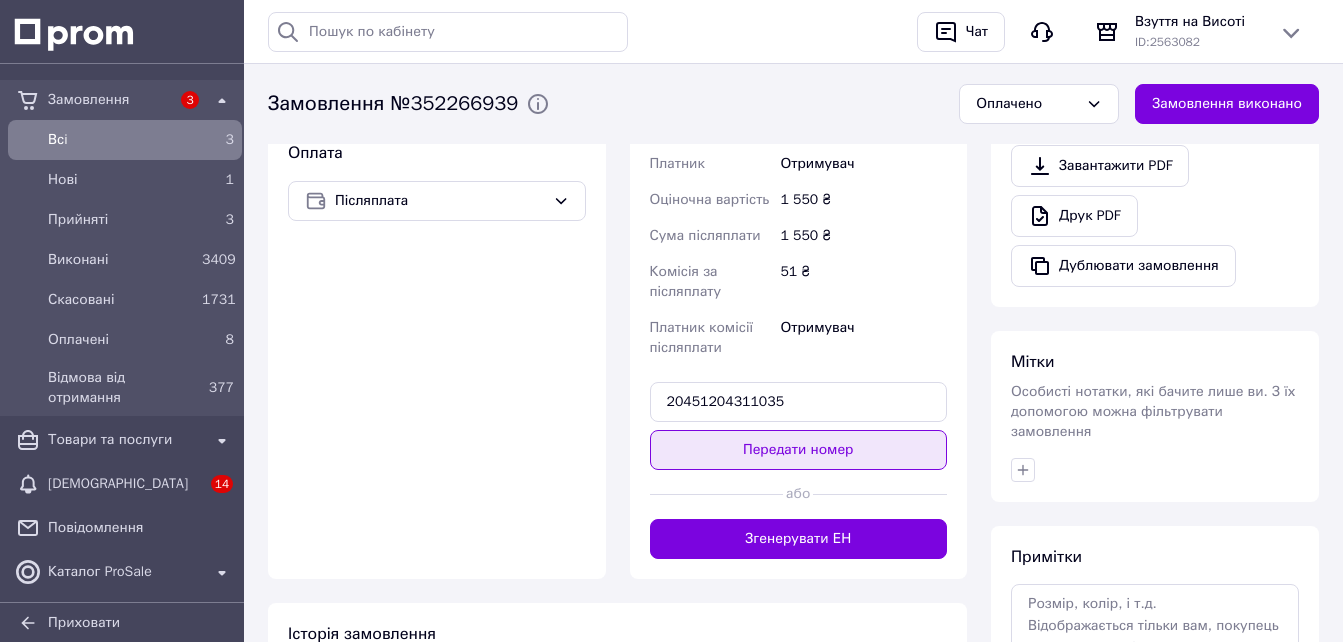 click on "Передати номер" at bounding box center [799, 450] 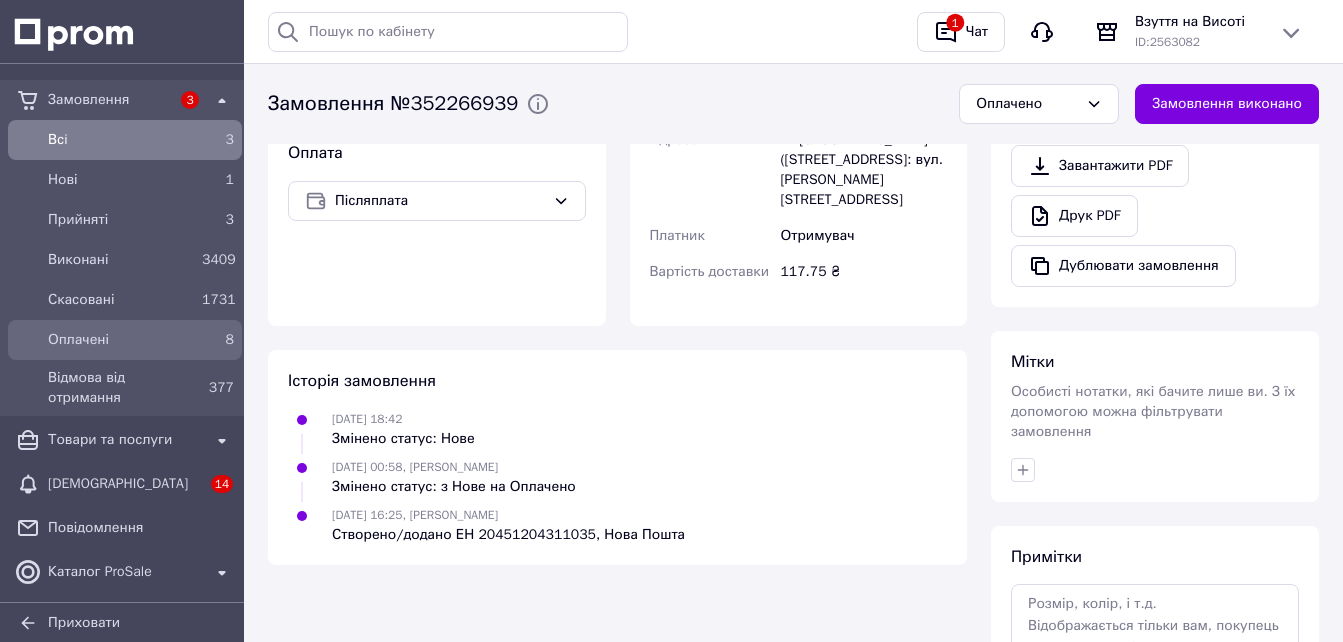 click on "Оплачені" at bounding box center (121, 340) 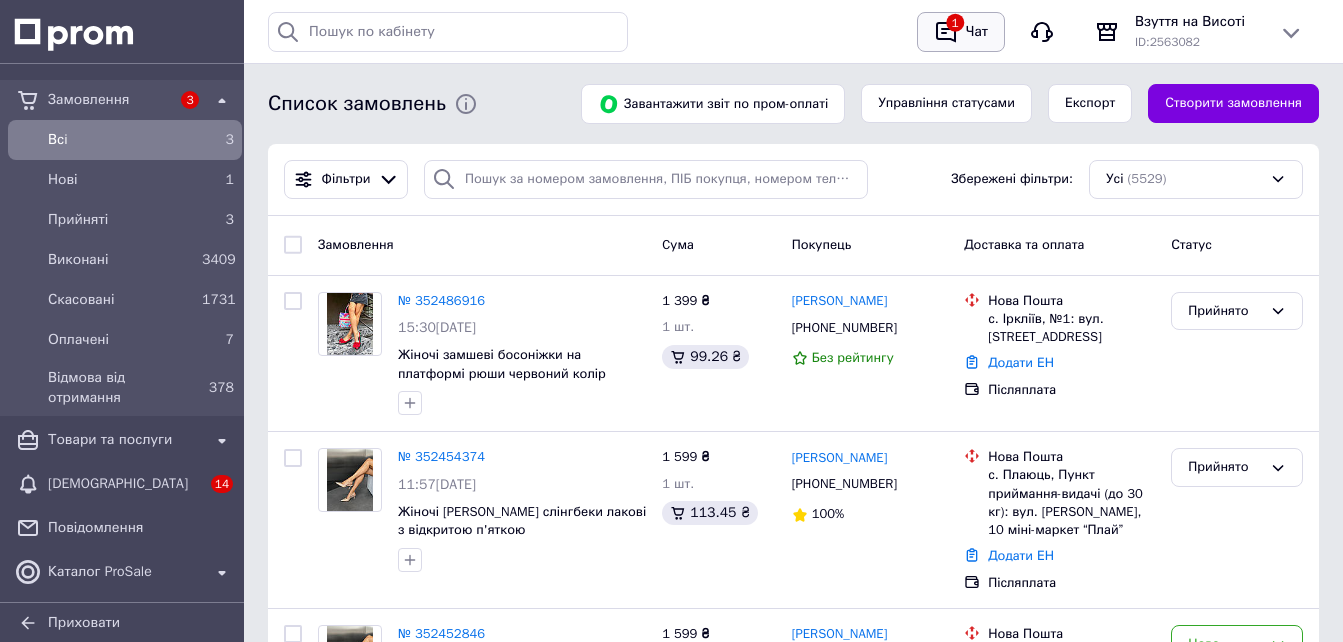 click 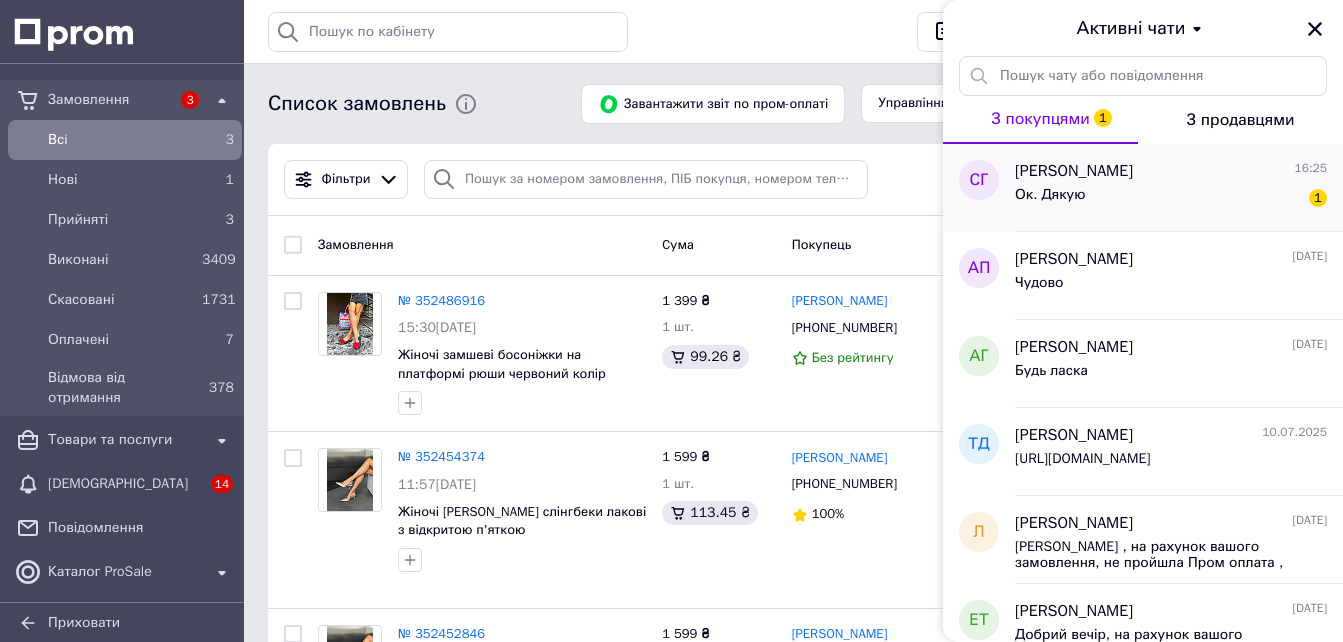 click on "[PERSON_NAME]" at bounding box center [1074, 171] 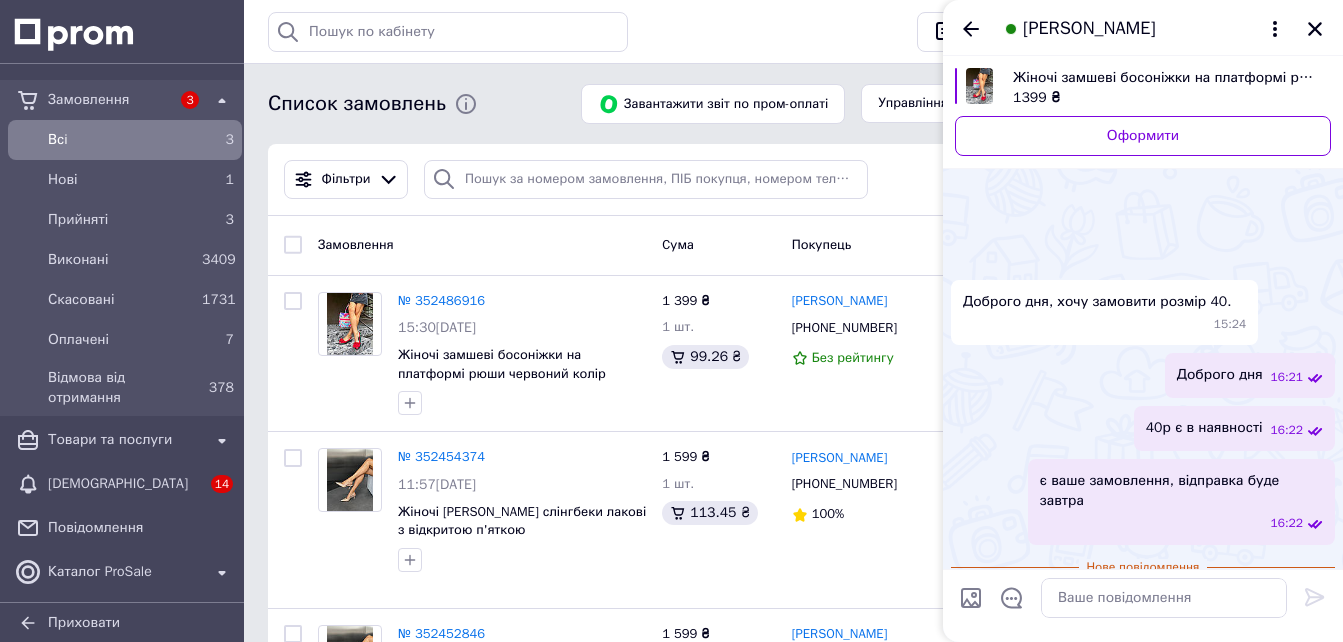 scroll, scrollTop: 53, scrollLeft: 0, axis: vertical 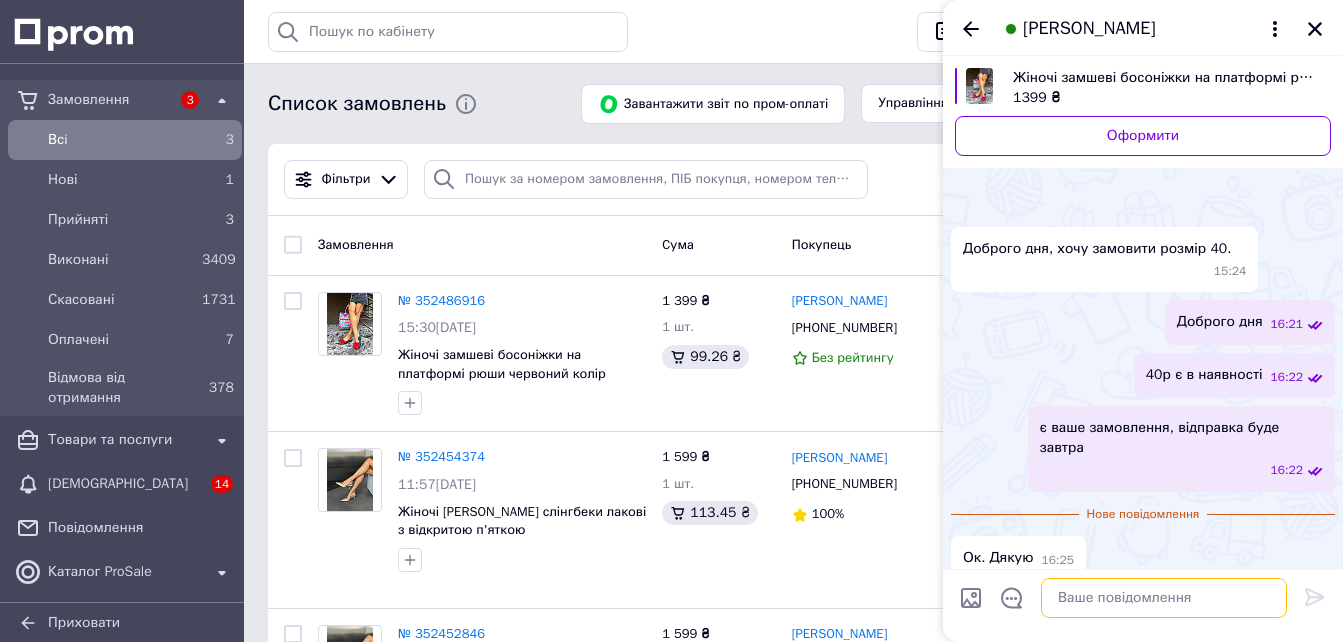 click at bounding box center [1164, 598] 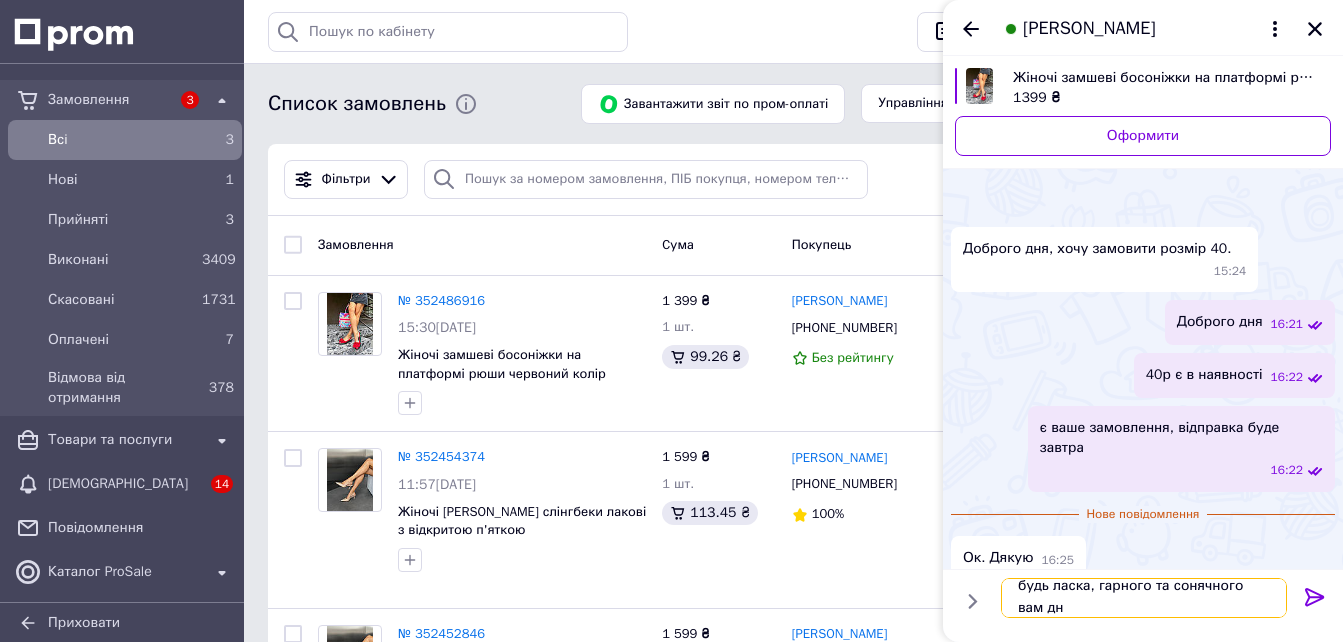 scroll, scrollTop: 2, scrollLeft: 0, axis: vertical 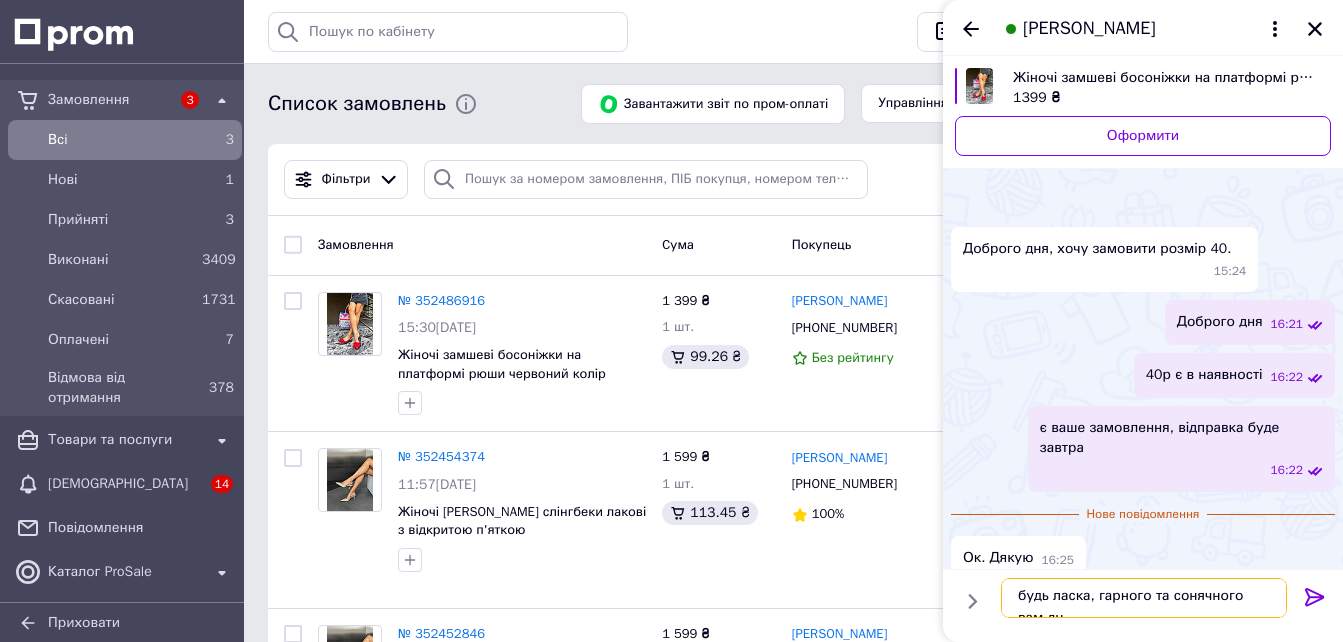 type on "будь ласка, гарного та сонячного вам дня" 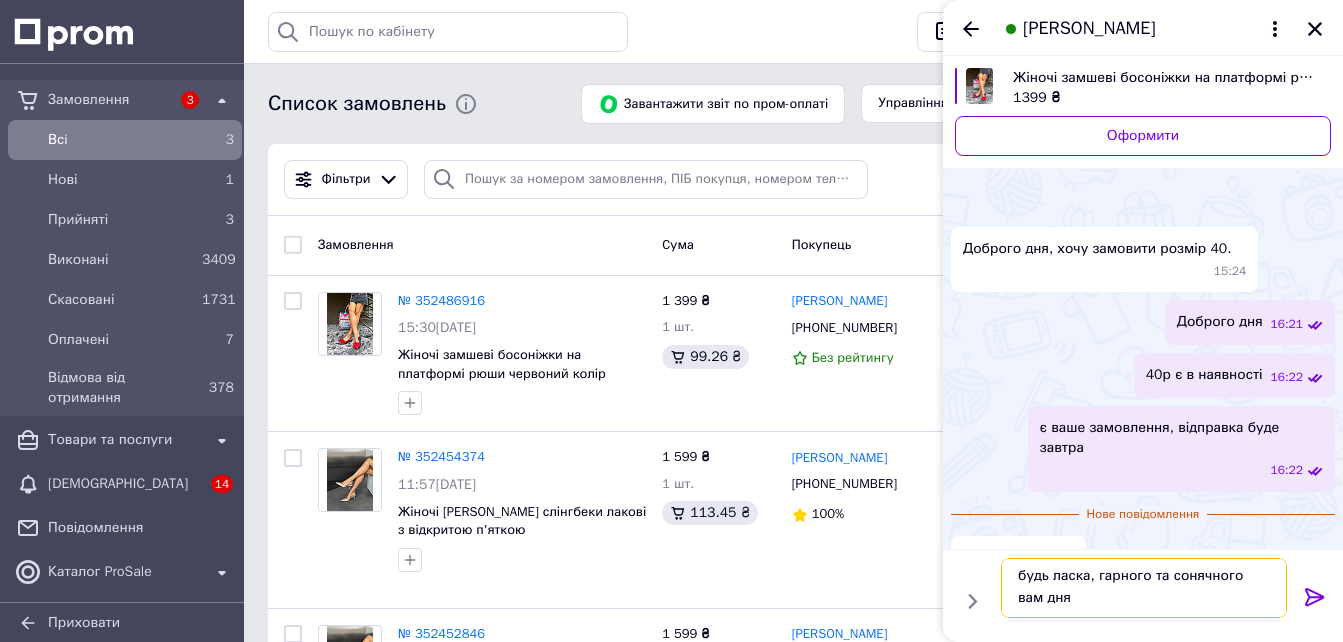 type 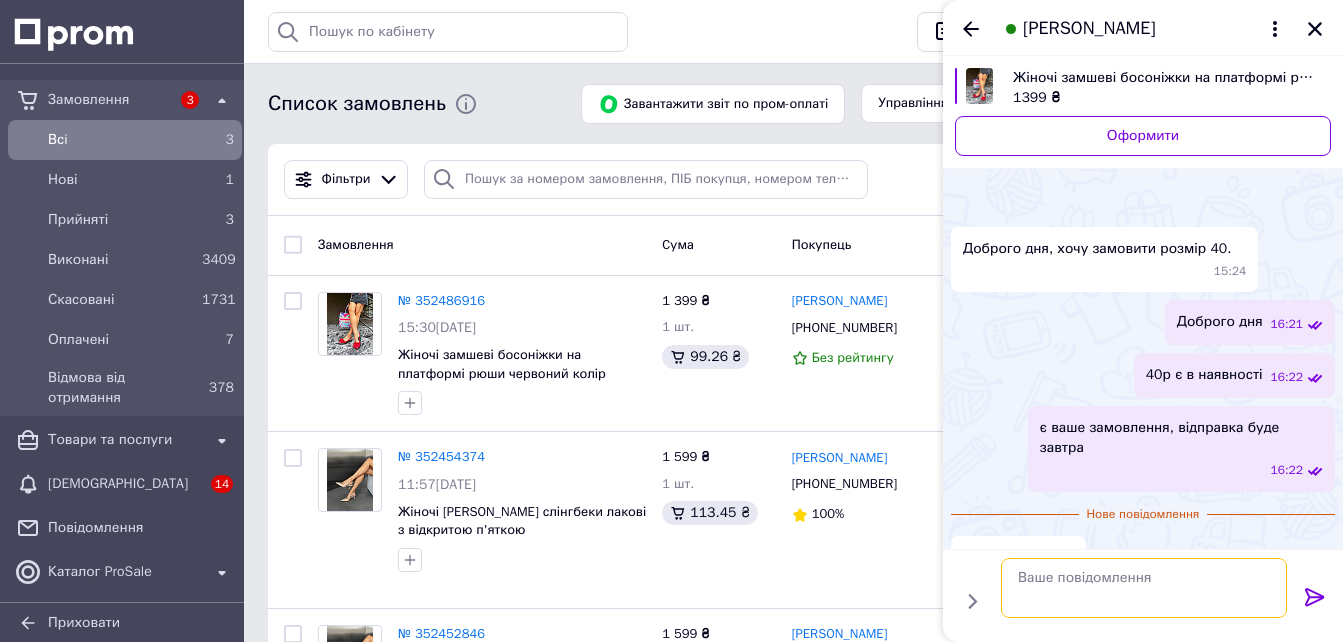 scroll, scrollTop: 0, scrollLeft: 0, axis: both 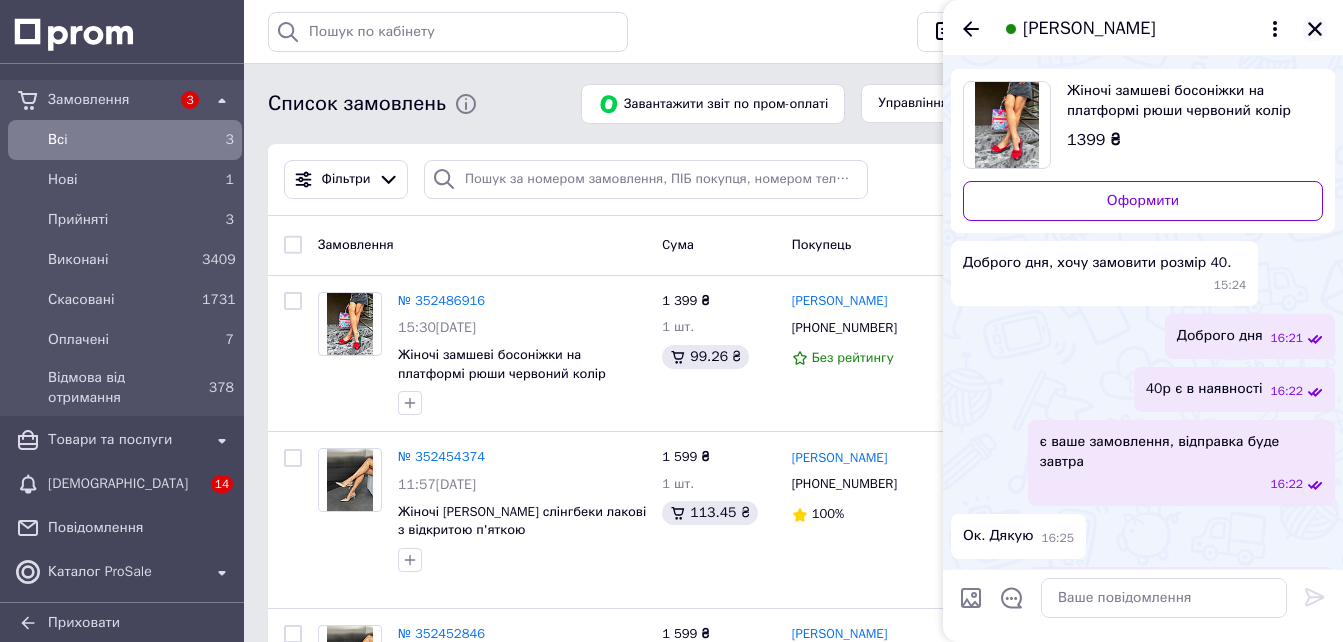 click 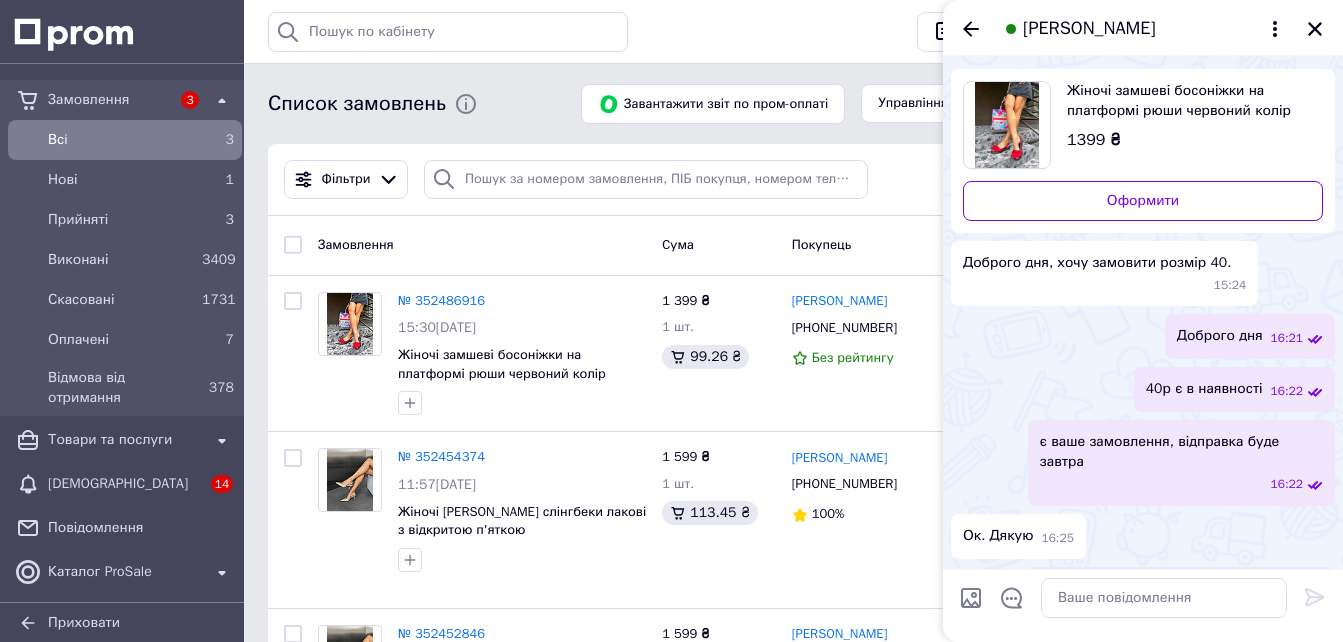 scroll, scrollTop: 90, scrollLeft: 0, axis: vertical 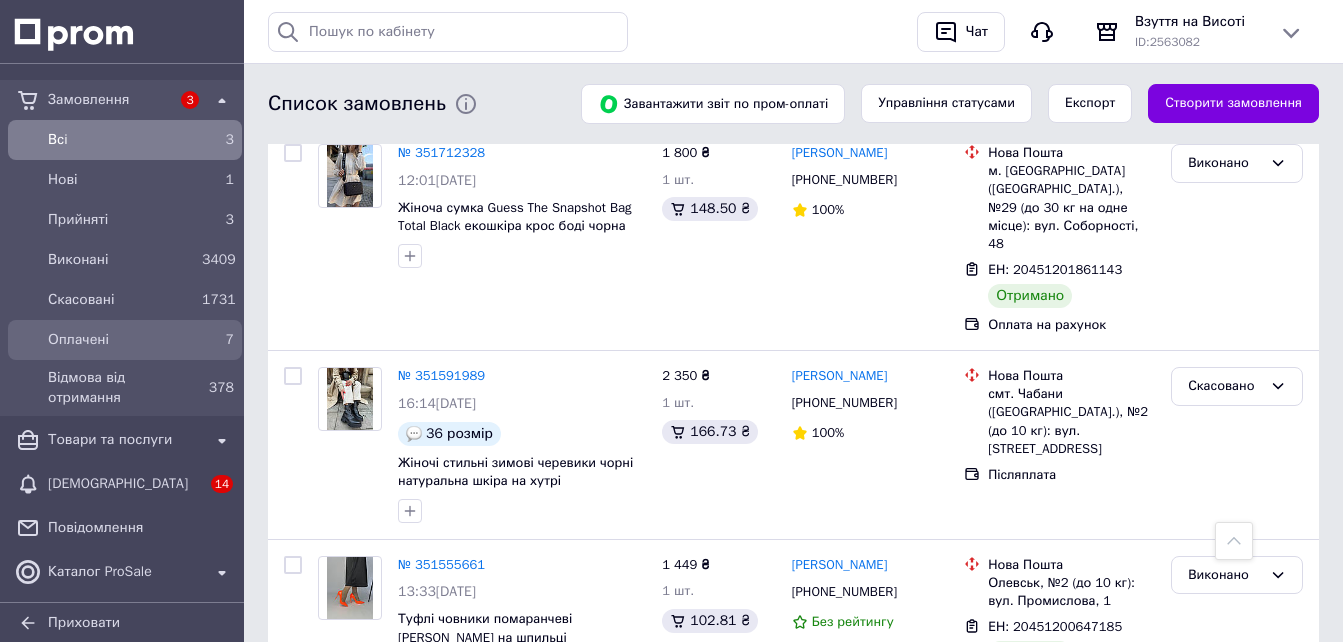 click on "Оплачені" at bounding box center [121, 340] 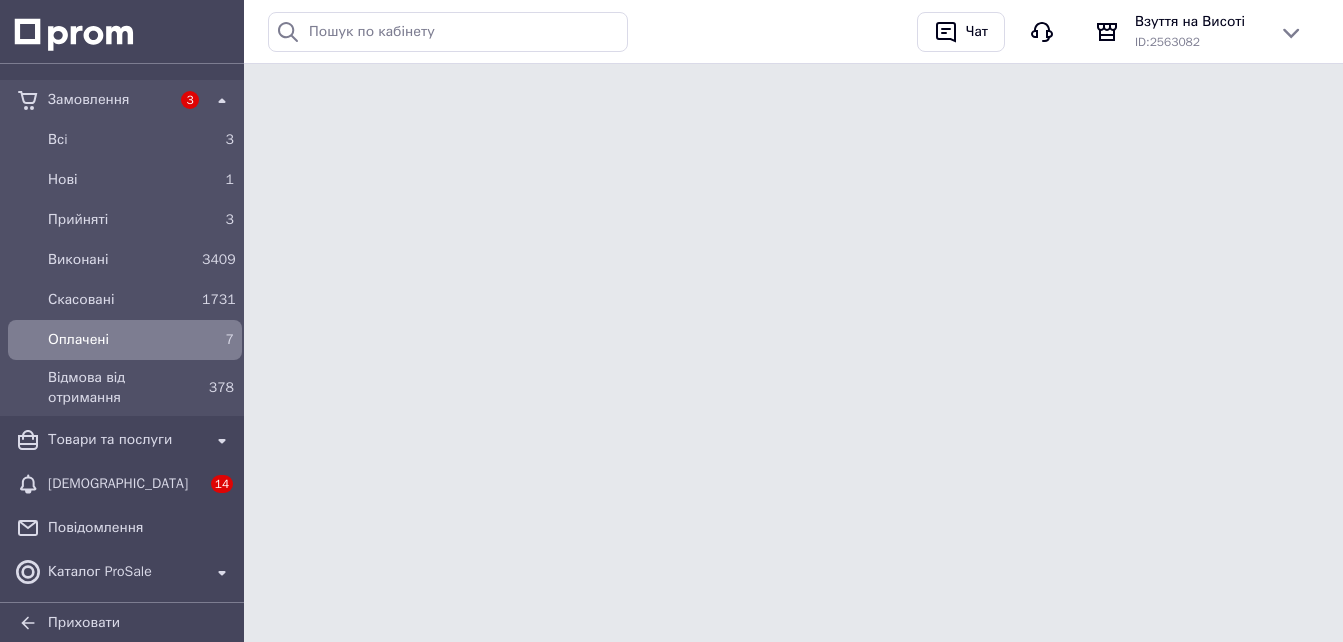 scroll, scrollTop: 0, scrollLeft: 0, axis: both 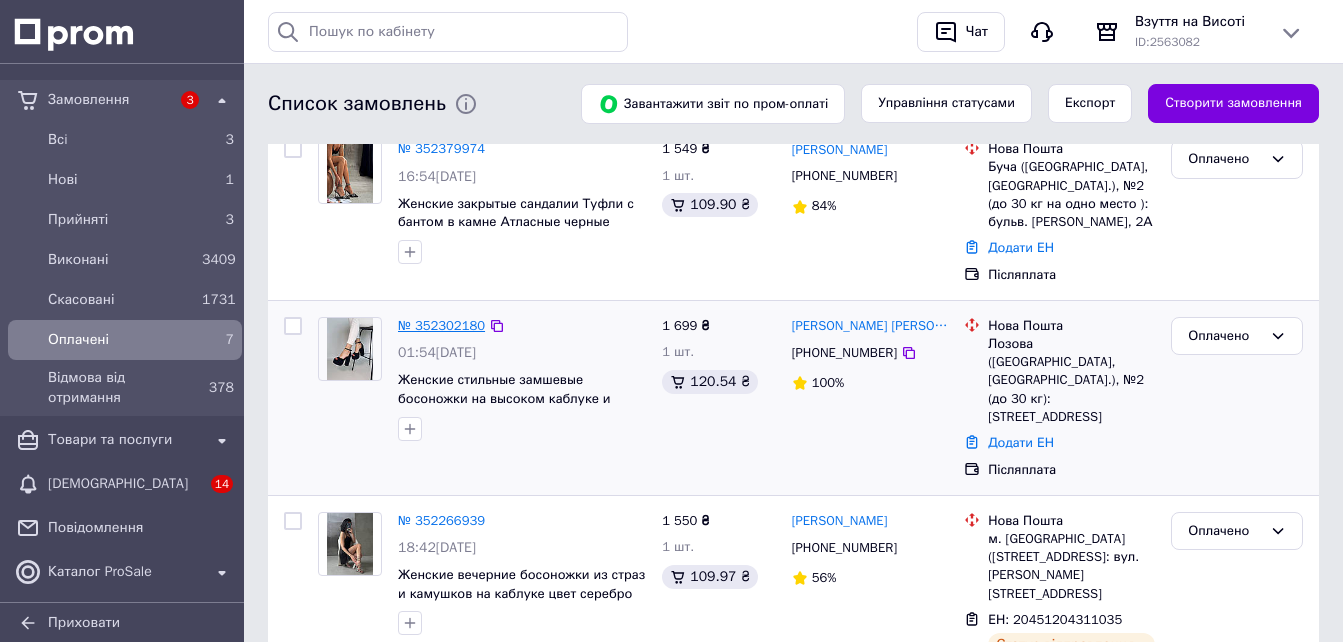 click on "№ 352302180" at bounding box center (441, 325) 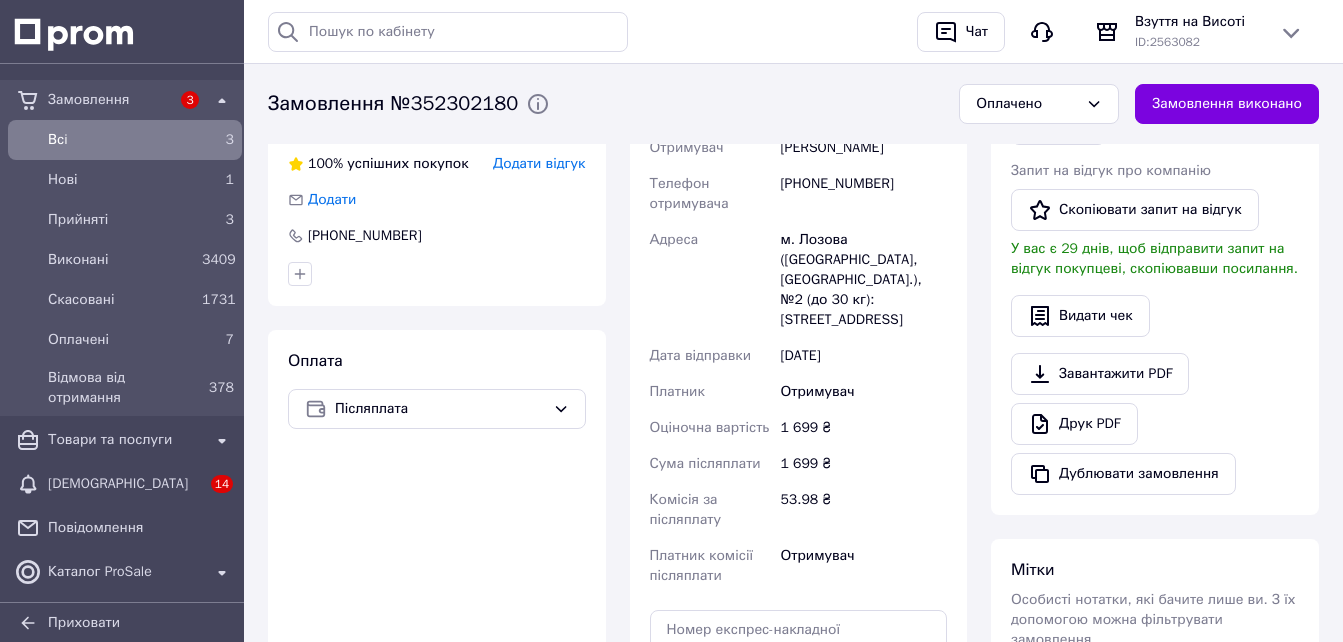 scroll, scrollTop: 800, scrollLeft: 0, axis: vertical 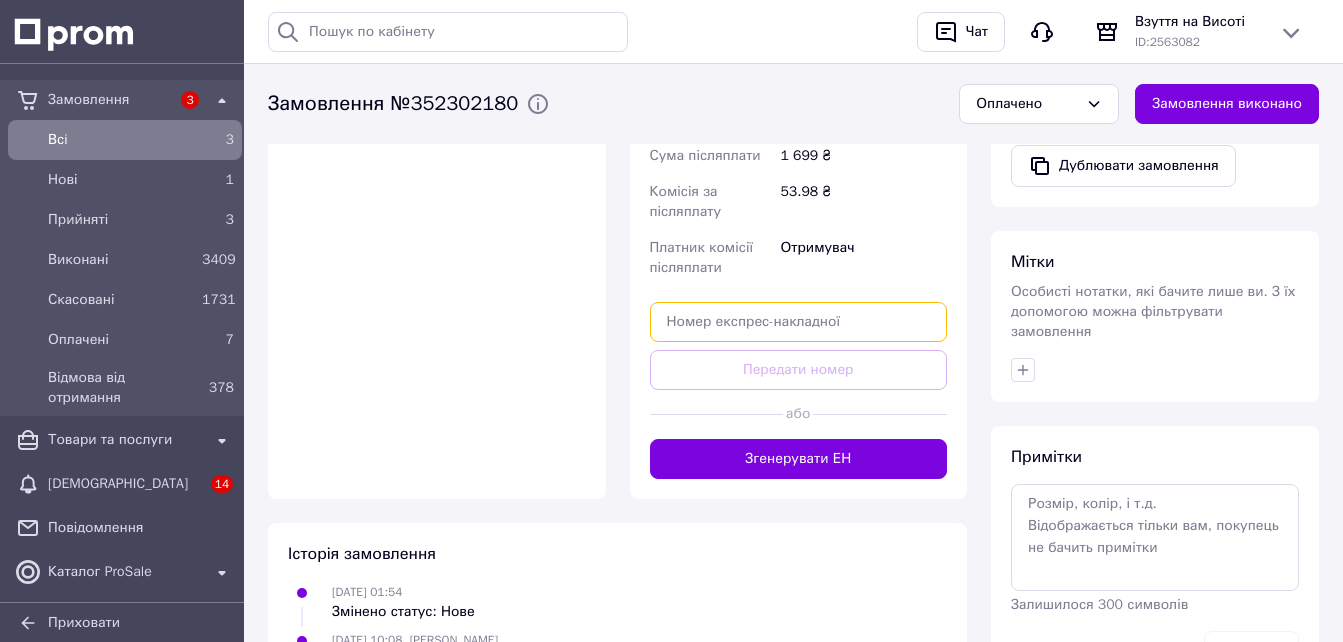 click at bounding box center (799, 322) 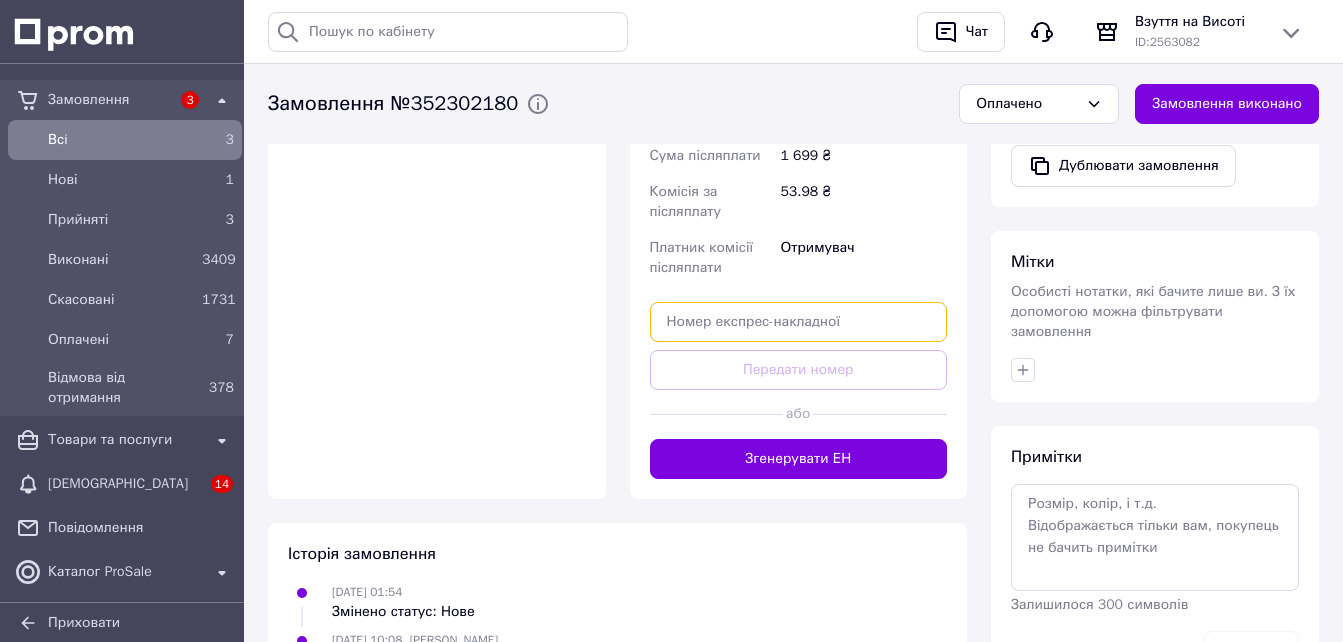 paste on "20451204431294" 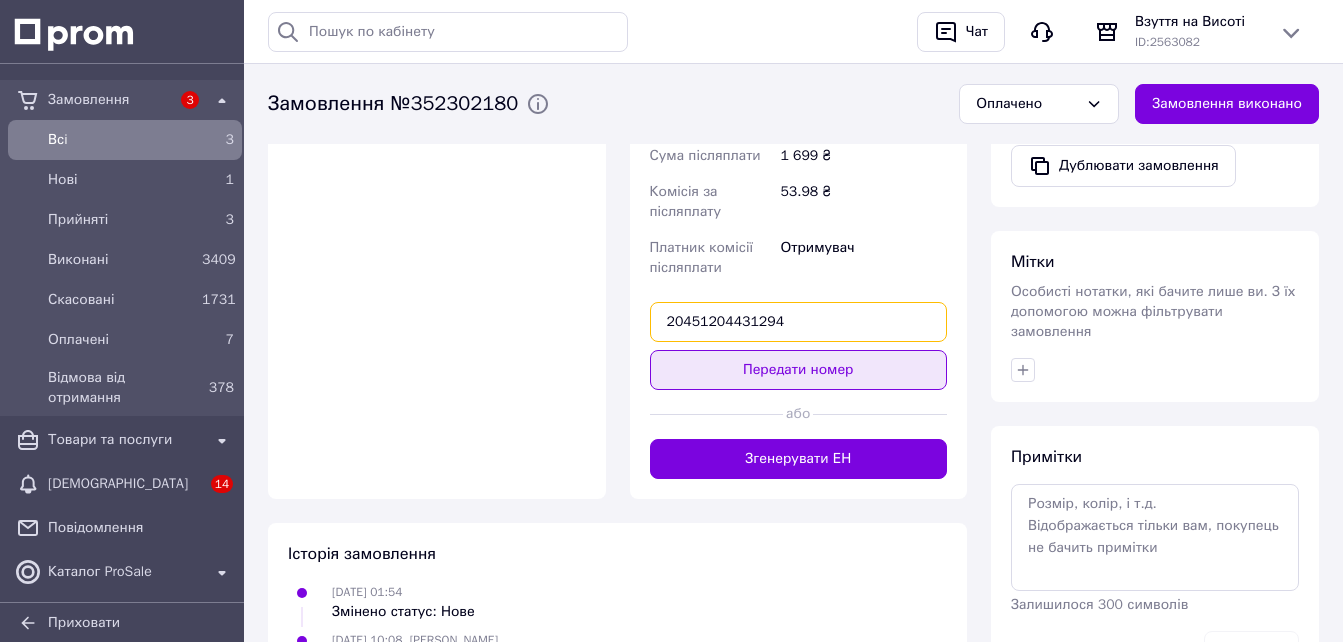 type on "20451204431294" 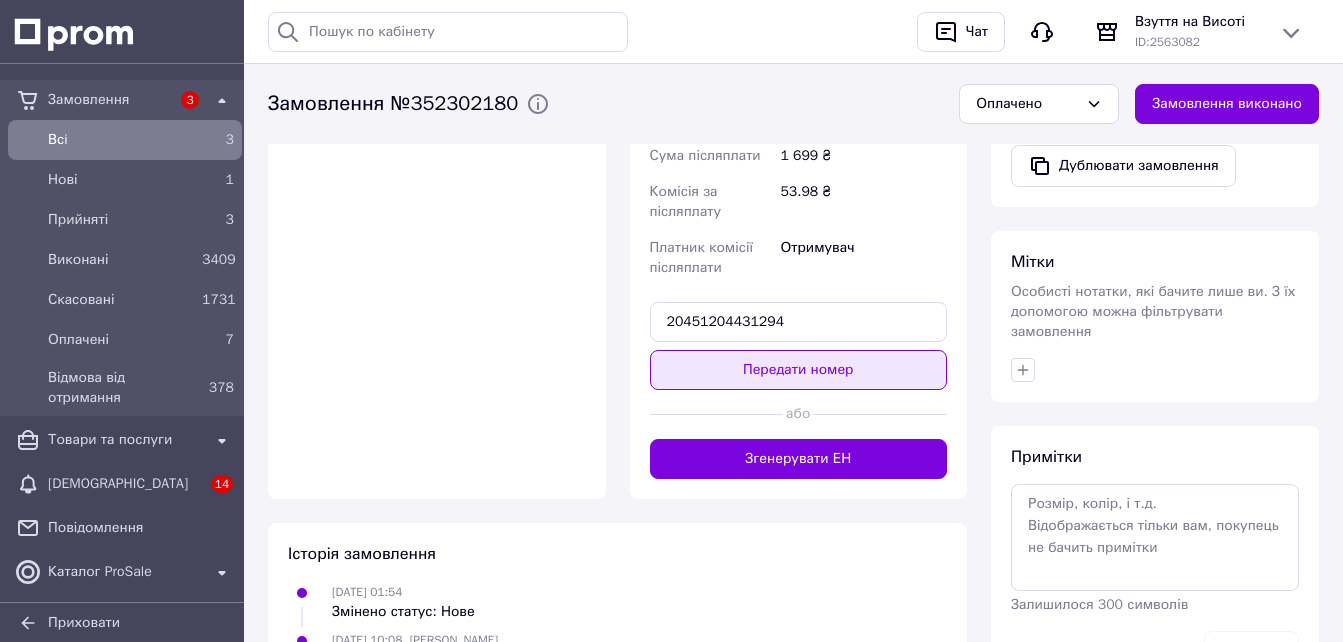 click on "Передати номер" at bounding box center (799, 370) 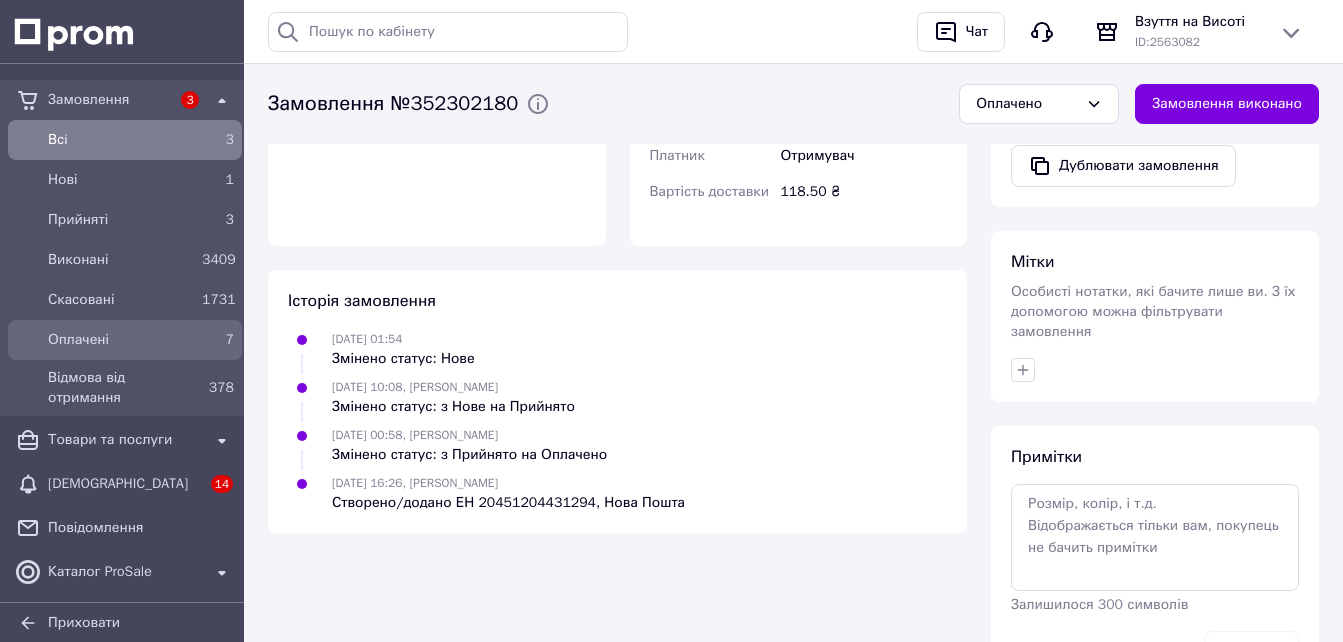 click on "Оплачені 7" at bounding box center (125, 340) 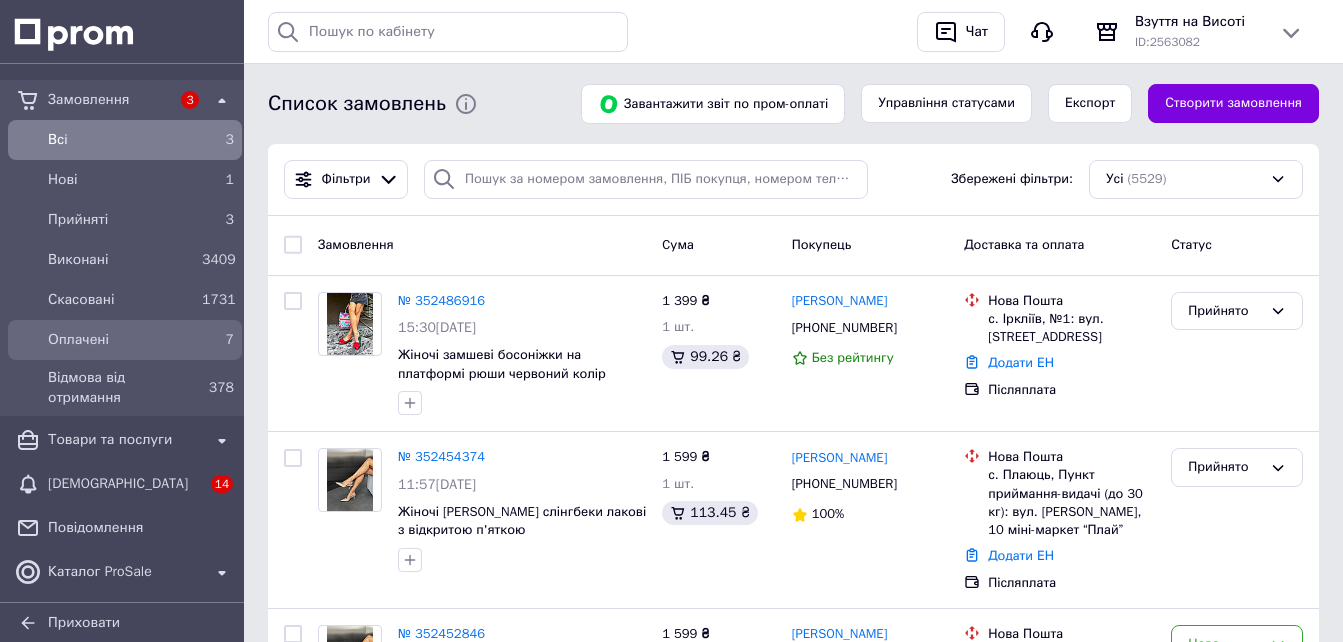 click on "Оплачені" at bounding box center (121, 340) 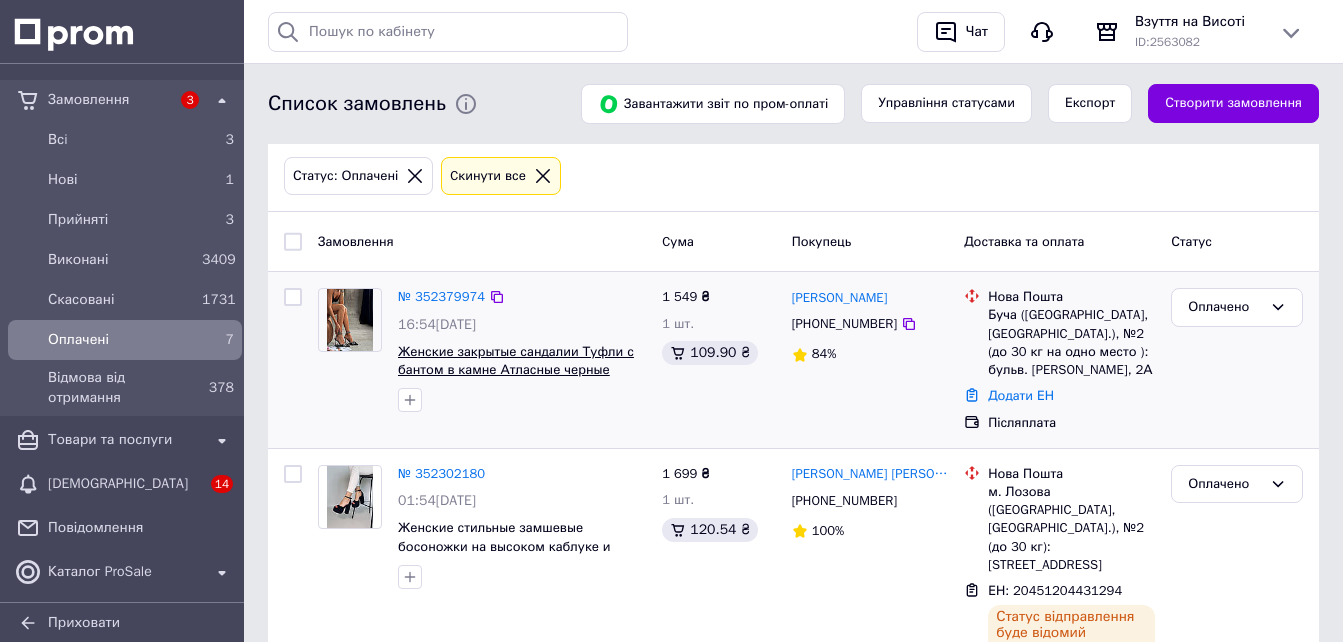 scroll, scrollTop: 200, scrollLeft: 0, axis: vertical 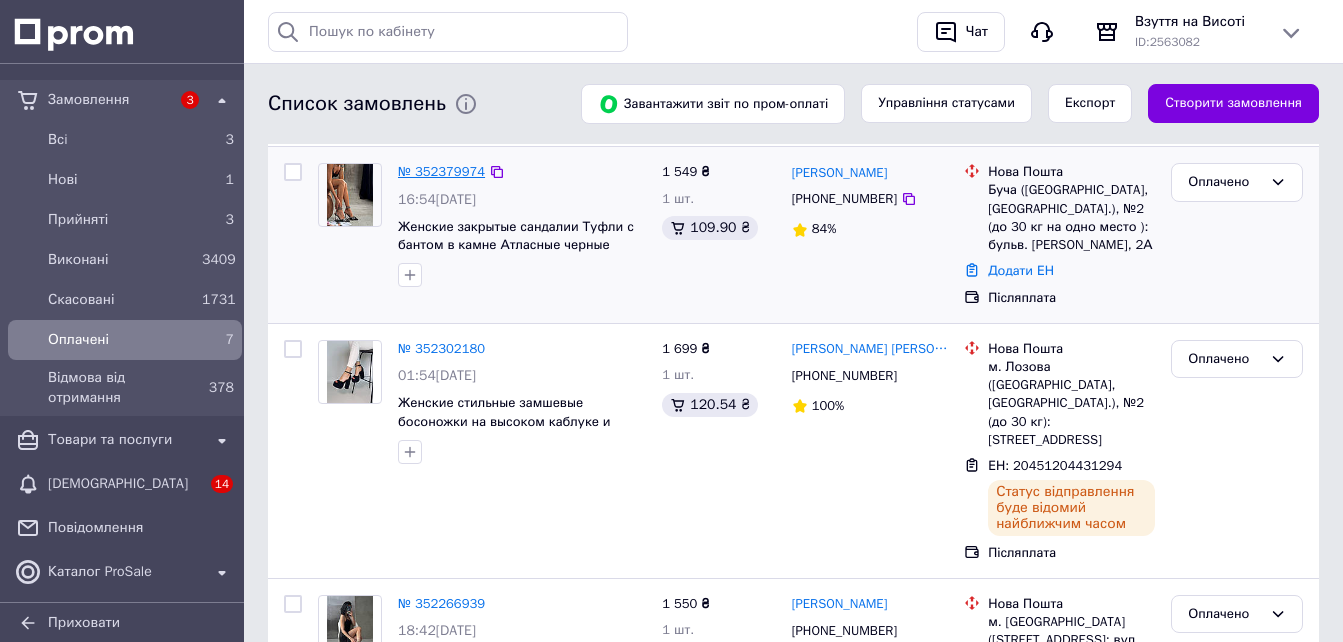 click on "№ 352379974" at bounding box center [441, 171] 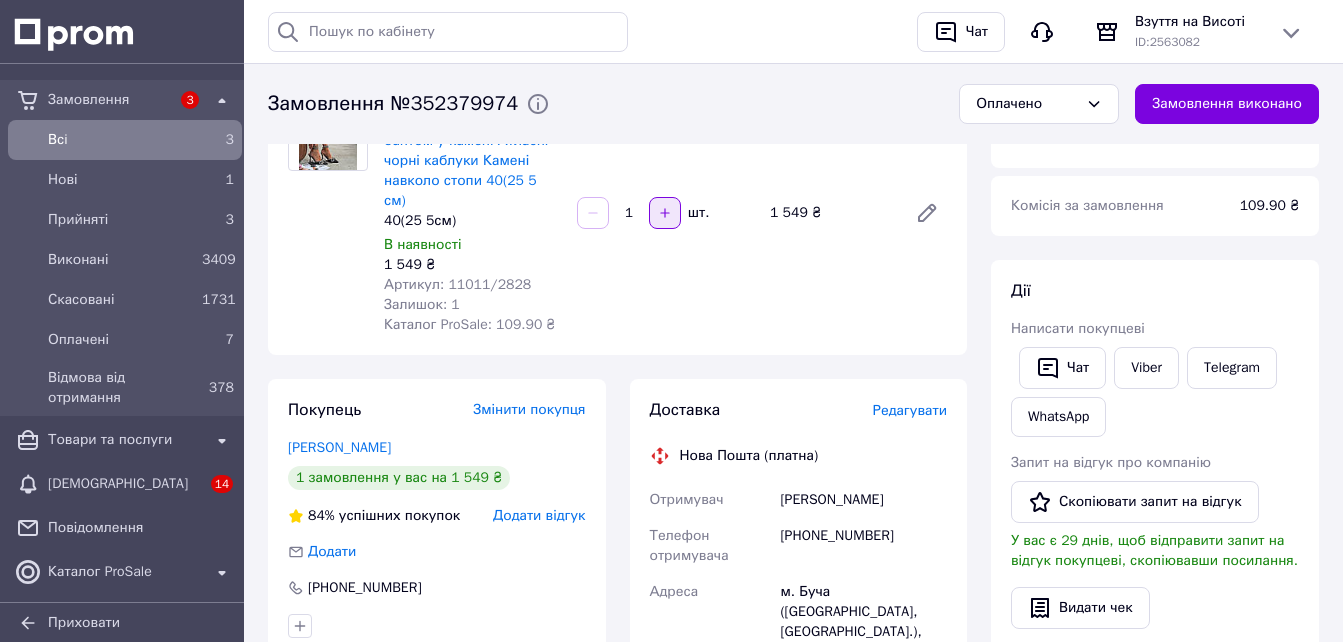 scroll, scrollTop: 0, scrollLeft: 0, axis: both 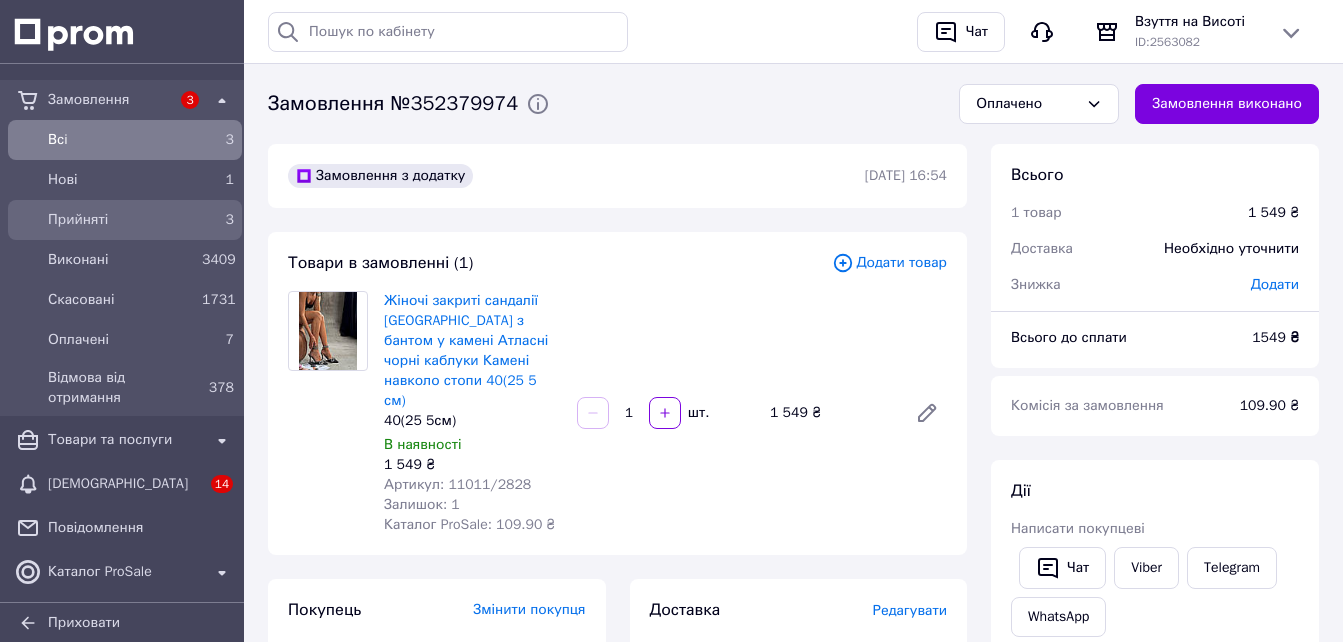 click on "Прийняті" at bounding box center (121, 220) 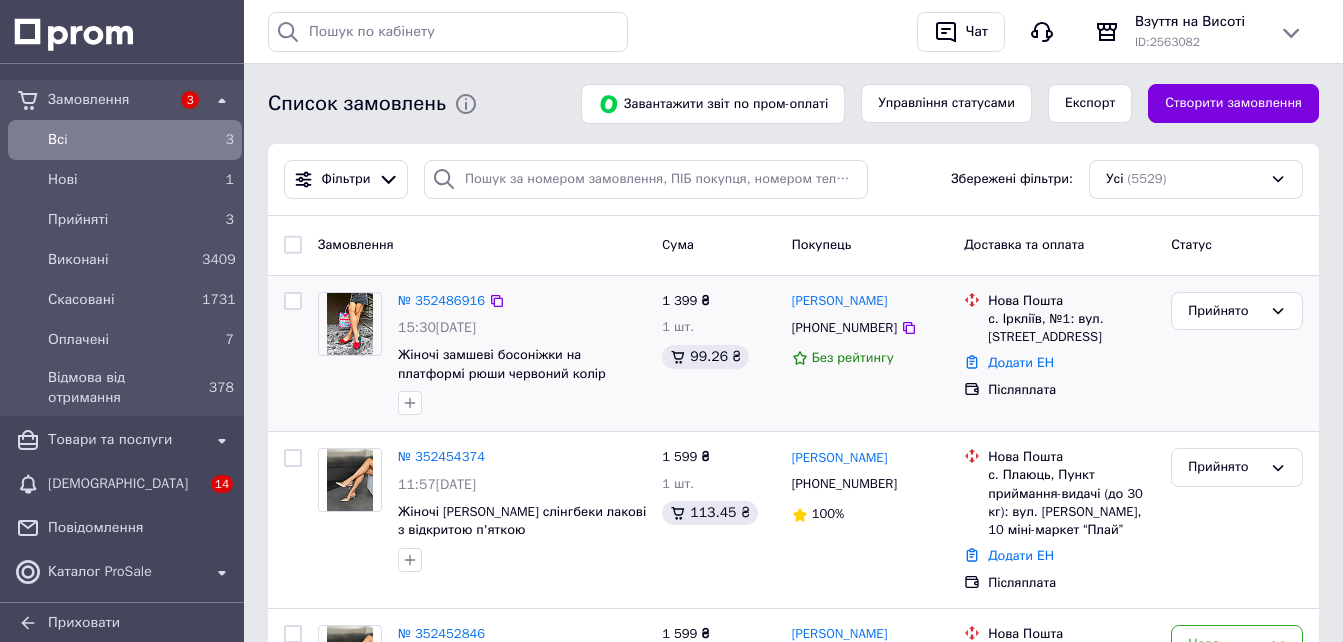 scroll, scrollTop: 200, scrollLeft: 0, axis: vertical 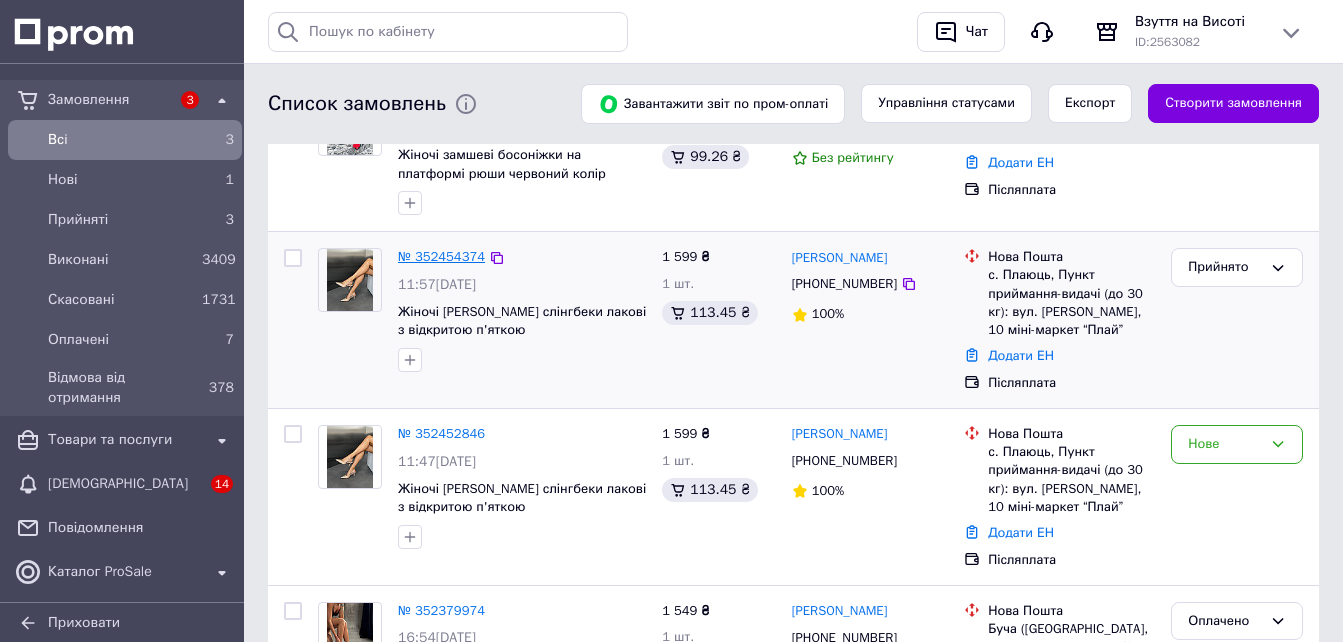 click on "№ 352454374" at bounding box center (441, 256) 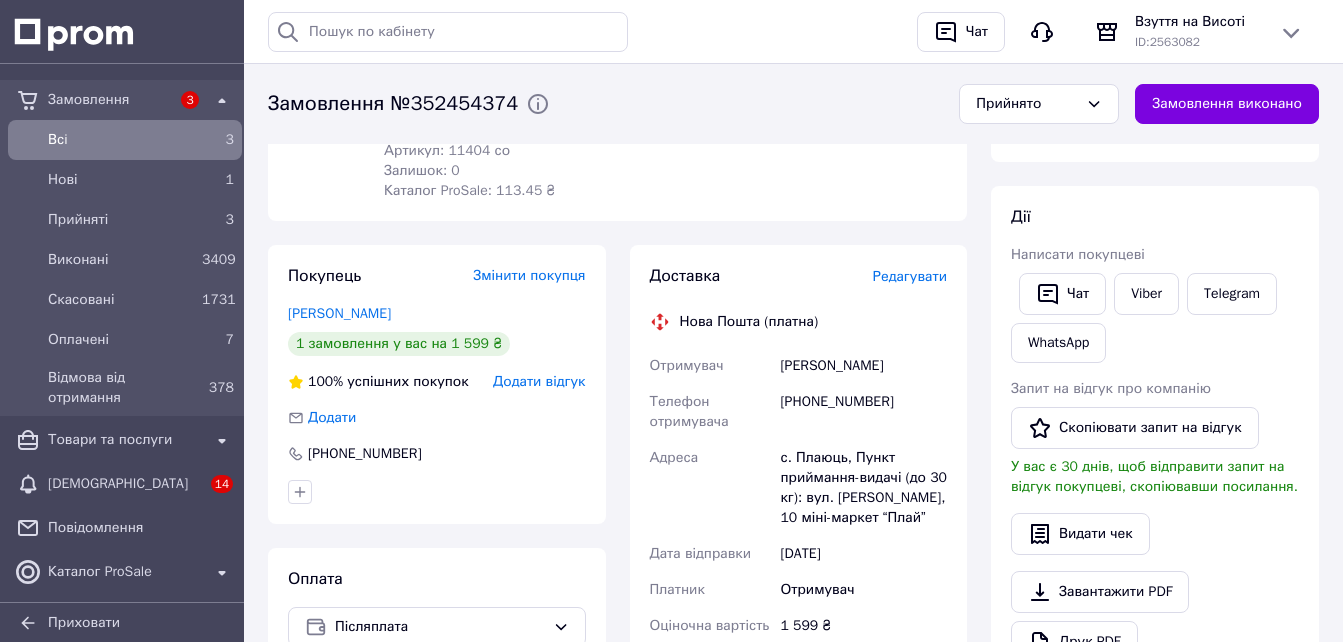 scroll, scrollTop: 400, scrollLeft: 0, axis: vertical 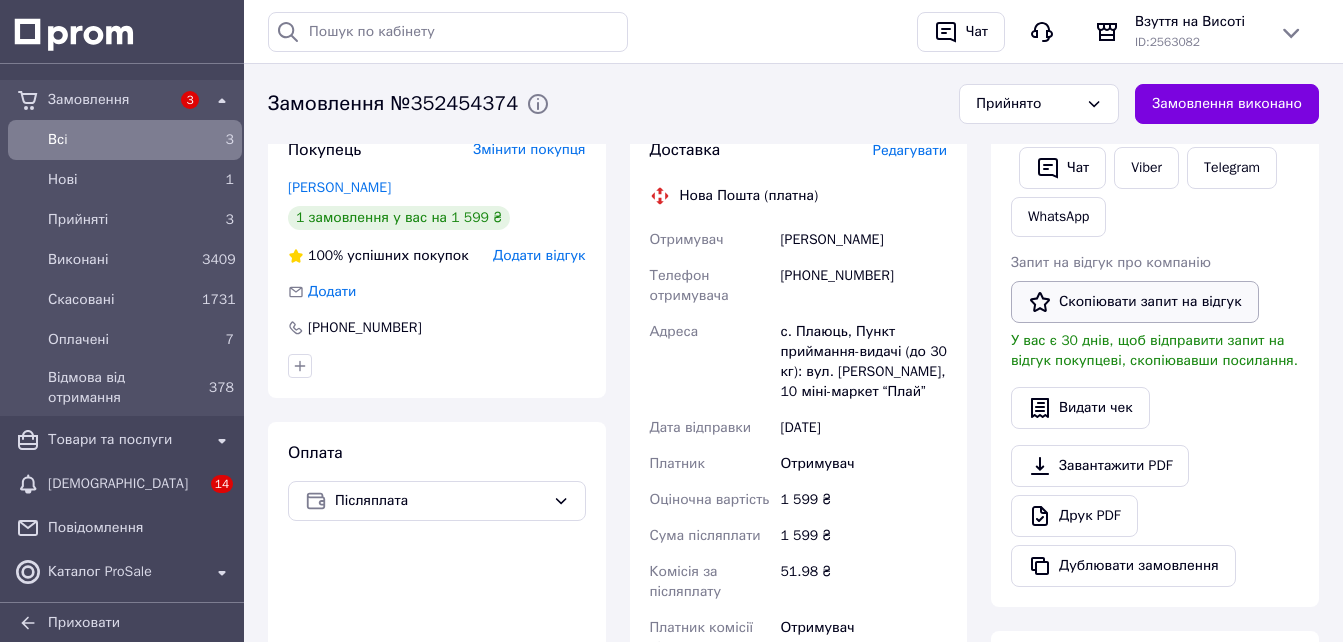 click on "Скопіювати запит на відгук" at bounding box center (1135, 302) 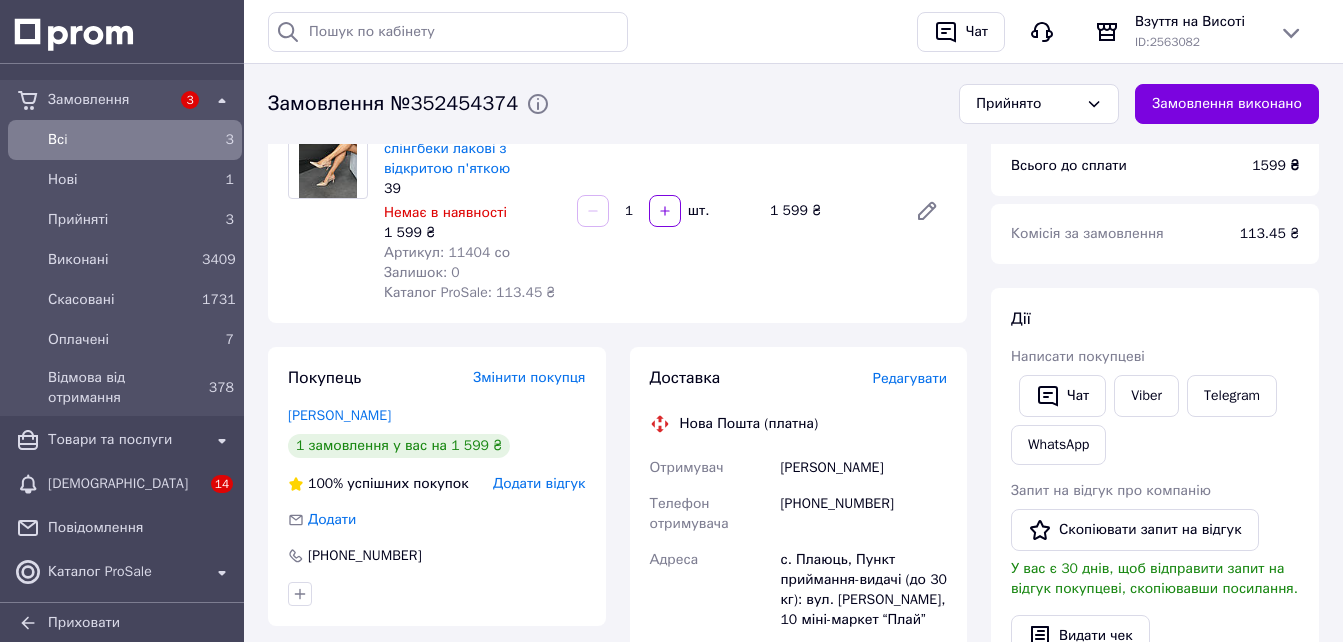 scroll, scrollTop: 0, scrollLeft: 0, axis: both 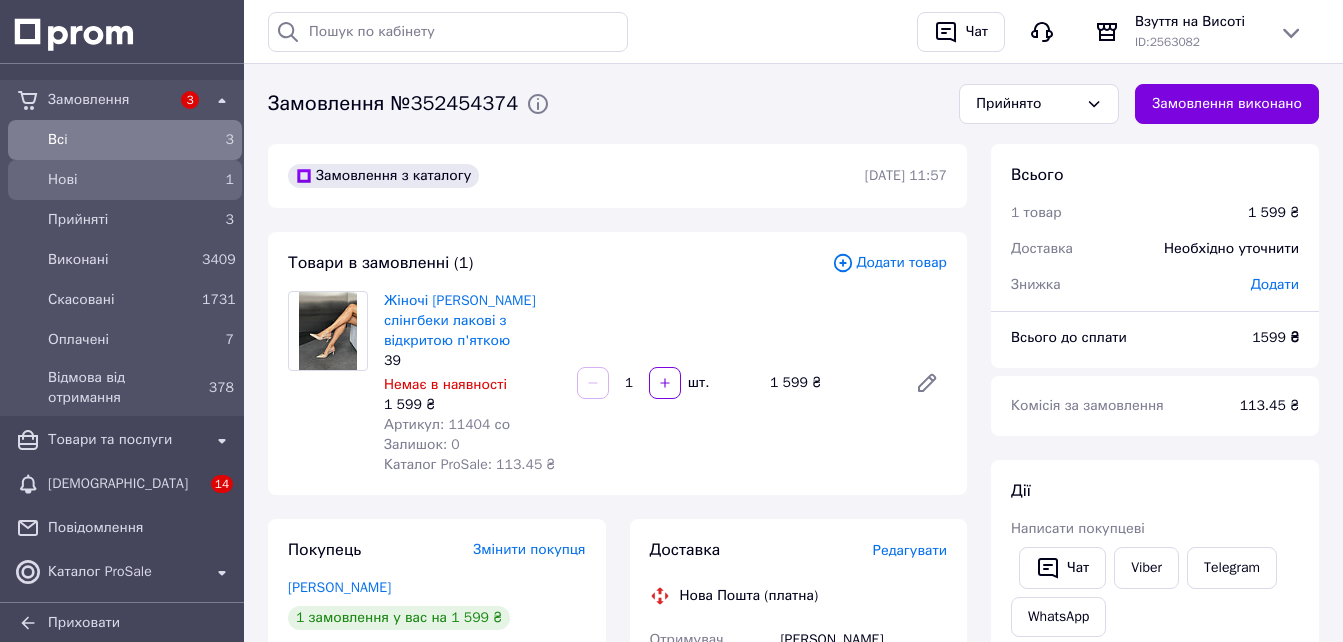 click on "Нові" at bounding box center [121, 180] 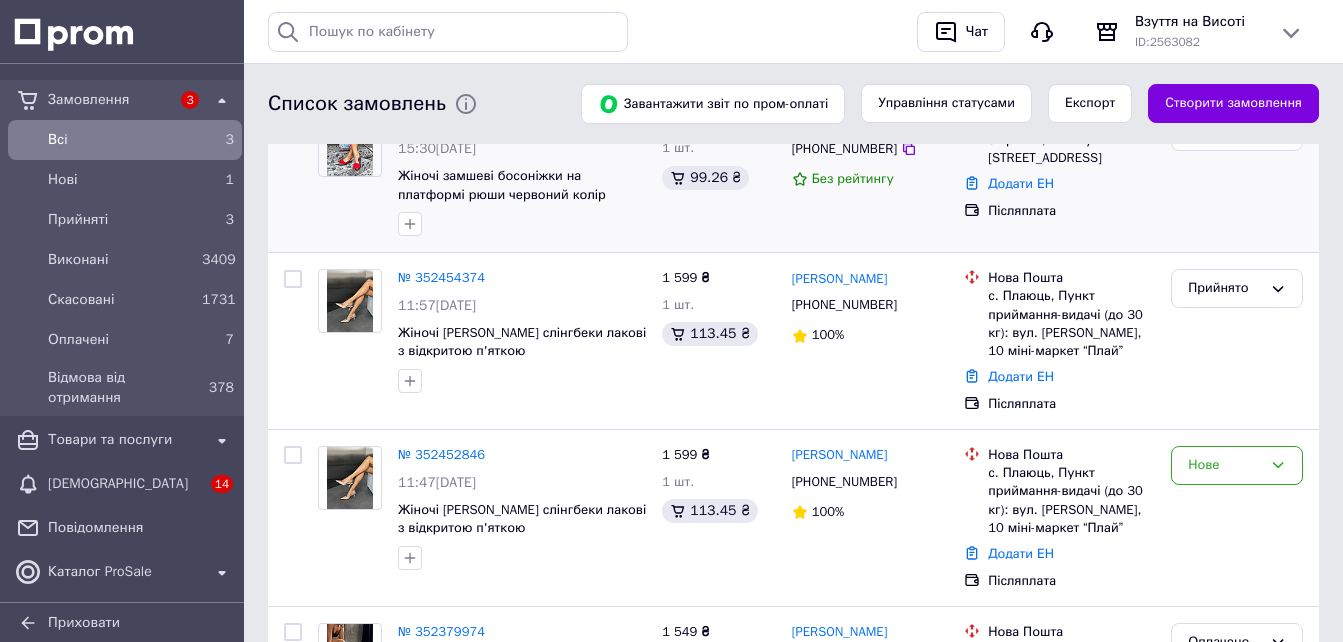 scroll, scrollTop: 200, scrollLeft: 0, axis: vertical 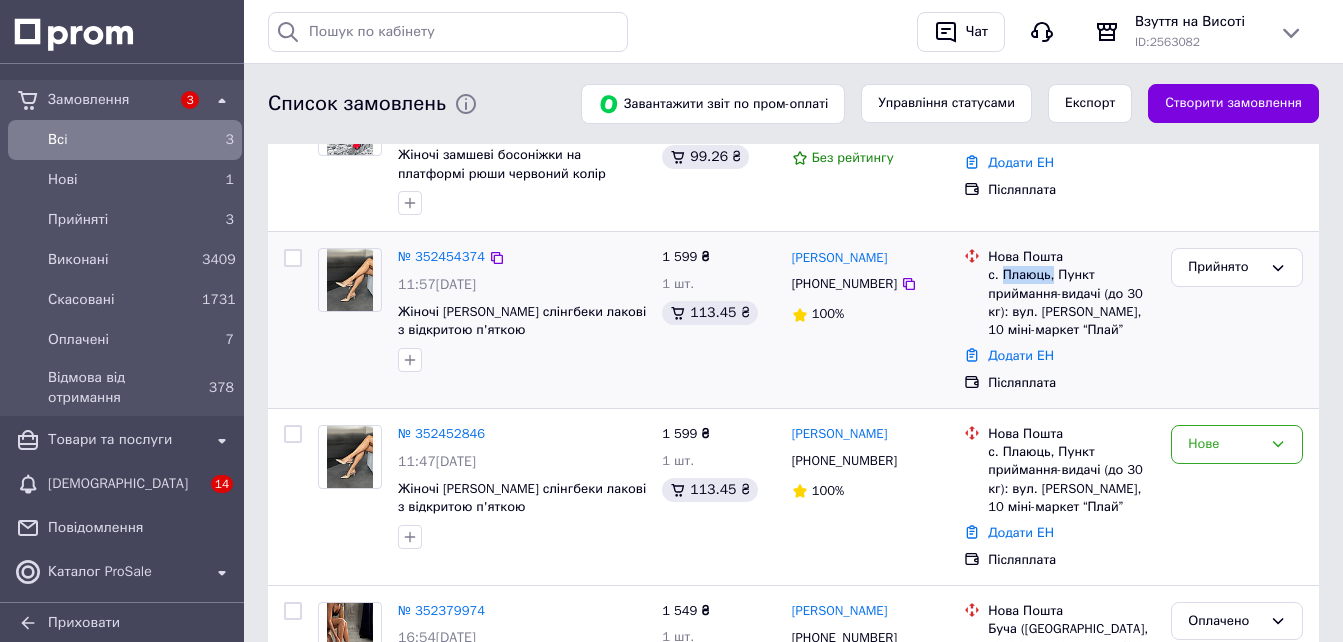 drag, startPoint x: 1051, startPoint y: 273, endPoint x: 1003, endPoint y: 271, distance: 48.04165 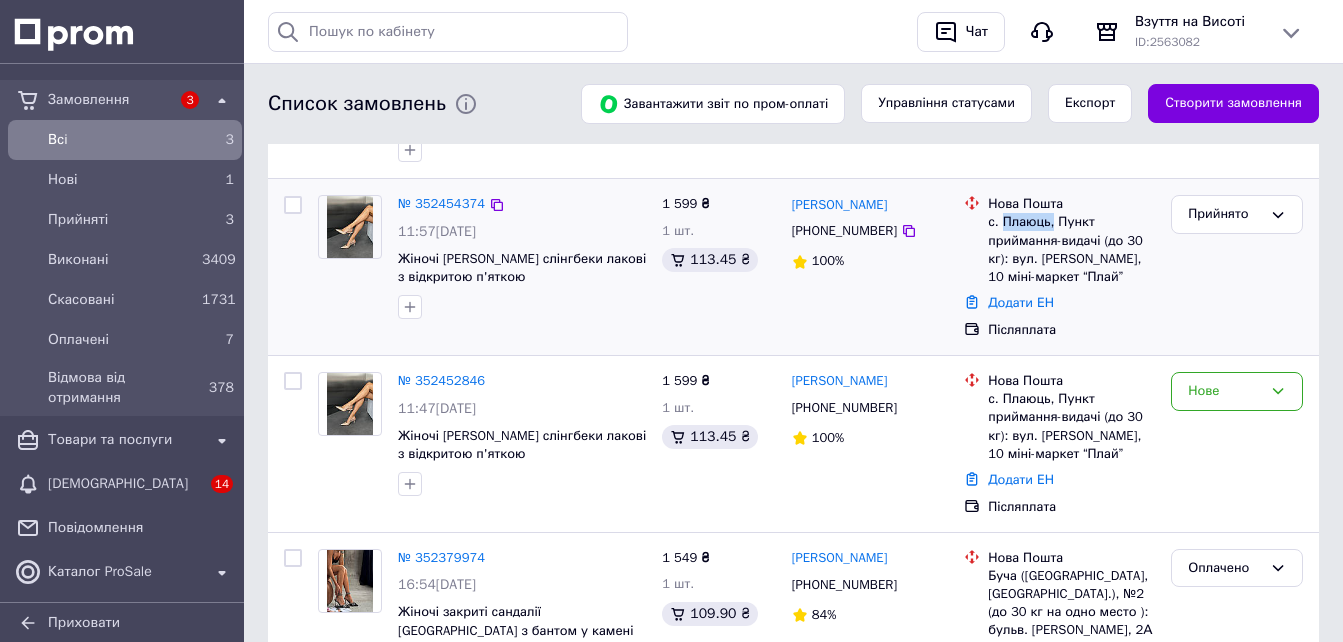 scroll, scrollTop: 300, scrollLeft: 0, axis: vertical 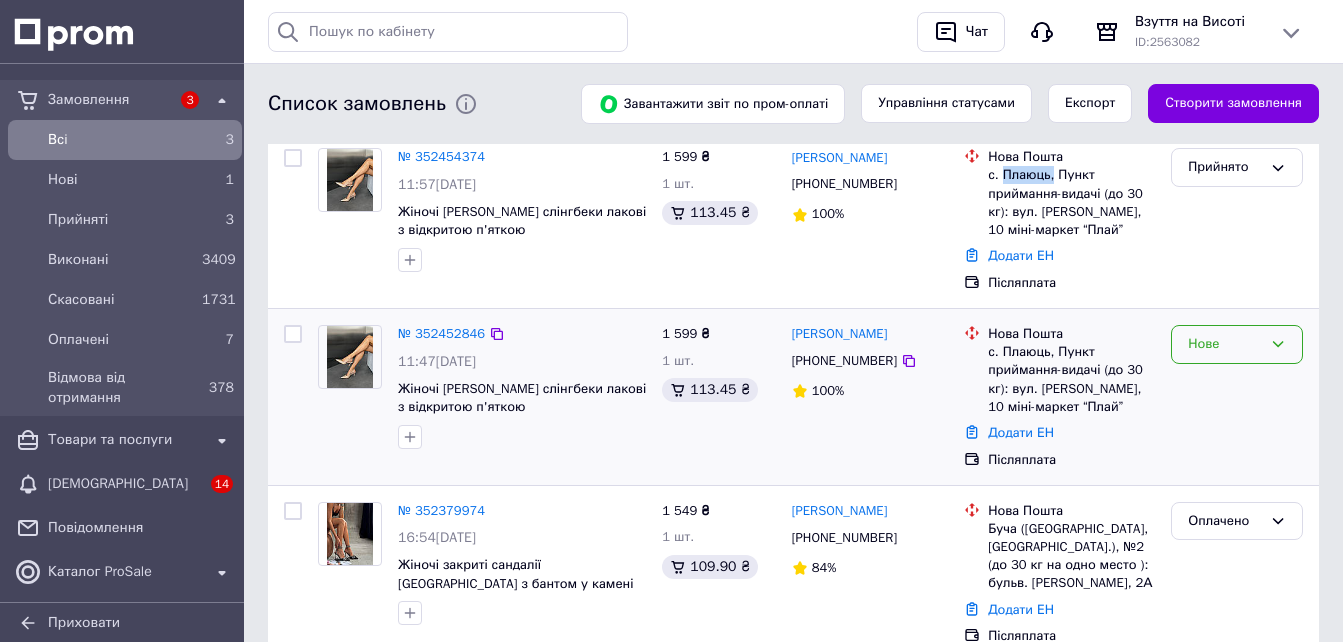 click on "Нове" at bounding box center (1225, 344) 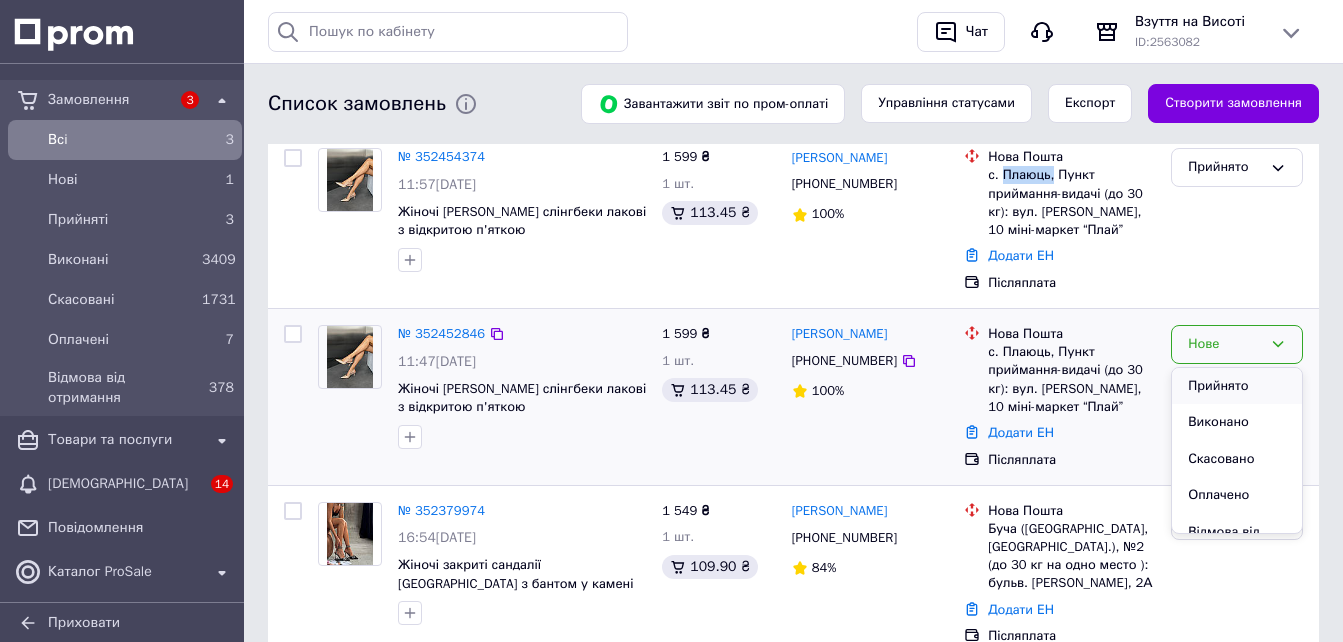 click on "Прийнято" at bounding box center [1237, 386] 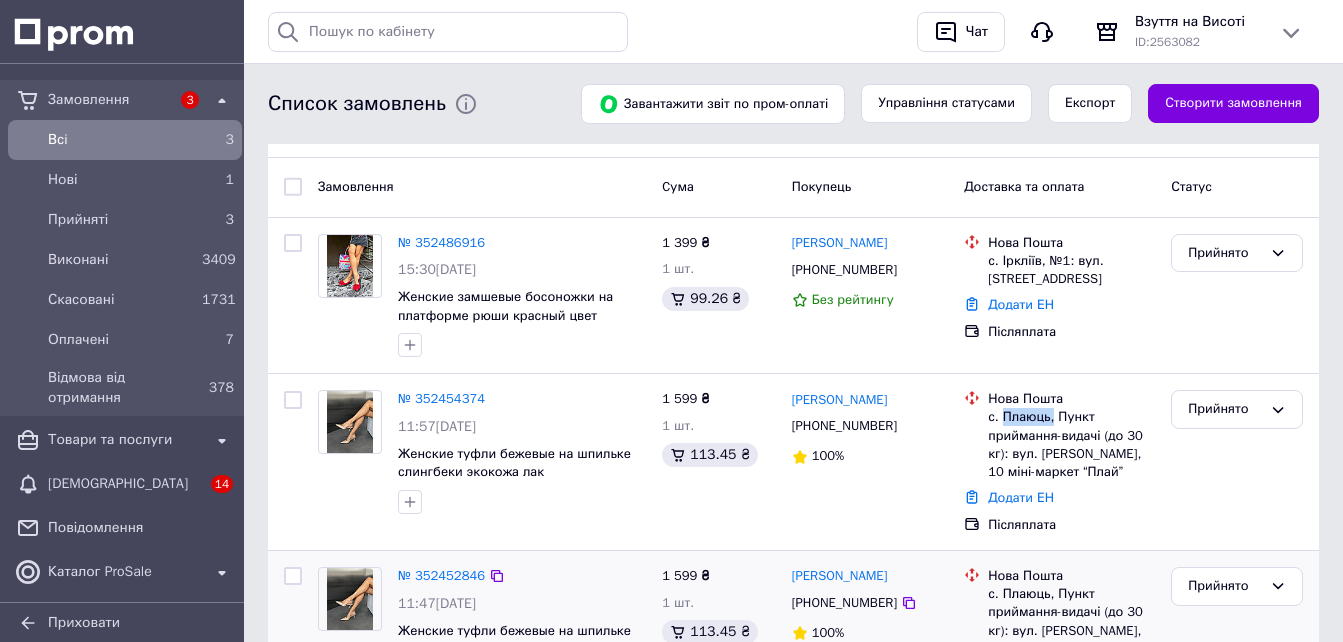 scroll, scrollTop: 0, scrollLeft: 0, axis: both 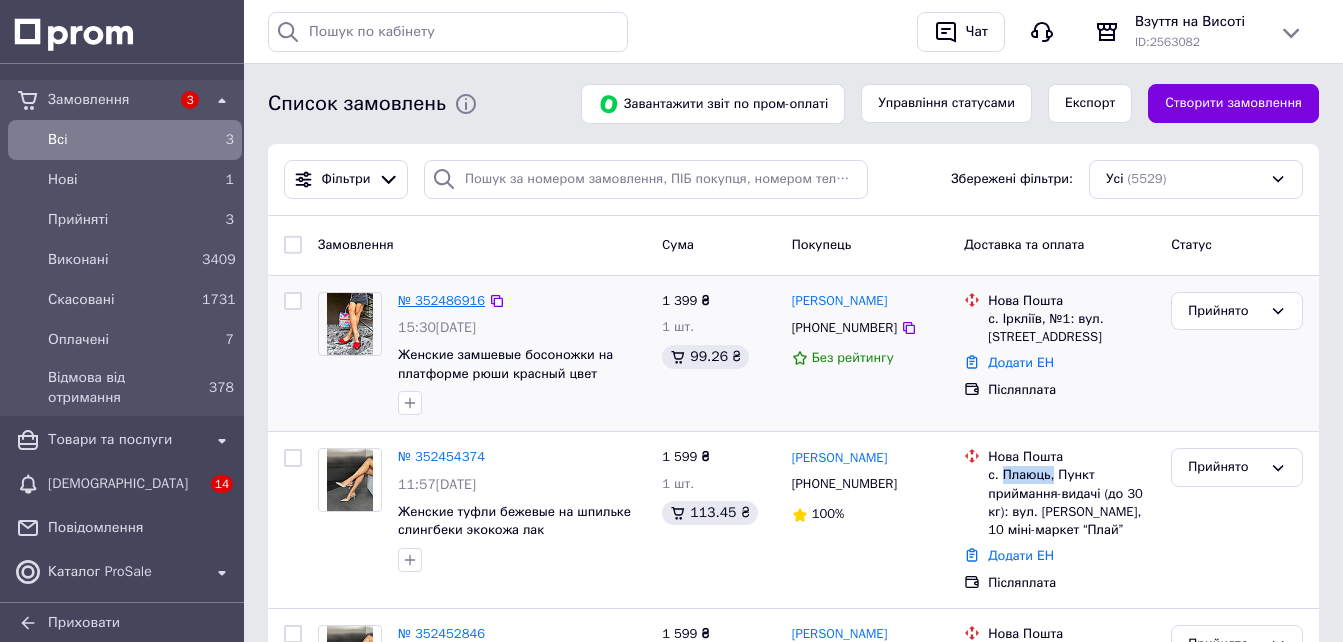 click on "№ 352486916" at bounding box center (441, 300) 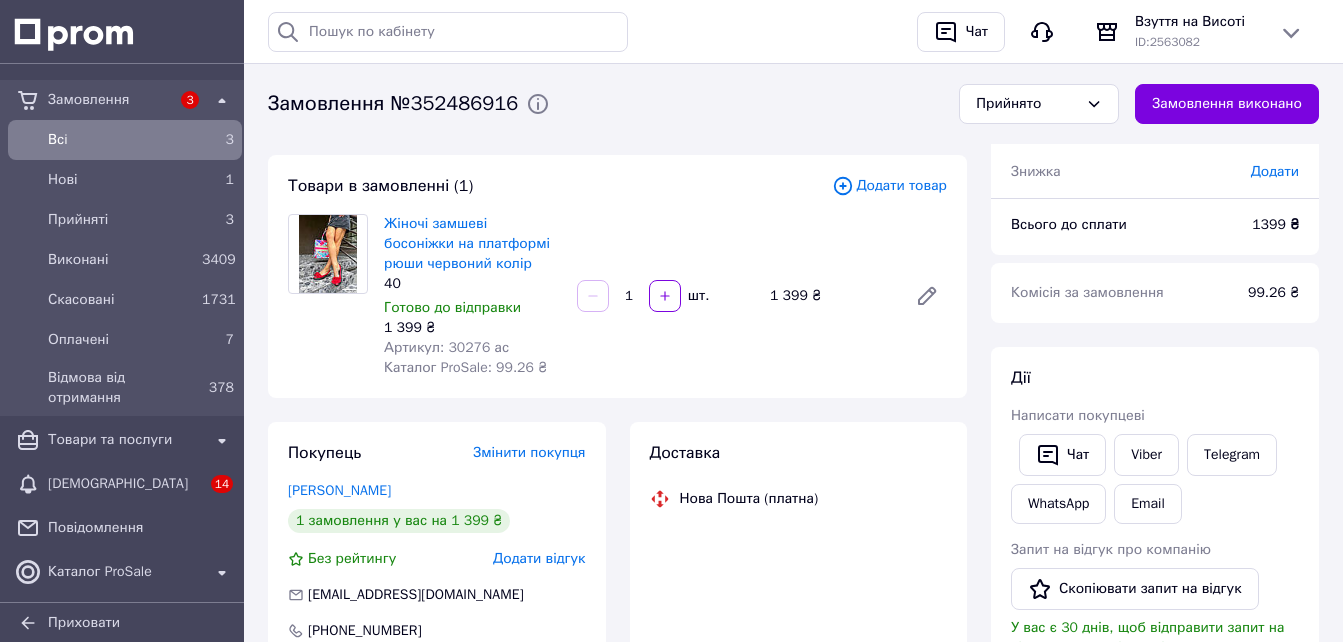 scroll, scrollTop: 200, scrollLeft: 0, axis: vertical 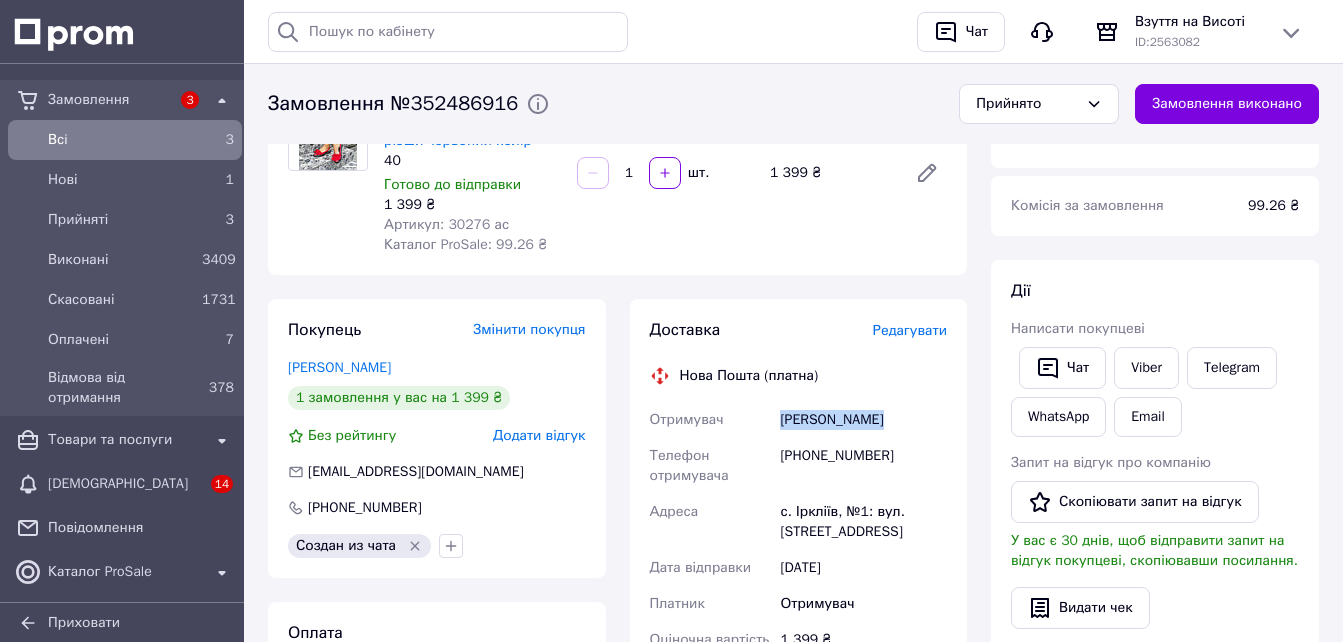 drag, startPoint x: 877, startPoint y: 415, endPoint x: 777, endPoint y: 420, distance: 100.12492 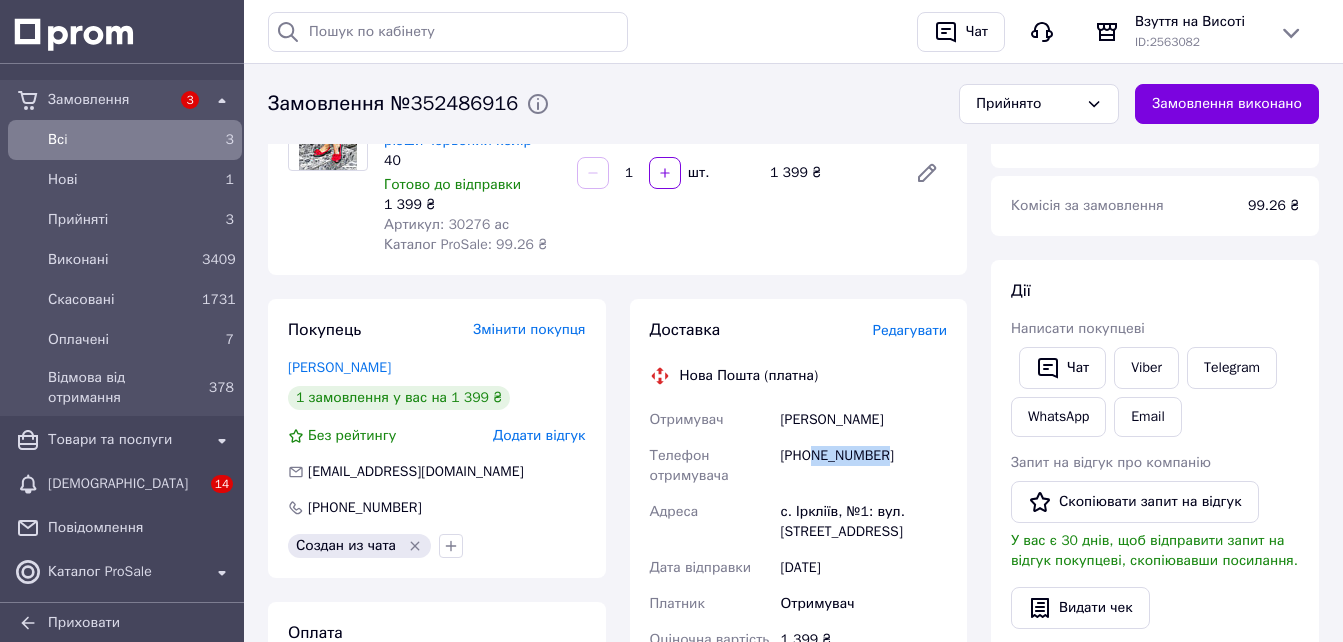 drag, startPoint x: 885, startPoint y: 456, endPoint x: 813, endPoint y: 451, distance: 72.1734 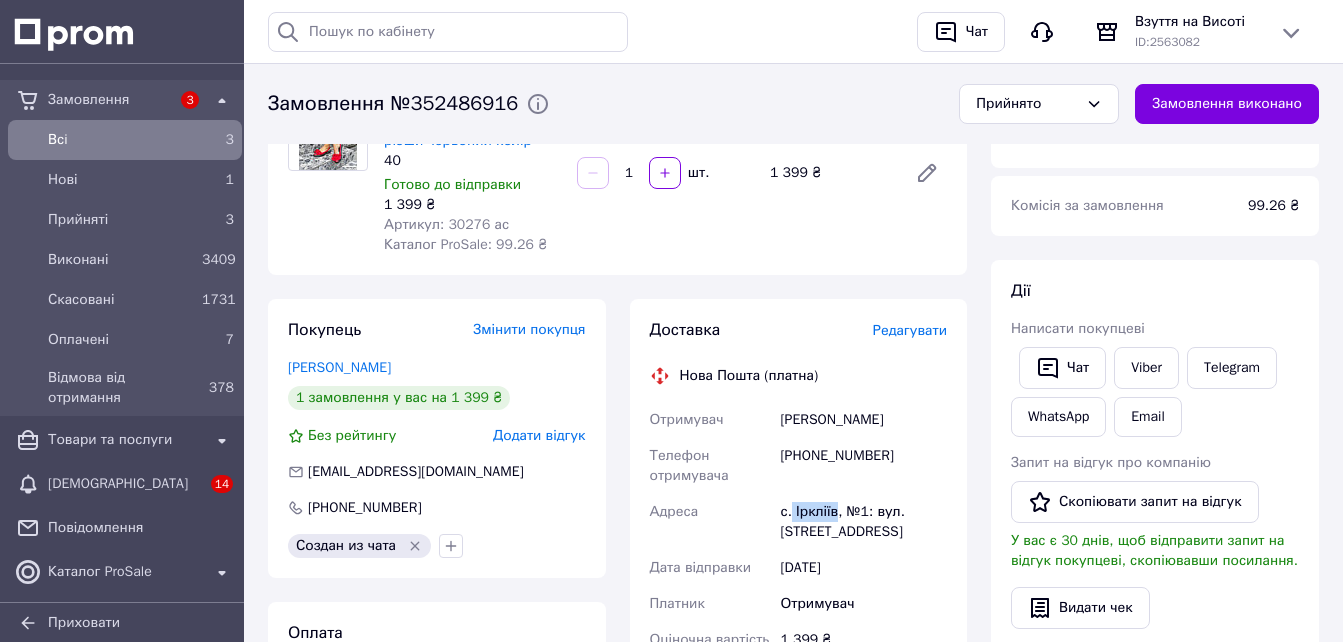 drag, startPoint x: 835, startPoint y: 507, endPoint x: 793, endPoint y: 508, distance: 42.0119 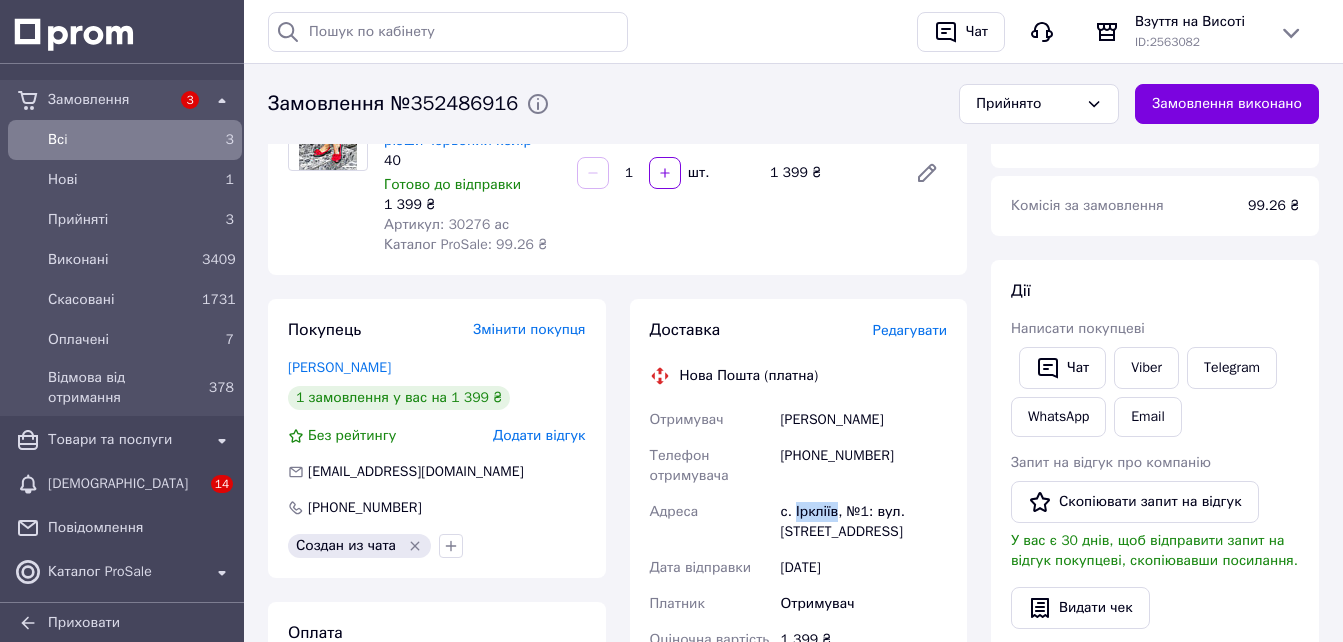copy on "Іркліїв" 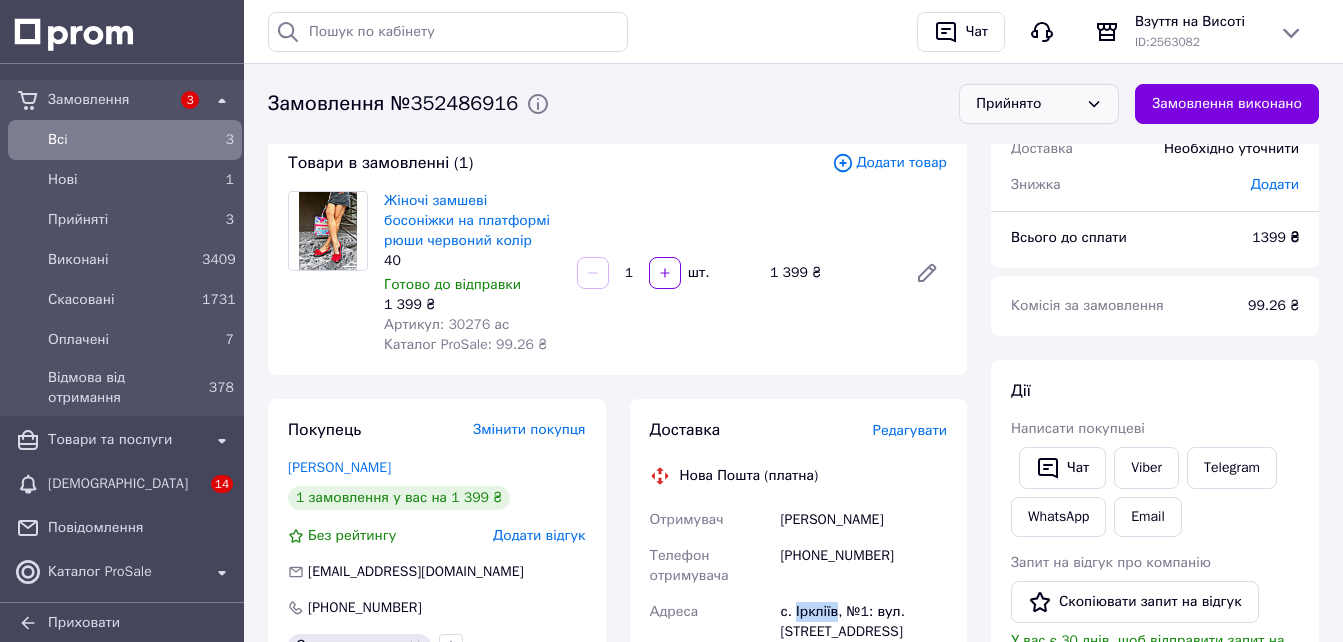 click on "Прийнято" at bounding box center [1039, 104] 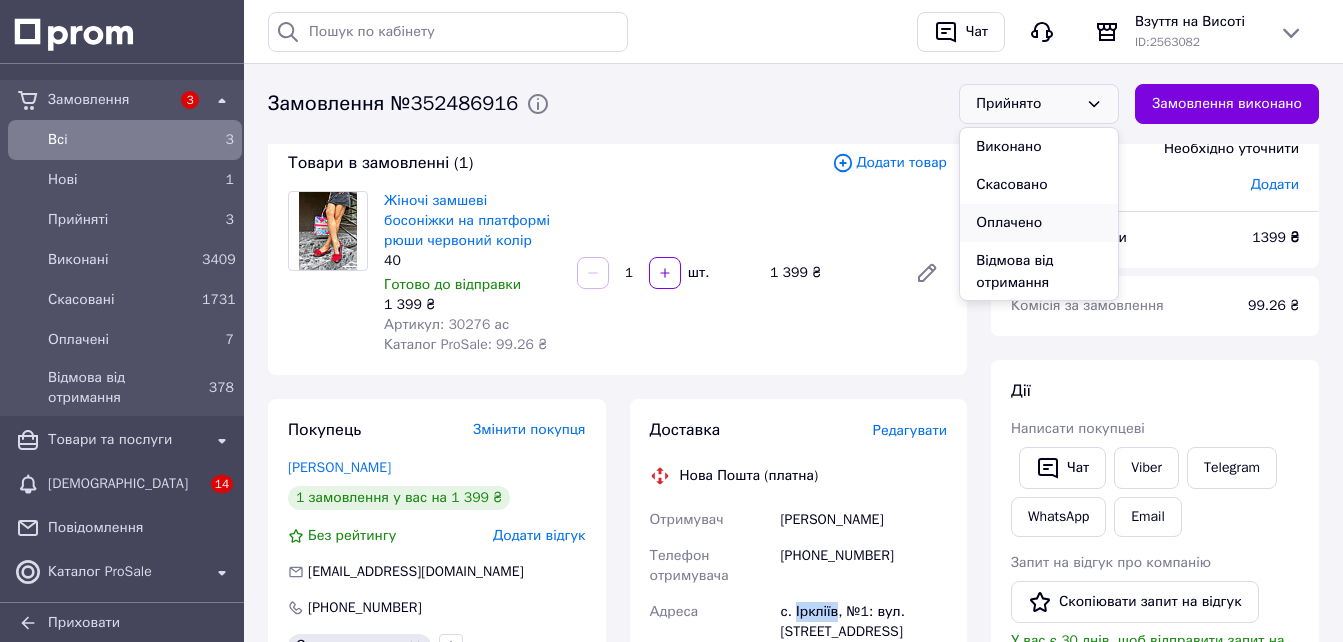 click on "Оплачено" at bounding box center (1039, 223) 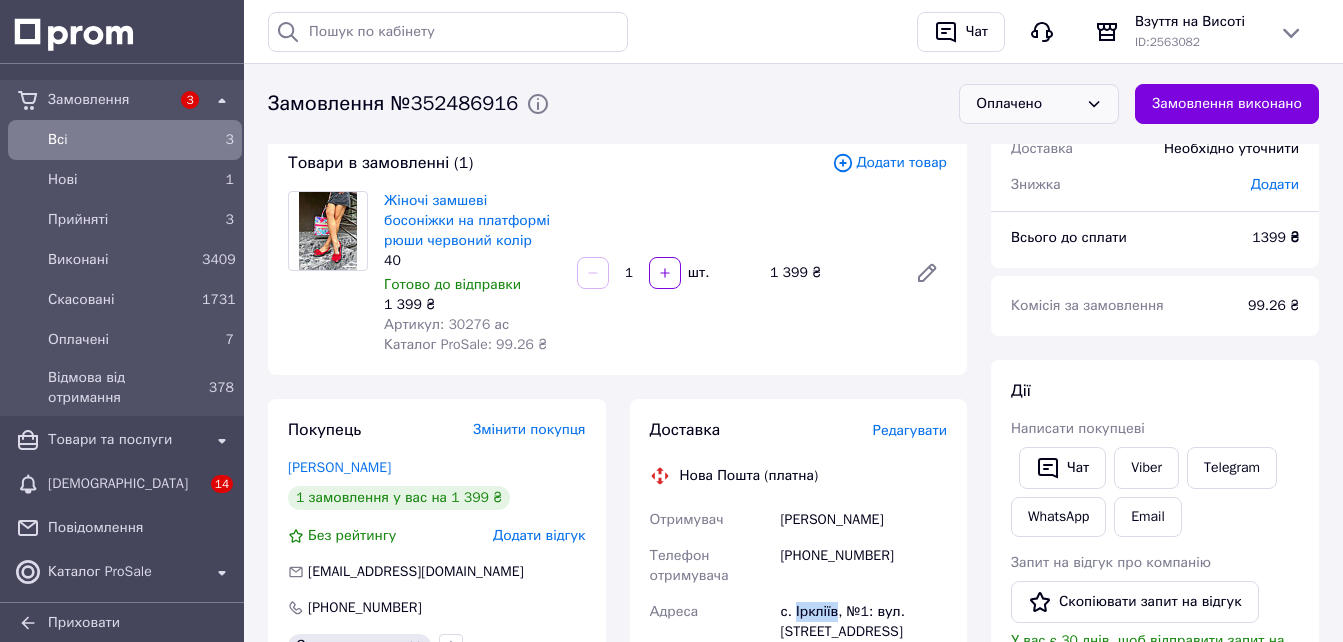 click on "Всi" at bounding box center [121, 140] 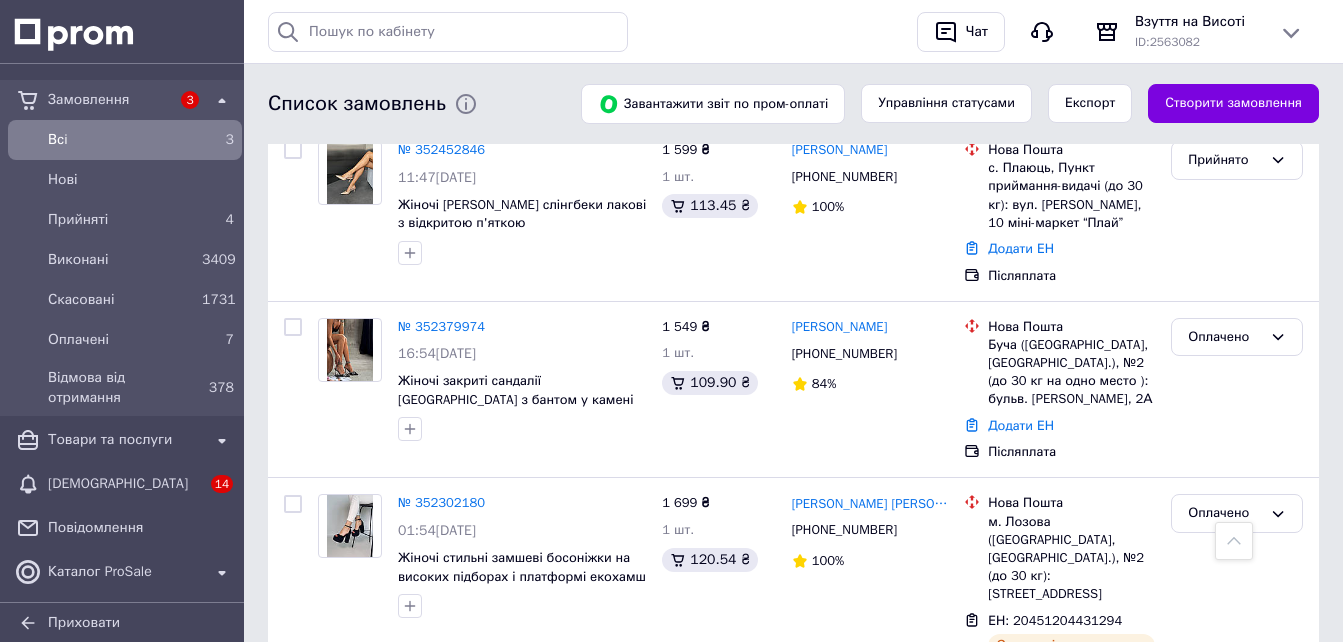 scroll, scrollTop: 600, scrollLeft: 0, axis: vertical 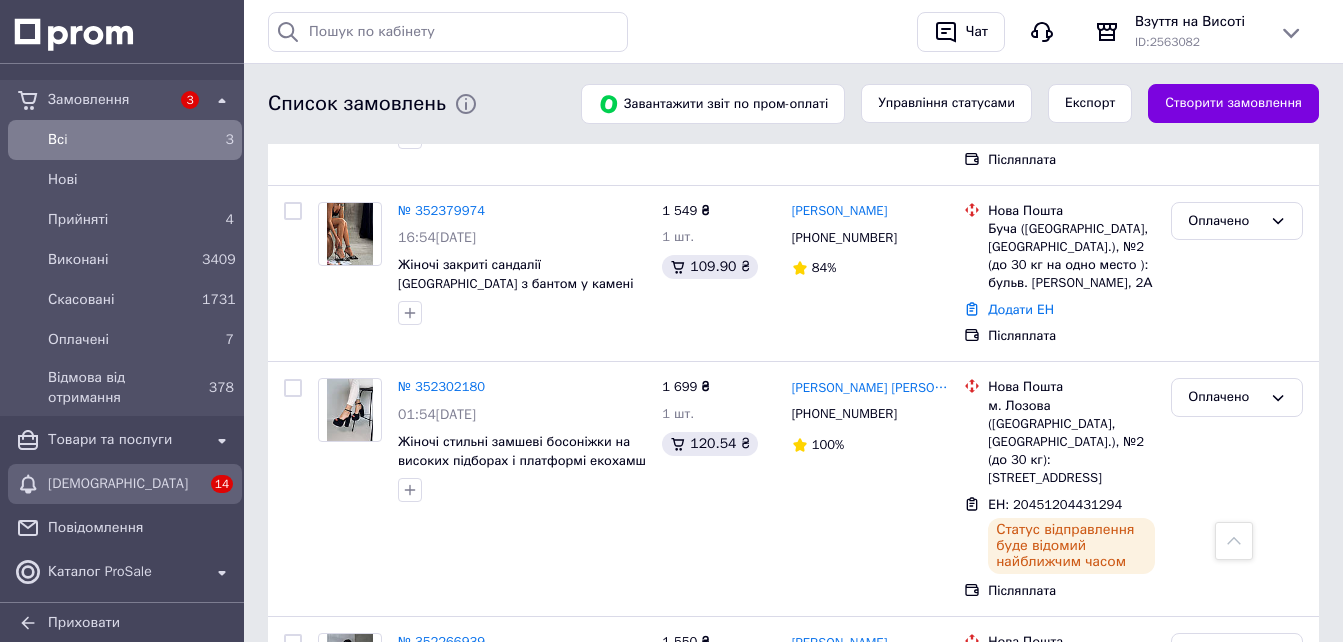 click on "[DEMOGRAPHIC_DATA]" at bounding box center [125, 484] 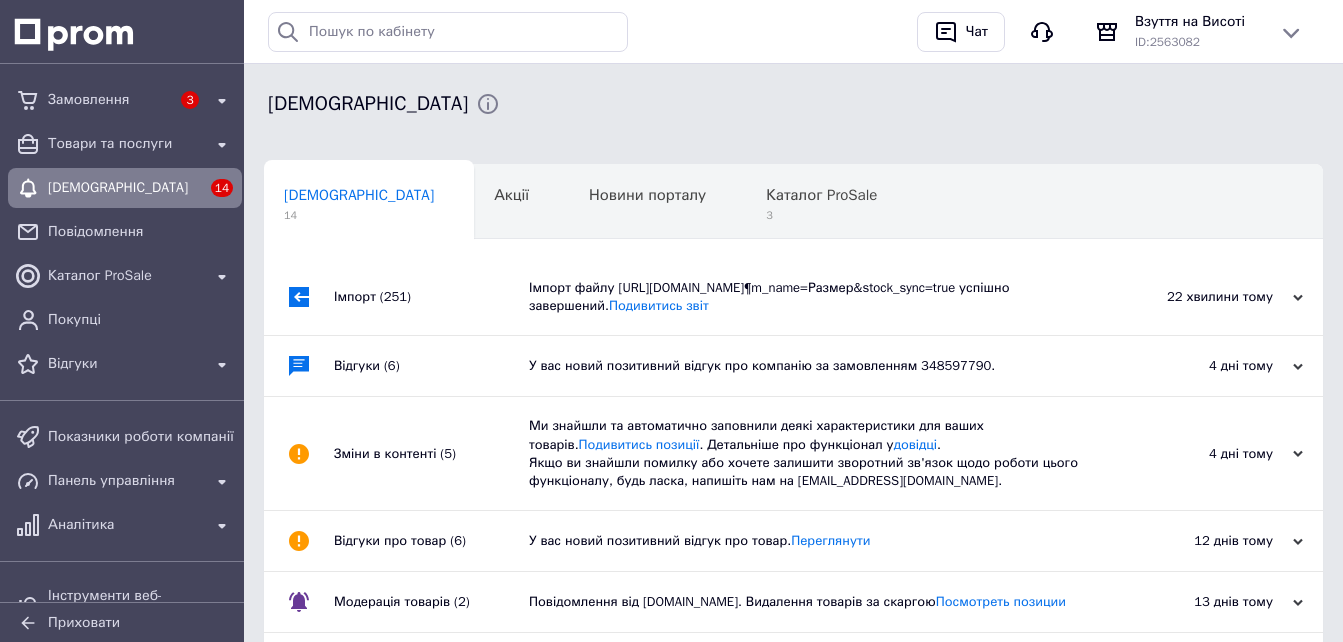 click on "Відгуки   (6)" at bounding box center (431, 366) 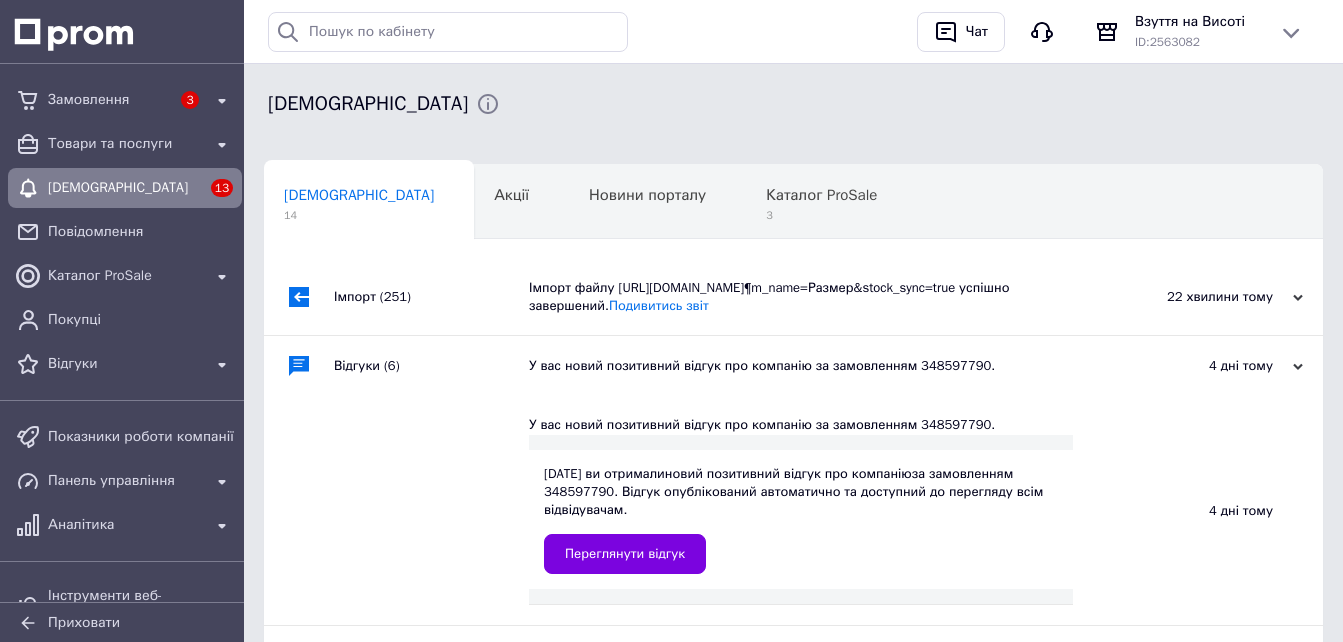 click on "Імпорт   (251)" at bounding box center (431, 297) 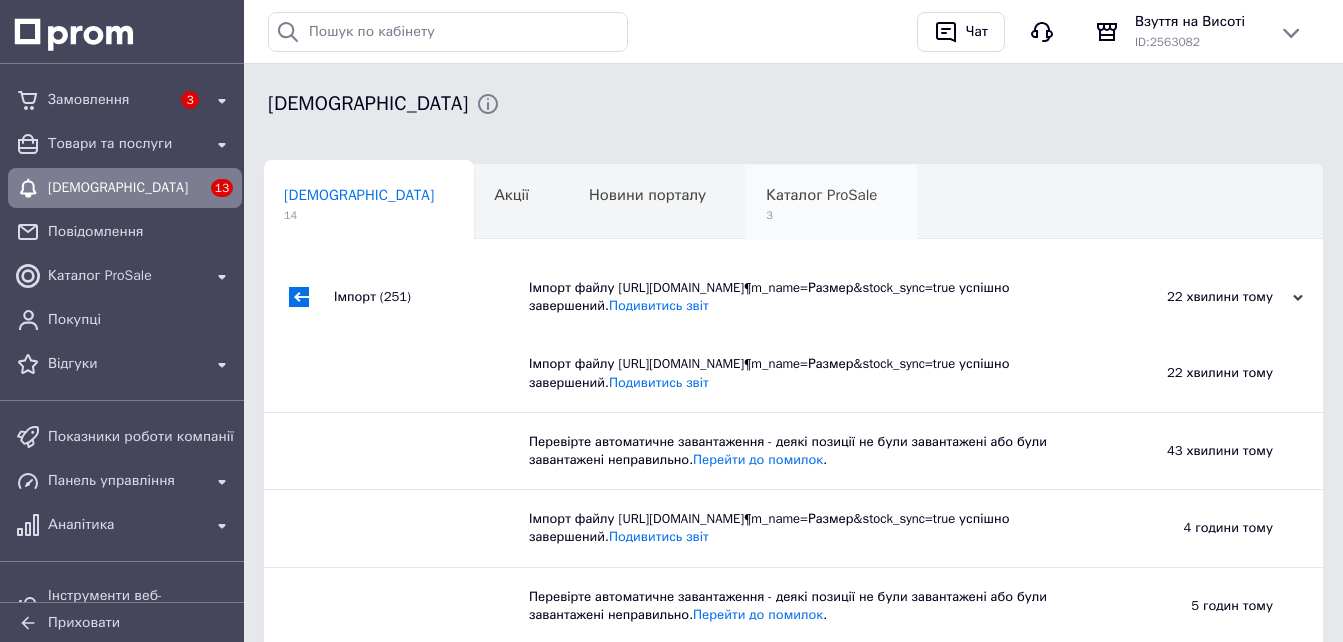 click on "Каталог ProSale" at bounding box center [821, 195] 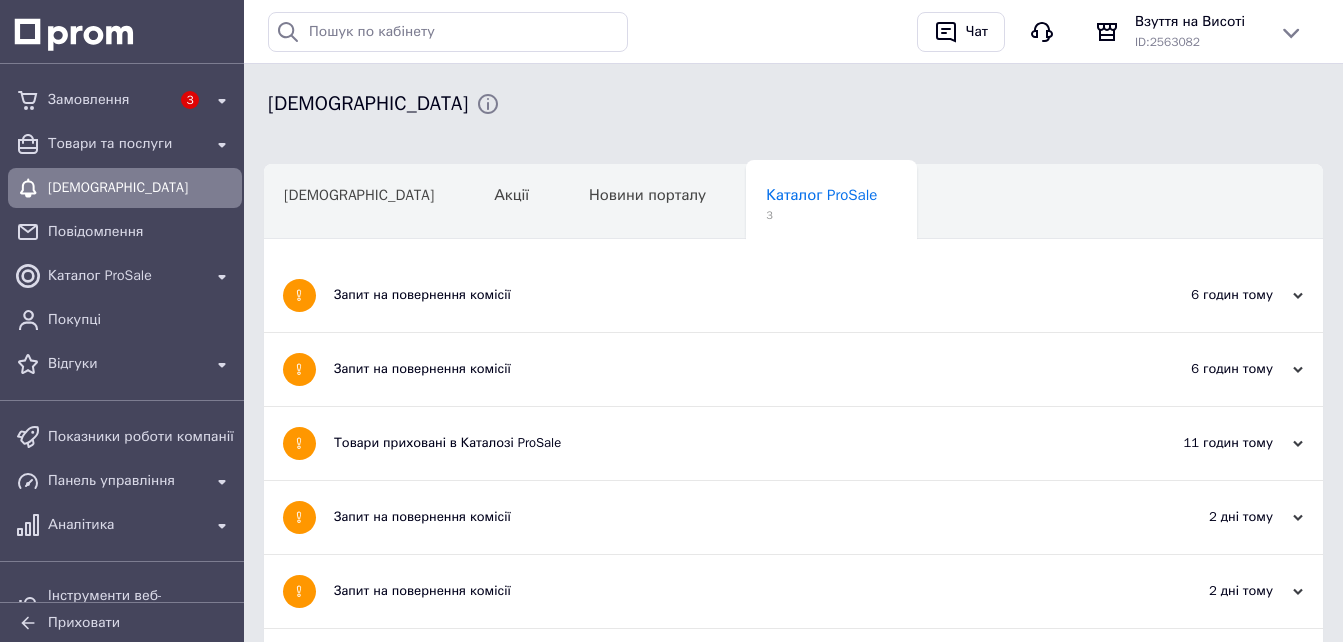 click on "Товари приховані в Каталозі ProSale" at bounding box center [718, 443] 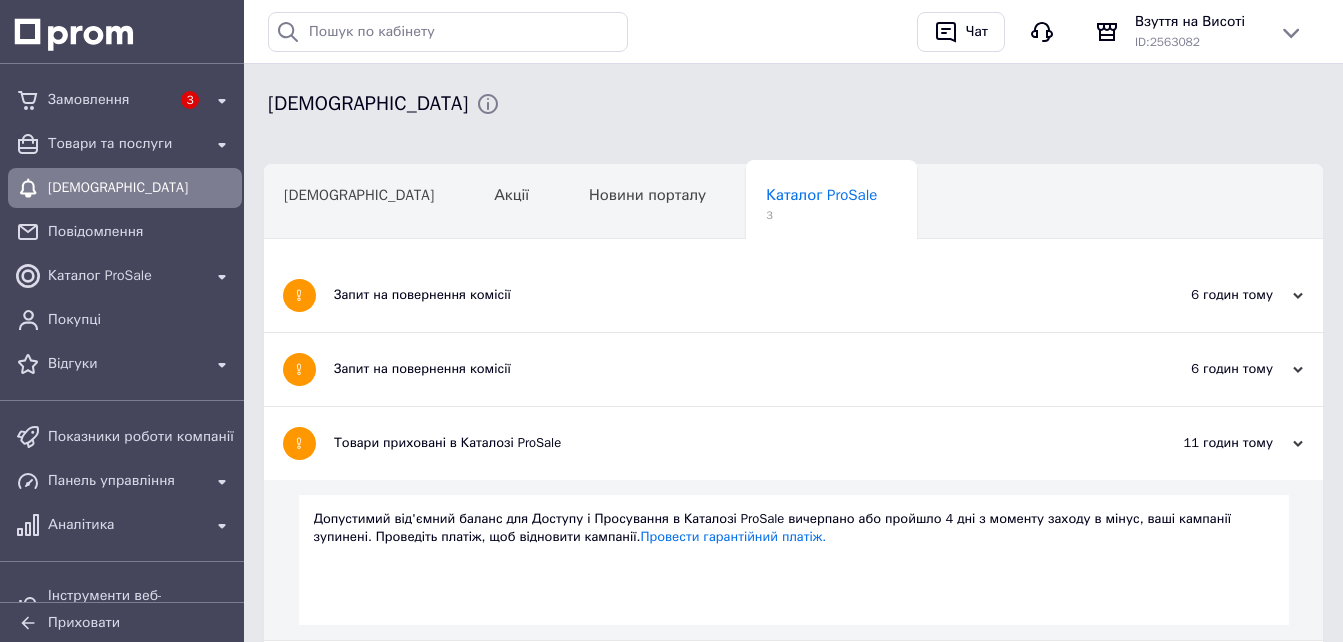click on "Запит на повернення комісії" at bounding box center [718, 369] 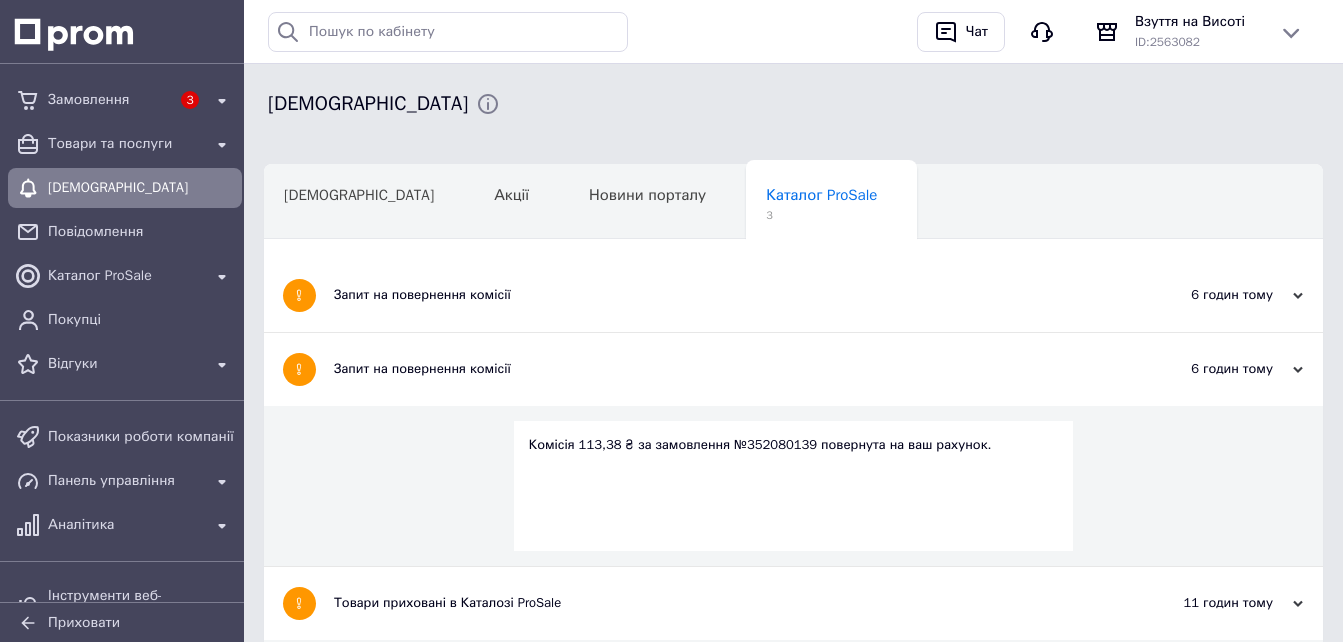 click on "Запит на повернення комісії" at bounding box center [718, 295] 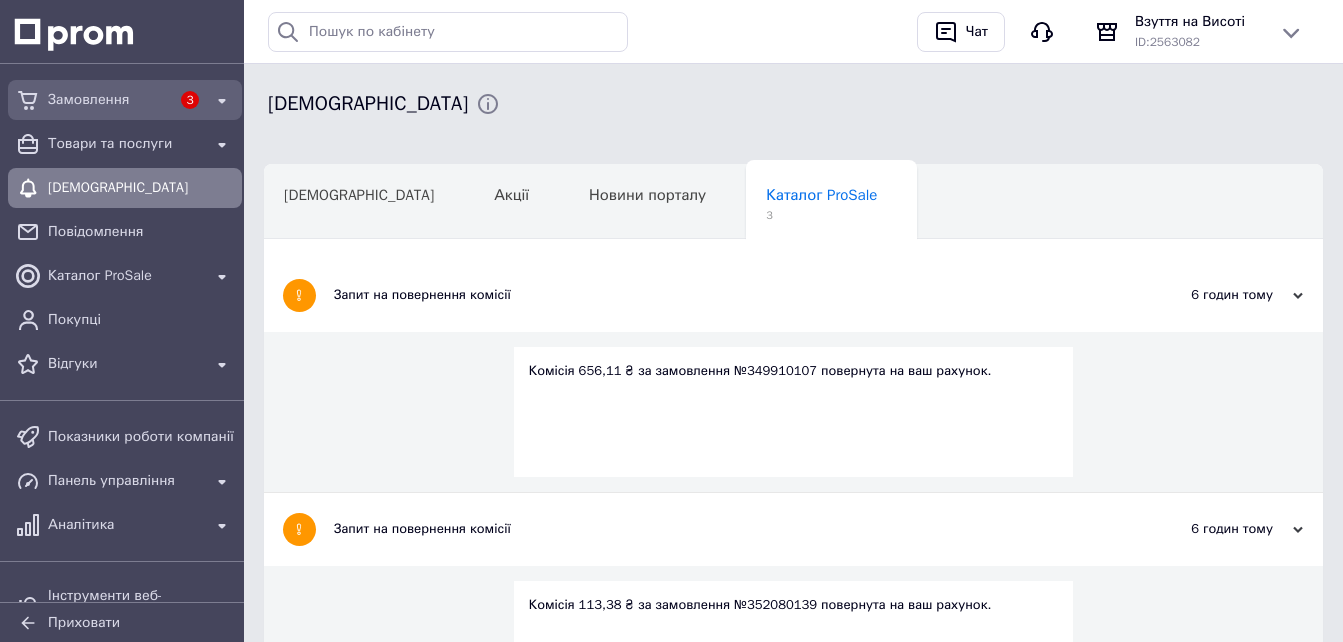 click on "Замовлення" at bounding box center (109, 100) 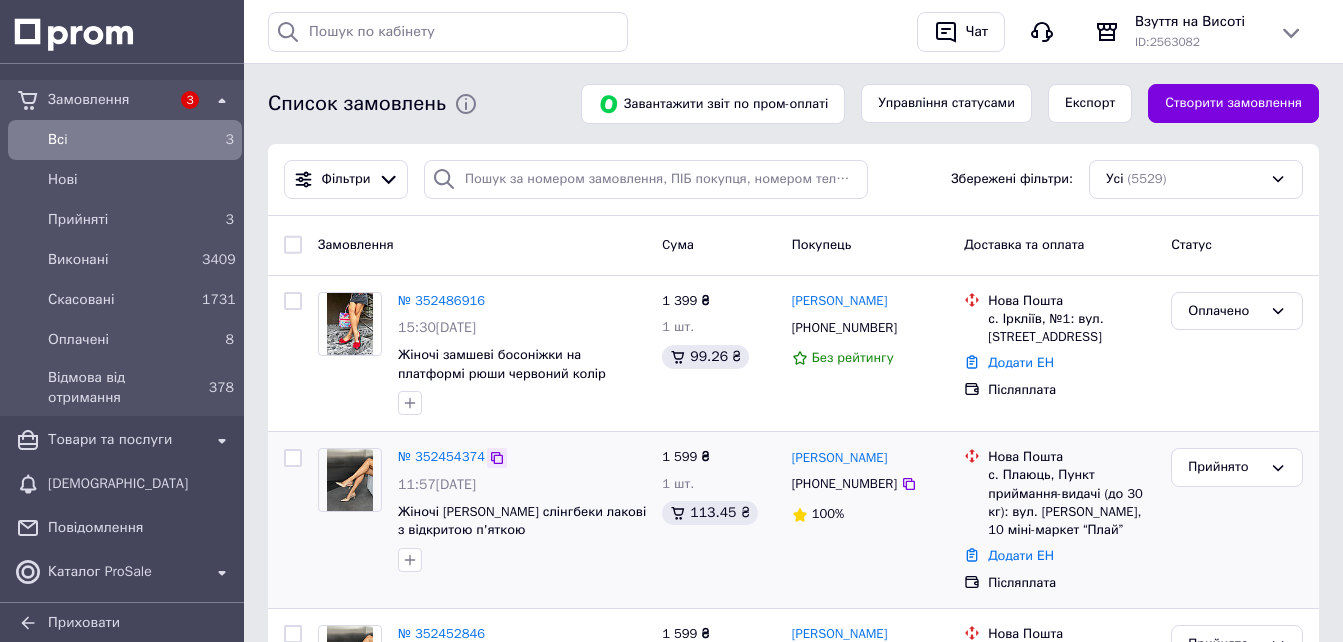 scroll, scrollTop: 200, scrollLeft: 0, axis: vertical 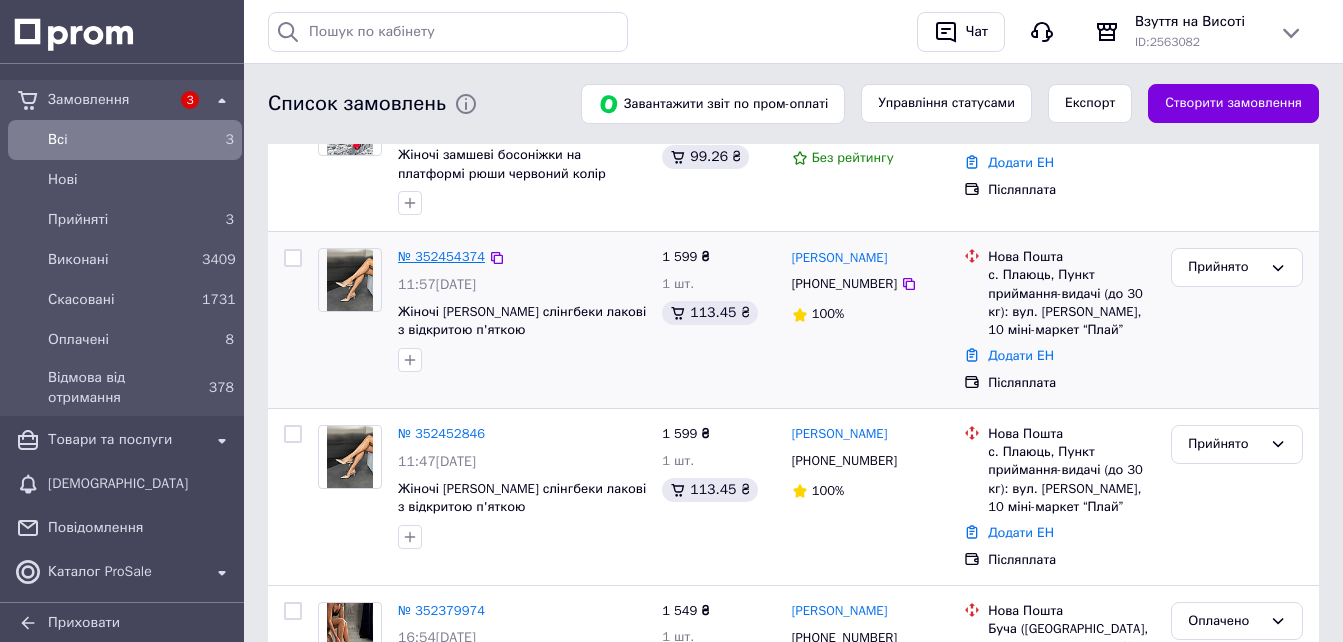 click on "№ 352454374" at bounding box center [441, 256] 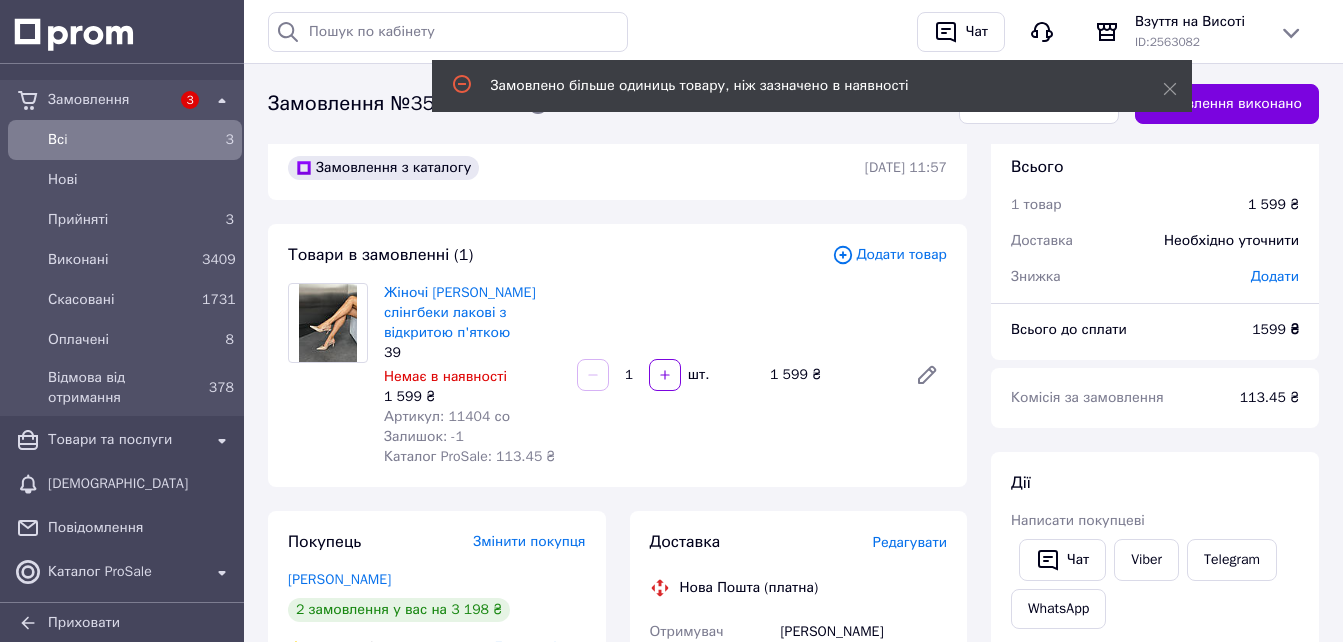 scroll, scrollTop: 200, scrollLeft: 0, axis: vertical 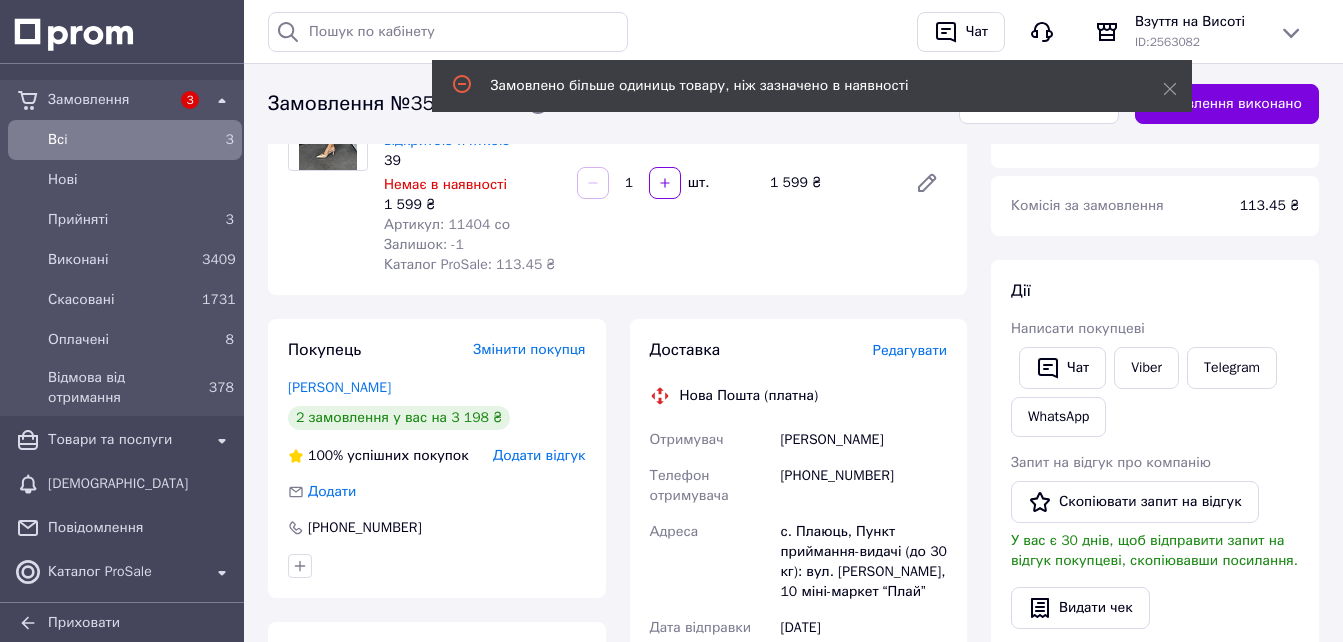 drag, startPoint x: 865, startPoint y: 439, endPoint x: 776, endPoint y: 428, distance: 89.6772 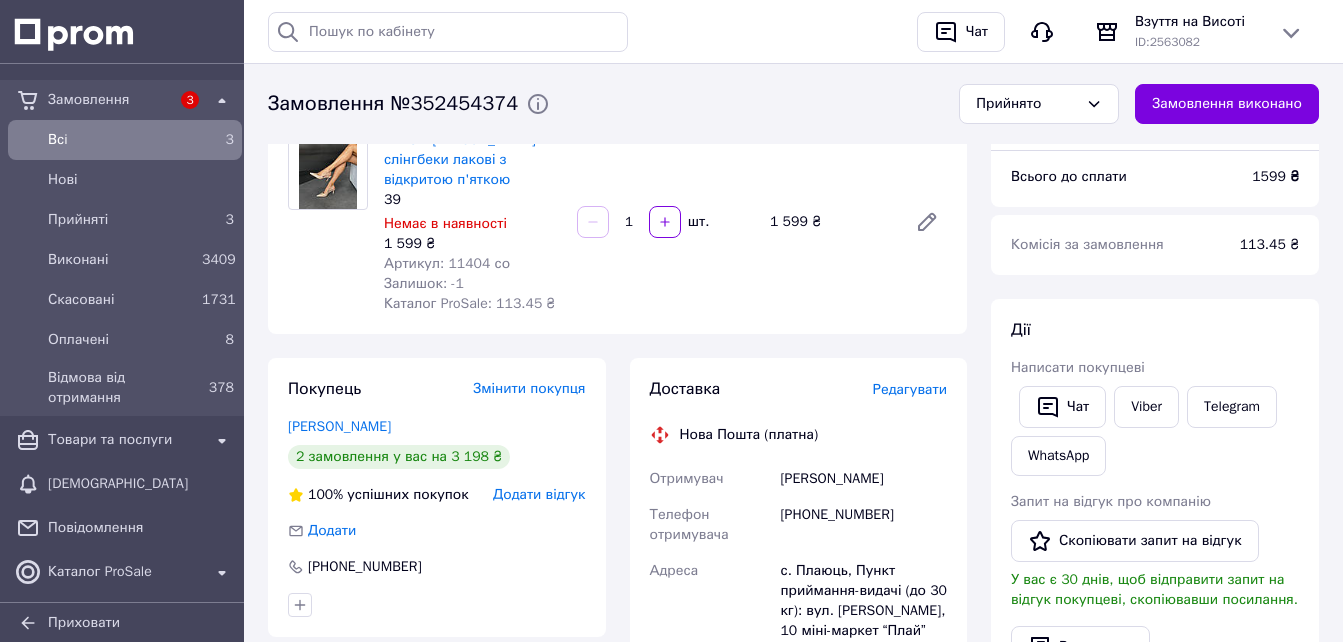 scroll, scrollTop: 300, scrollLeft: 0, axis: vertical 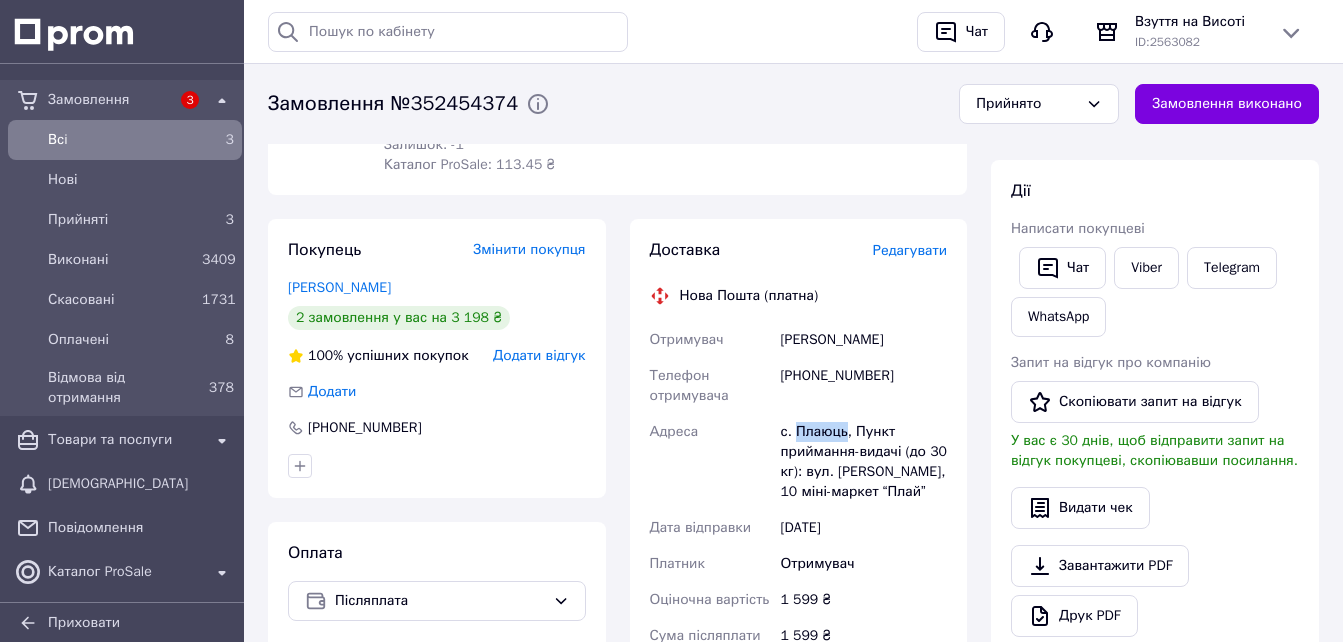 drag, startPoint x: 845, startPoint y: 428, endPoint x: 793, endPoint y: 426, distance: 52.03845 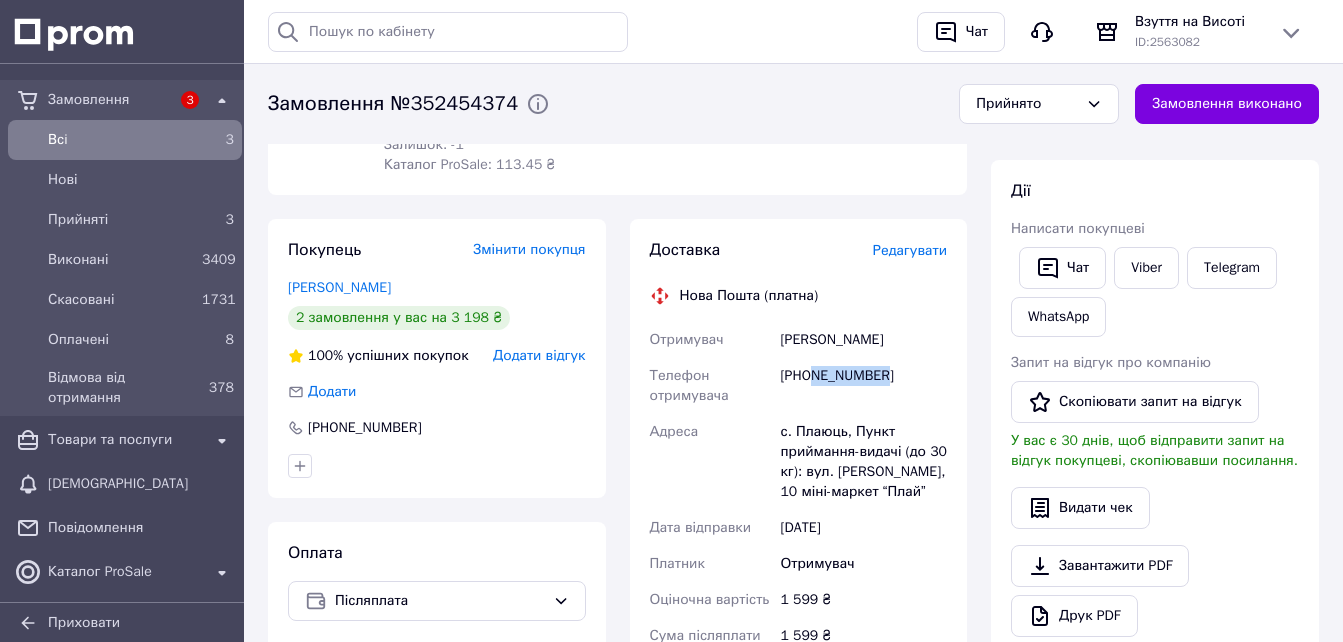 drag, startPoint x: 890, startPoint y: 375, endPoint x: 815, endPoint y: 372, distance: 75.059975 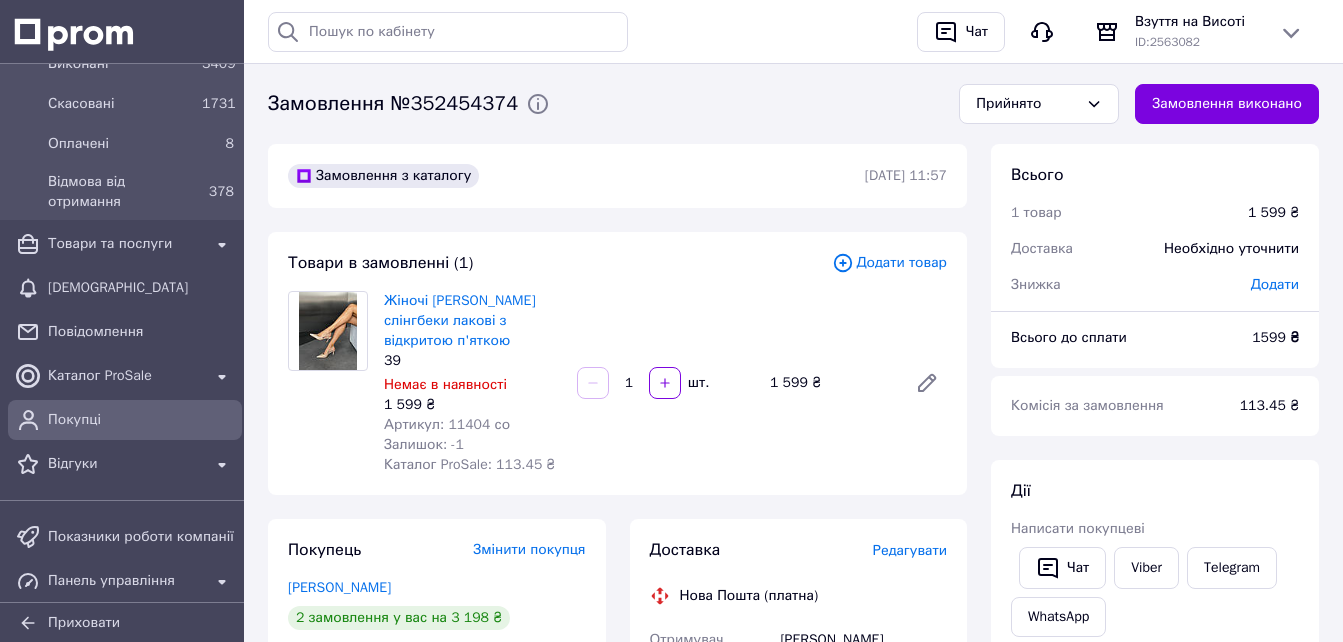 scroll, scrollTop: 200, scrollLeft: 0, axis: vertical 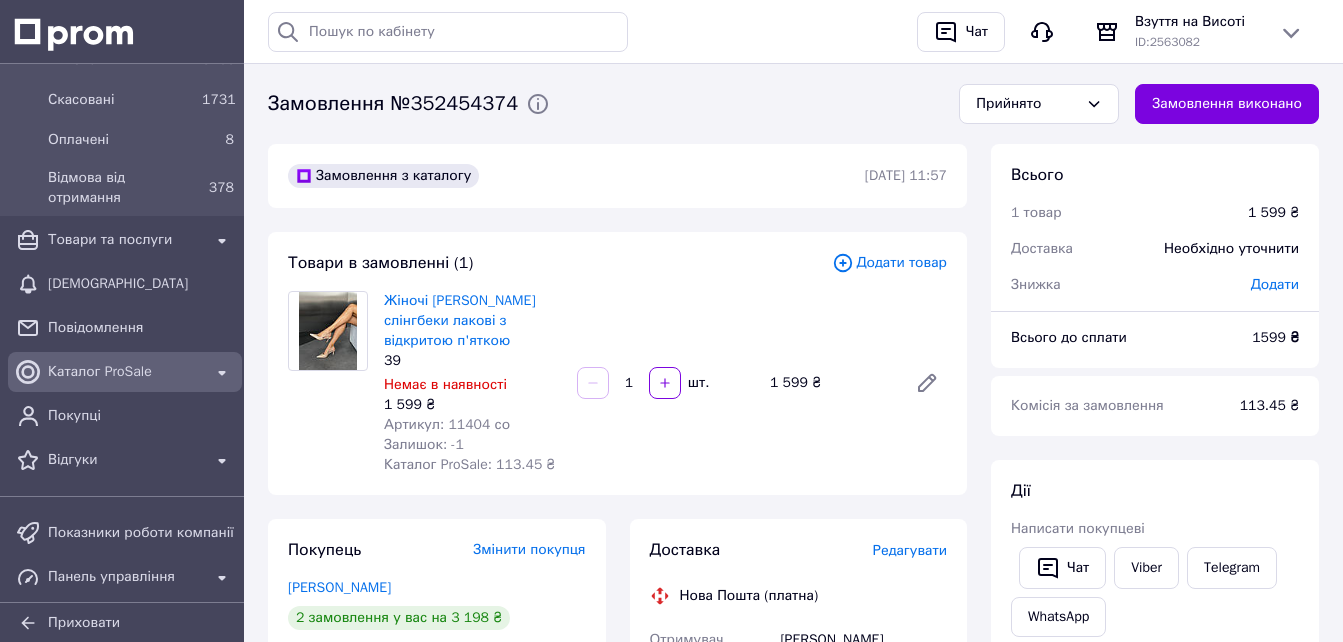 click on "Каталог ProSale" at bounding box center (125, 372) 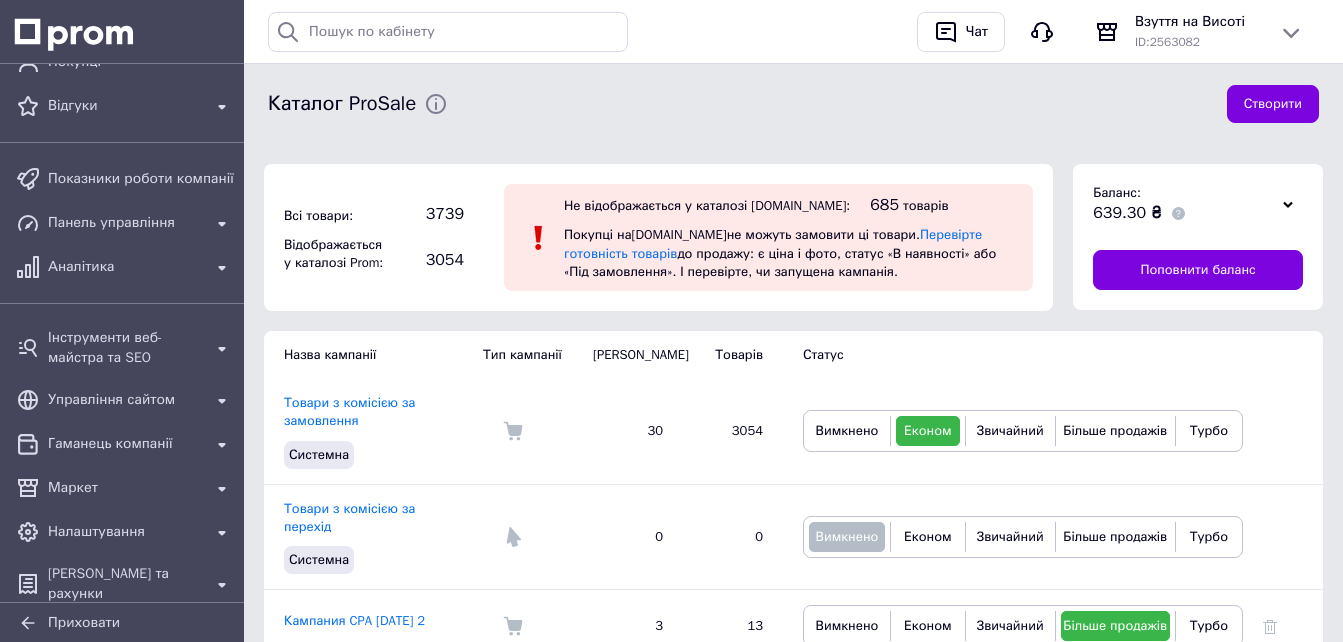 scroll, scrollTop: 348, scrollLeft: 0, axis: vertical 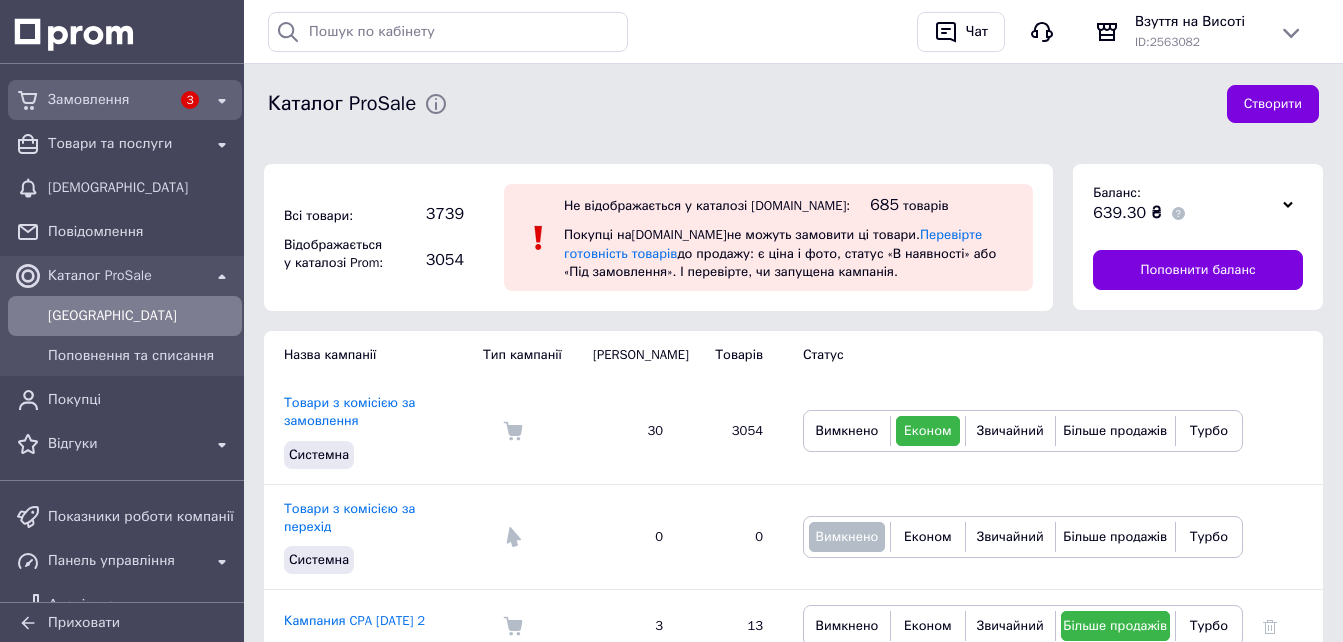 click on "Замовлення" at bounding box center (109, 100) 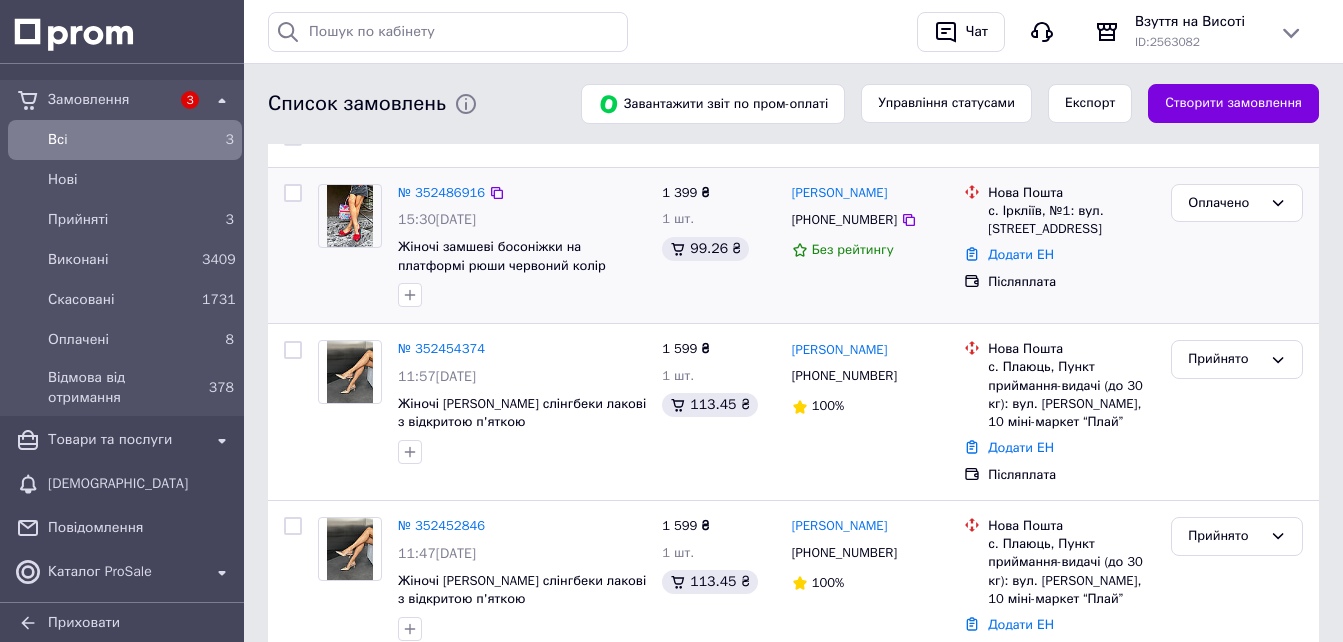 scroll, scrollTop: 200, scrollLeft: 0, axis: vertical 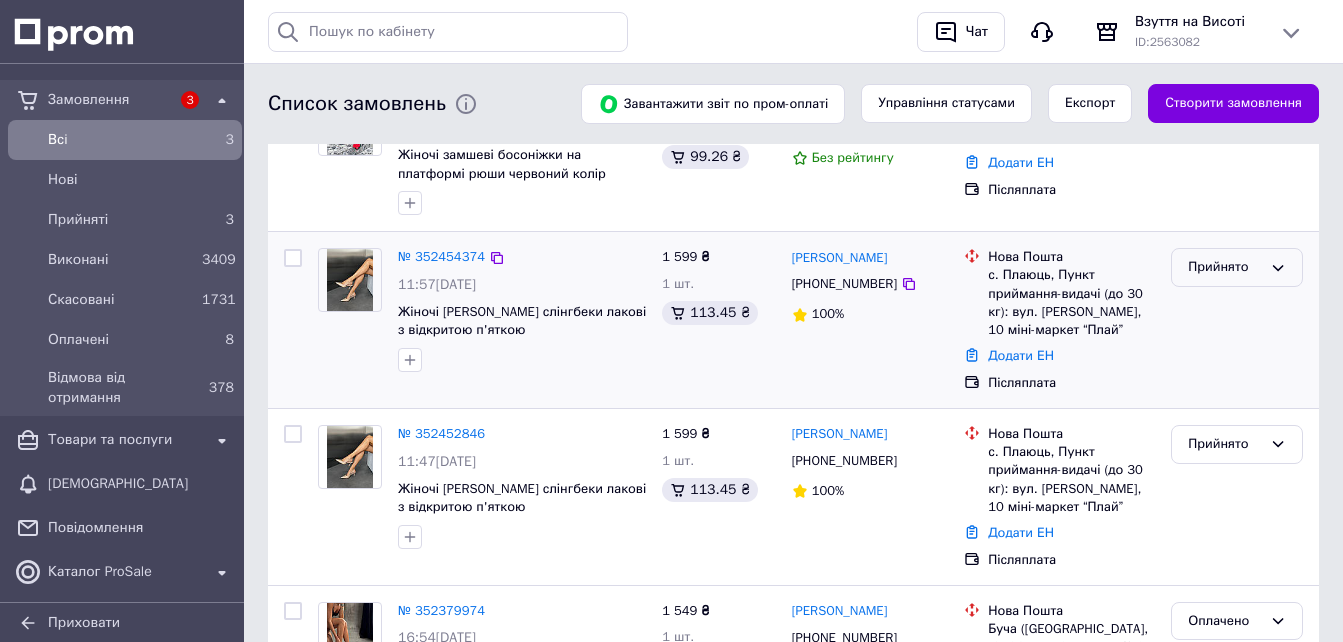 click on "Прийнято" at bounding box center (1225, 267) 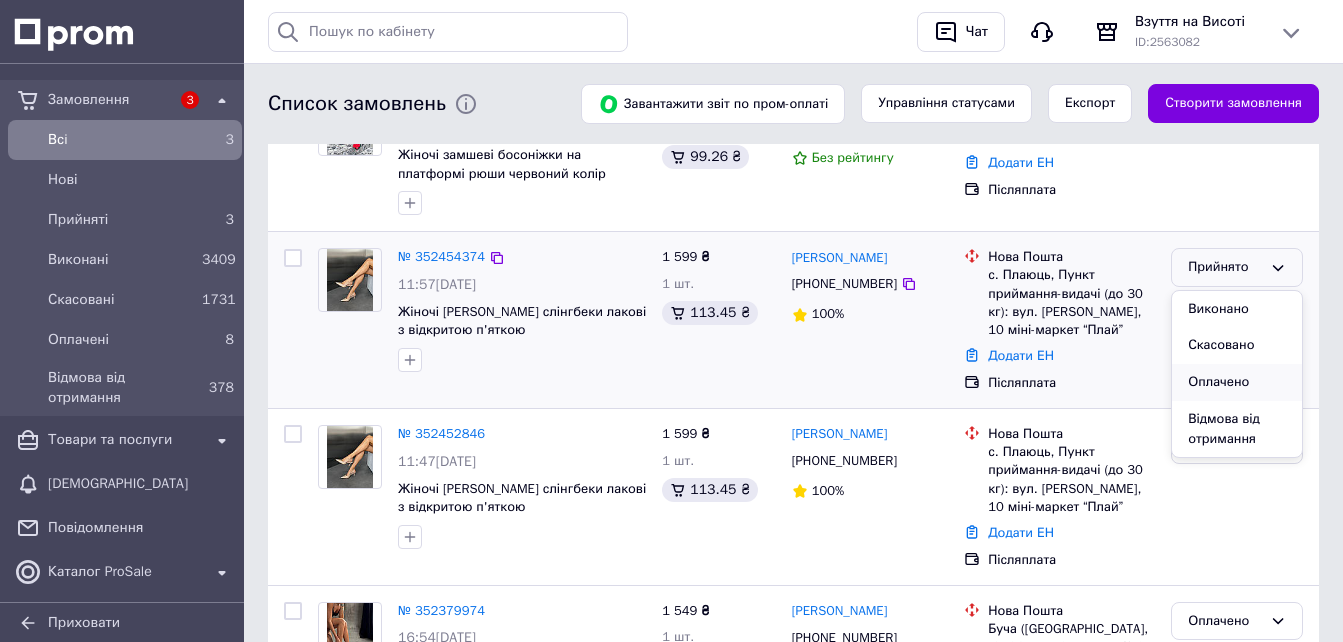 click on "Оплачено" at bounding box center [1237, 382] 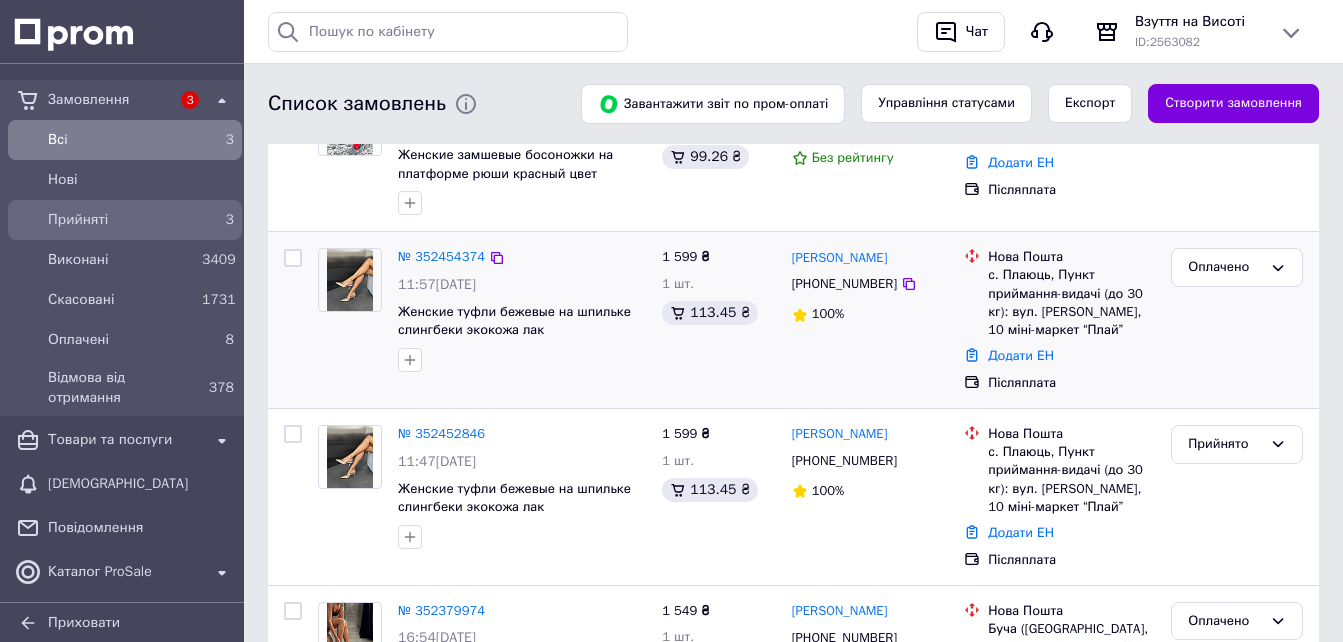 click on "Прийняті" at bounding box center (121, 220) 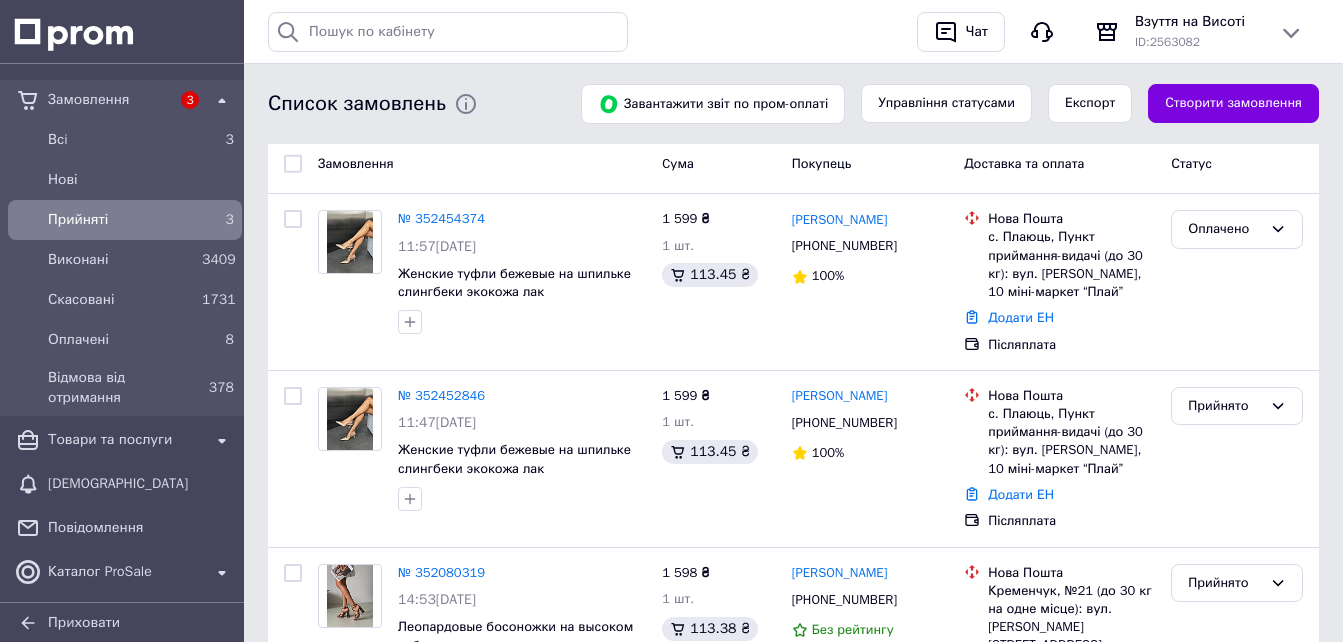 scroll, scrollTop: 280, scrollLeft: 0, axis: vertical 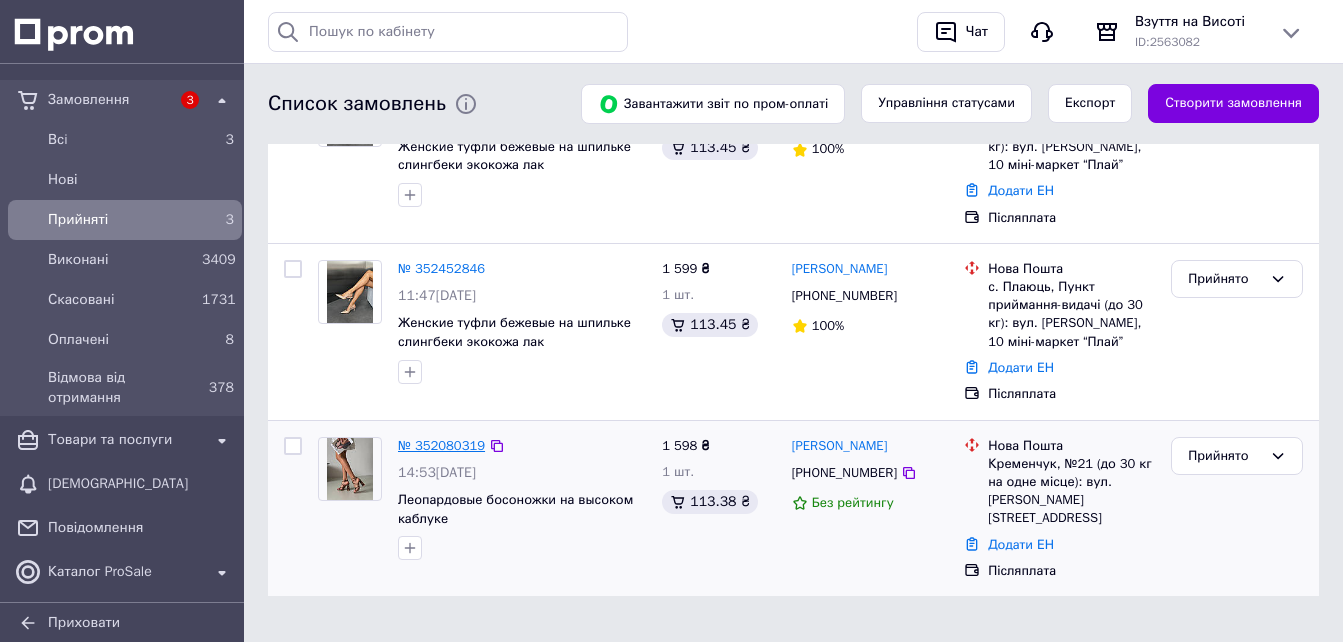 click on "№ 352080319" at bounding box center (441, 445) 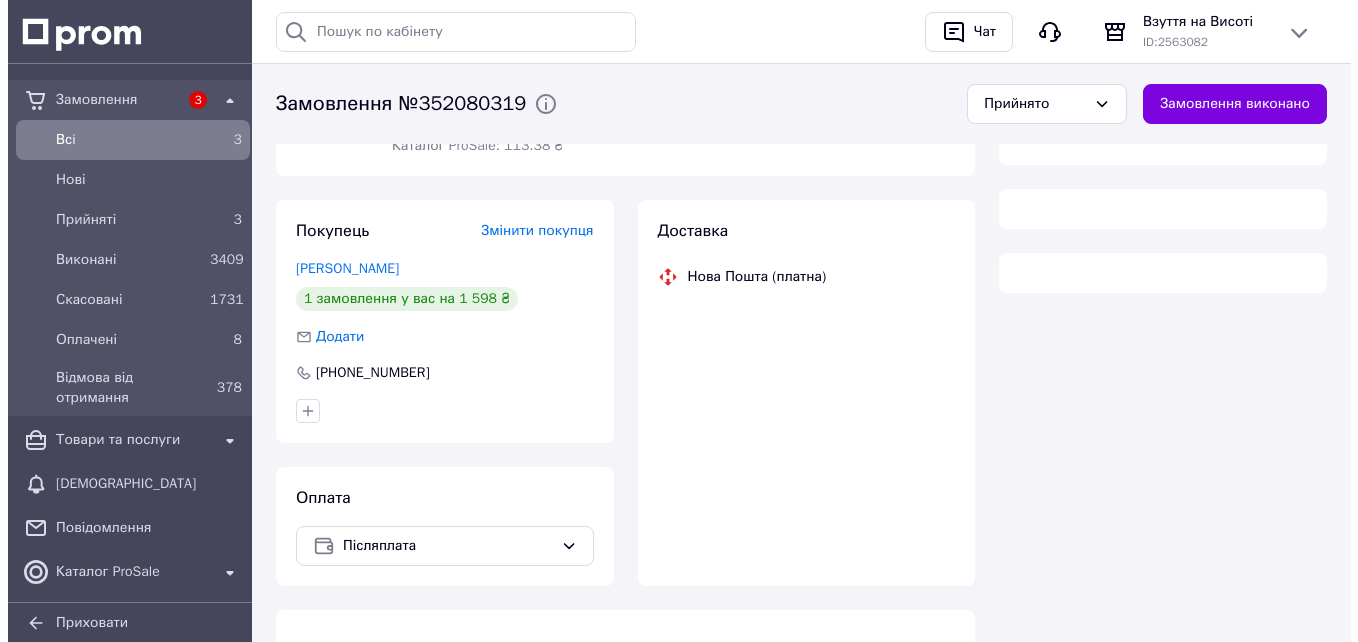 scroll, scrollTop: 300, scrollLeft: 0, axis: vertical 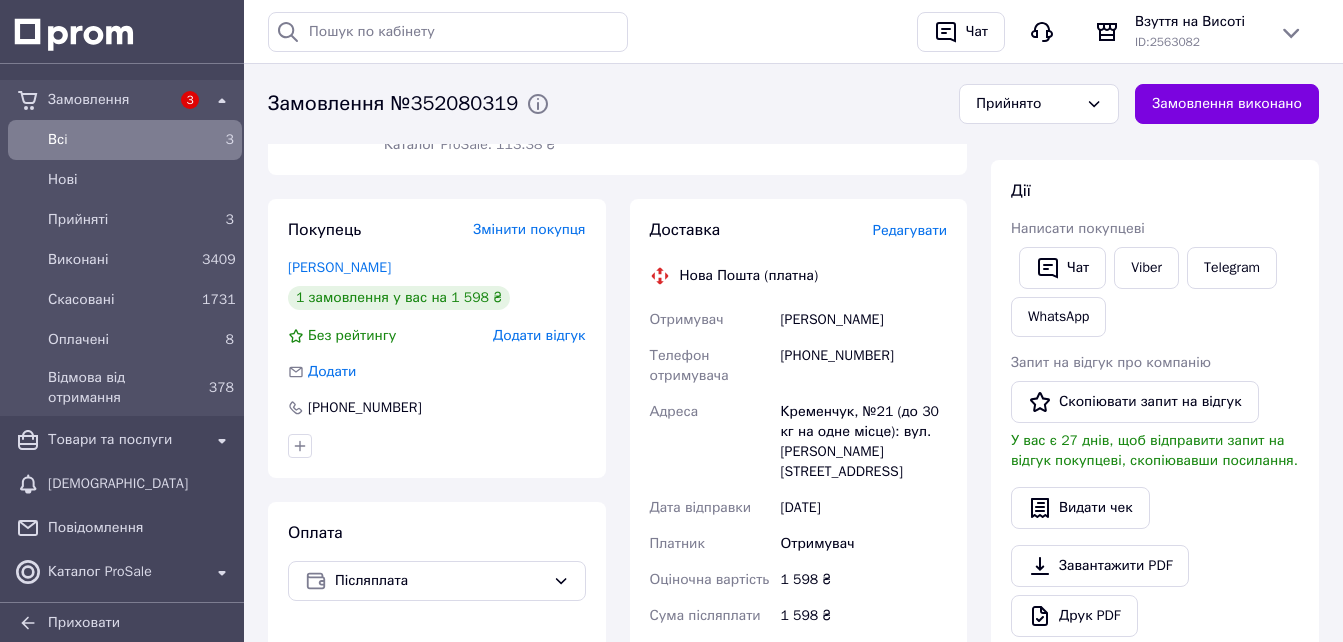 click on "Додати відгук" at bounding box center [539, 335] 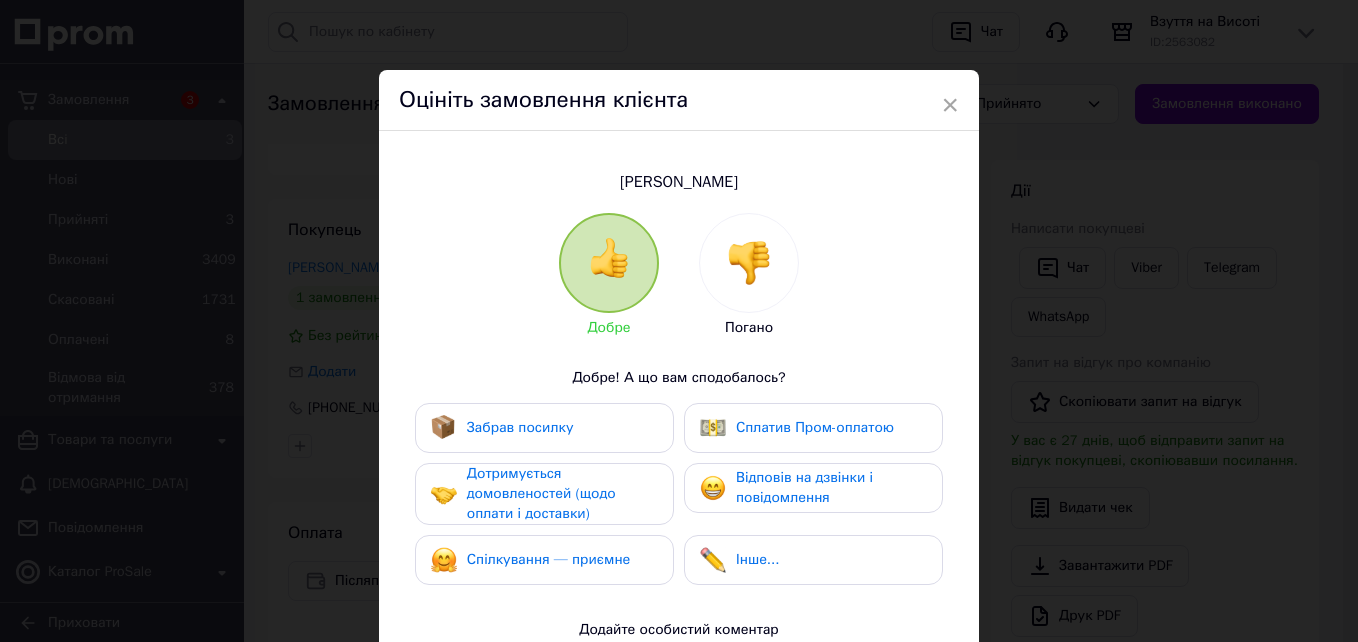 click at bounding box center [749, 263] 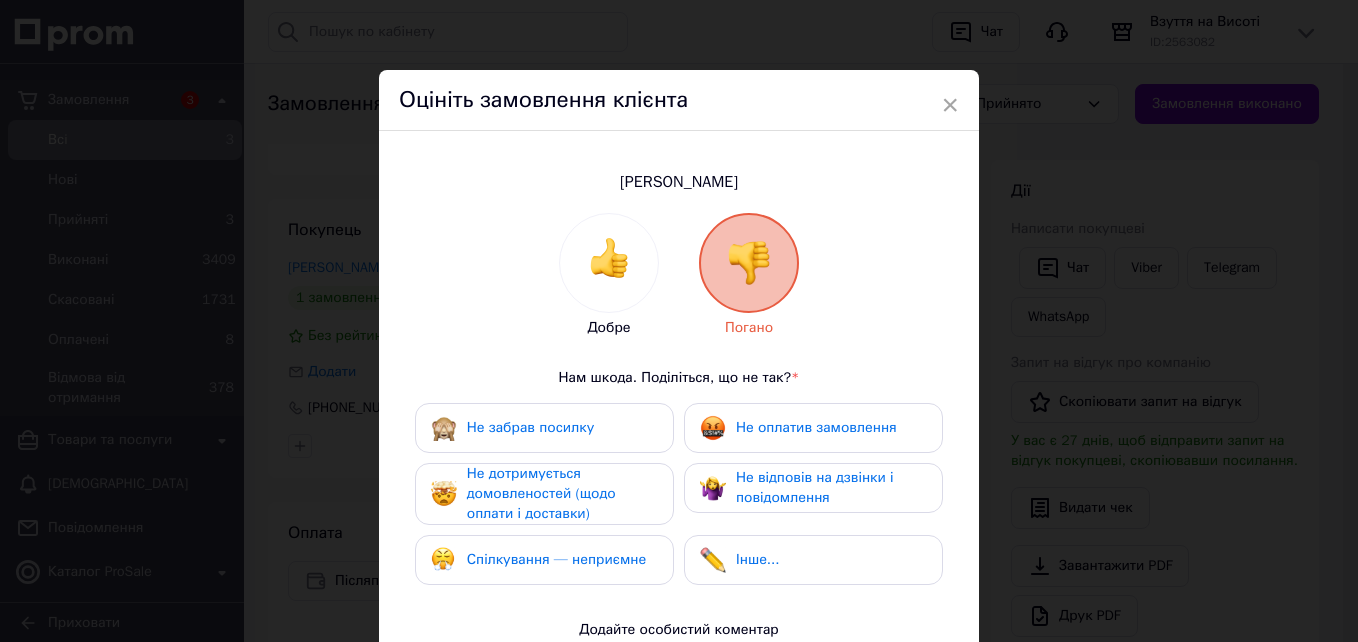 scroll, scrollTop: 200, scrollLeft: 0, axis: vertical 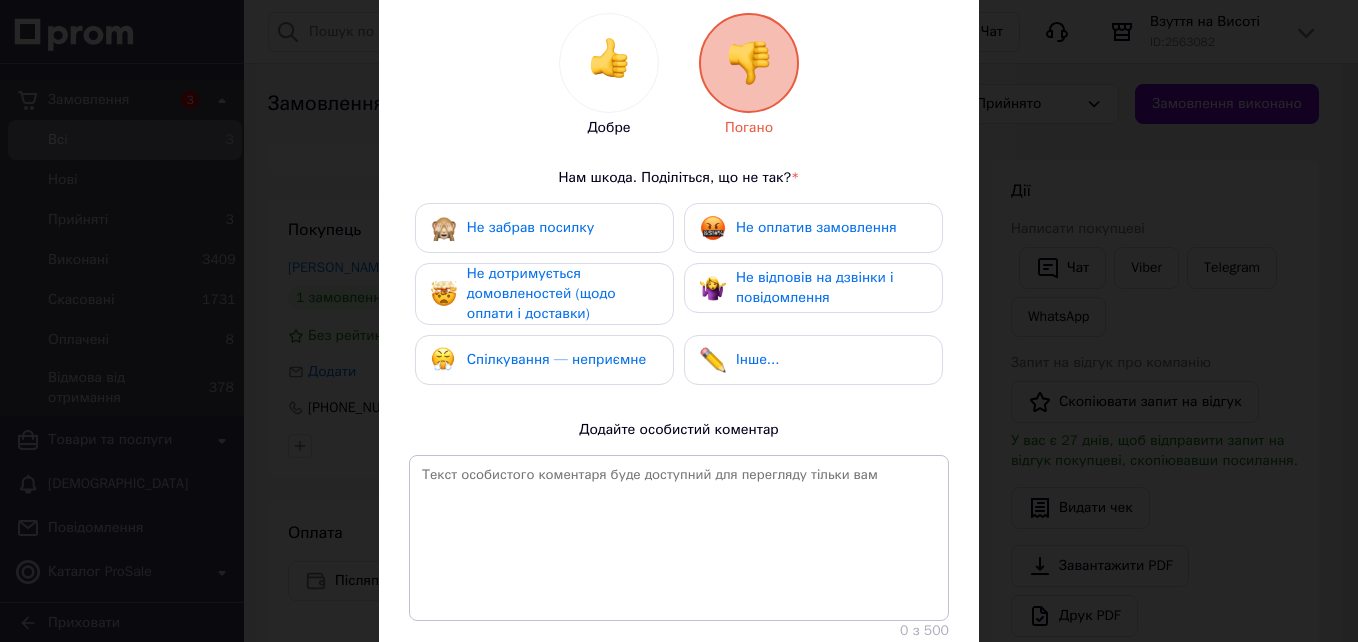 click on "Інше..." at bounding box center (757, 359) 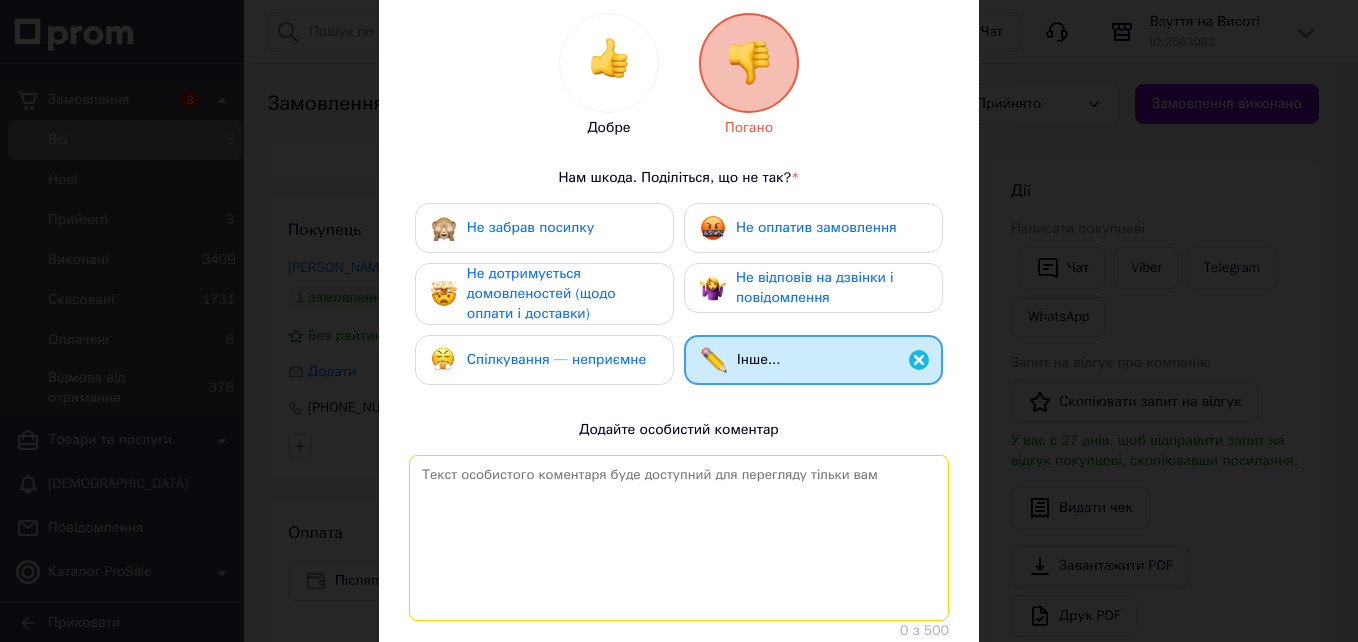 click at bounding box center [679, 538] 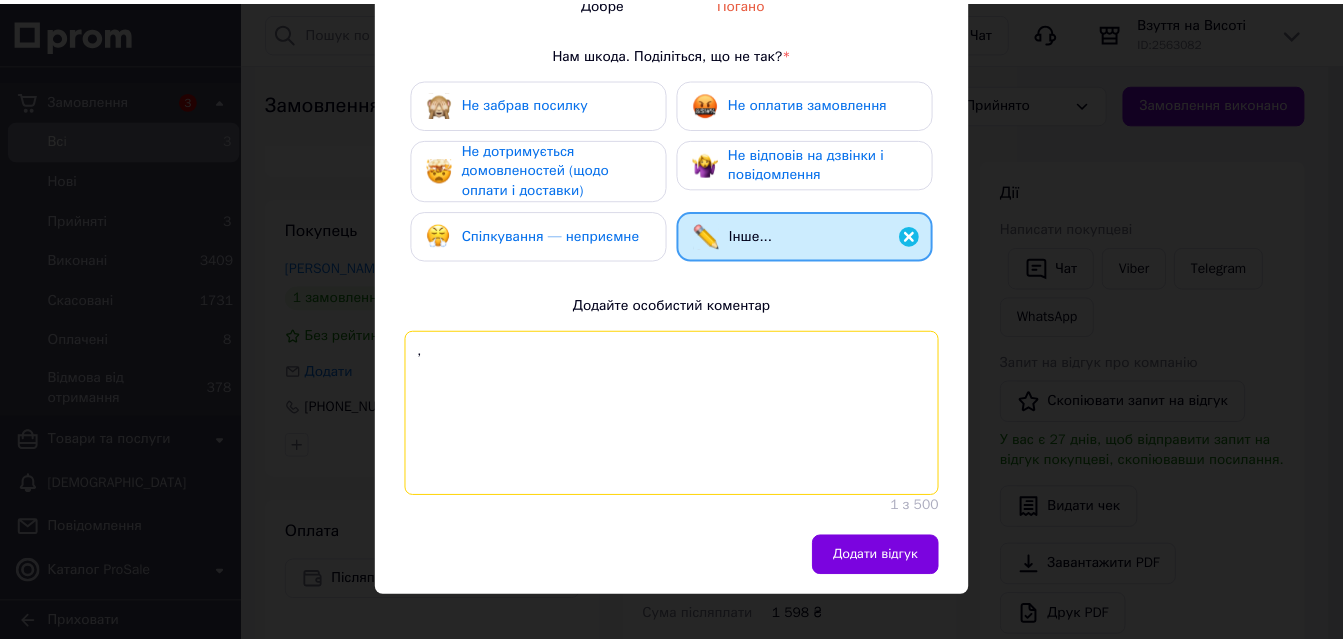 scroll, scrollTop: 341, scrollLeft: 0, axis: vertical 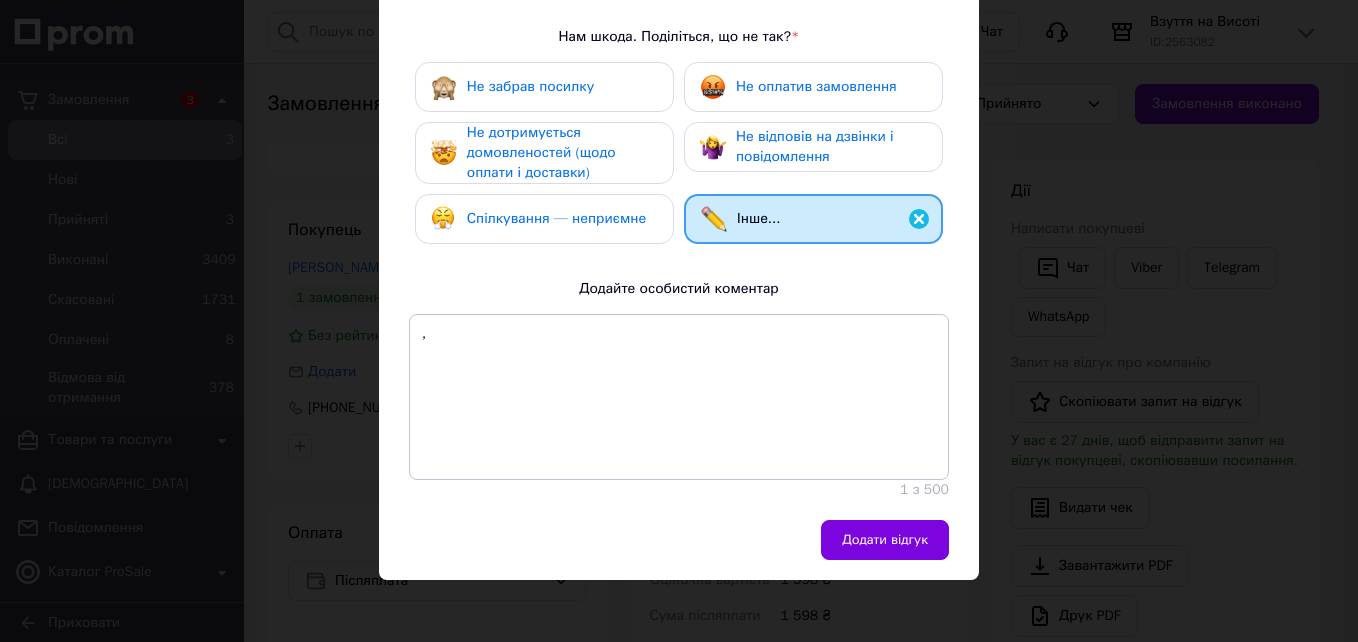 click on "Додати відгук" at bounding box center (885, 540) 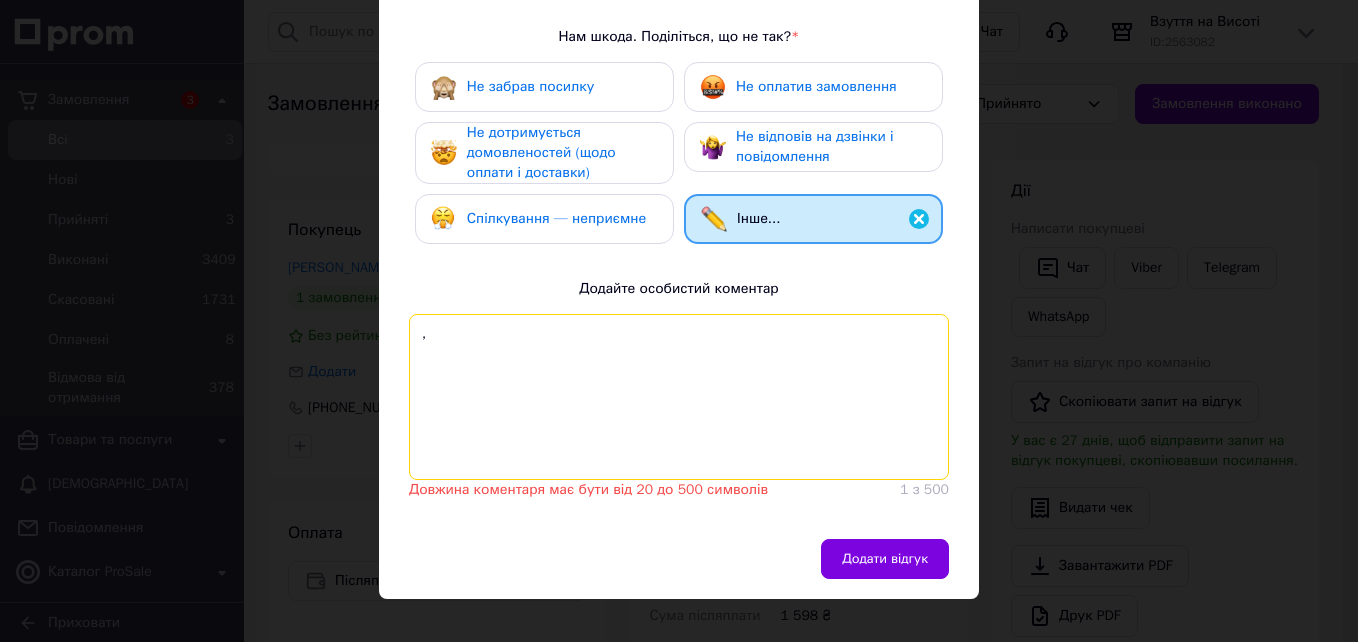 click on "," at bounding box center [679, 397] 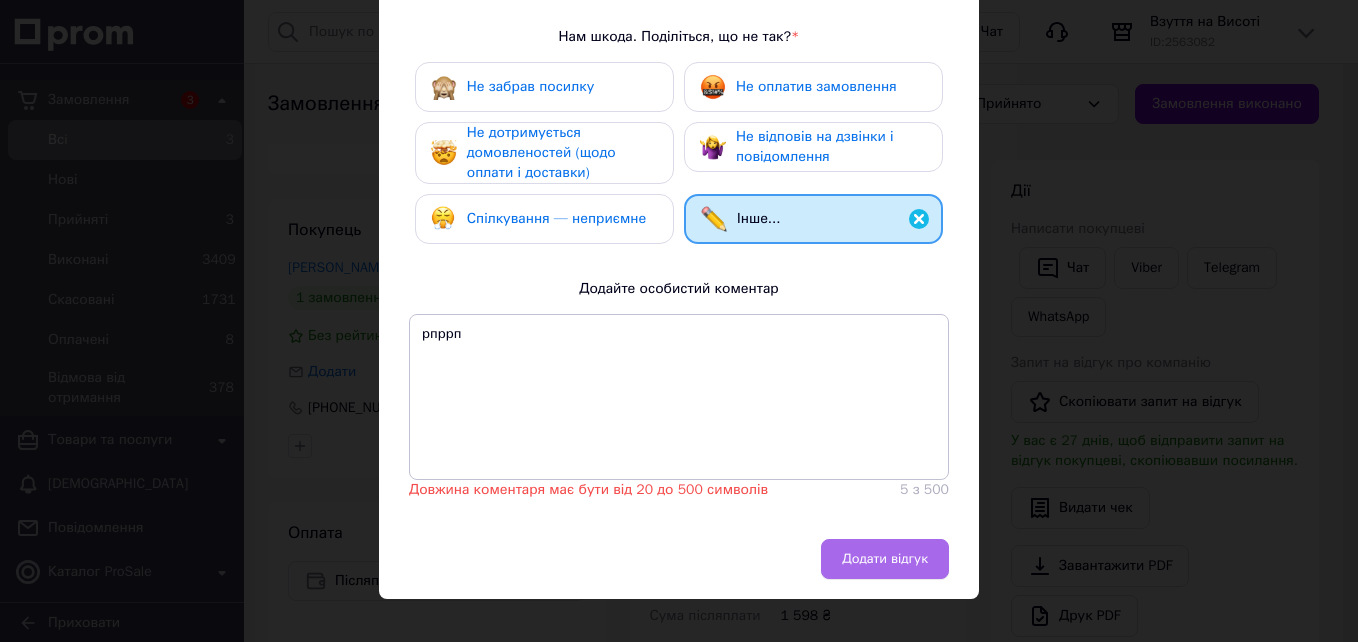 click on "Додати відгук" at bounding box center (885, 559) 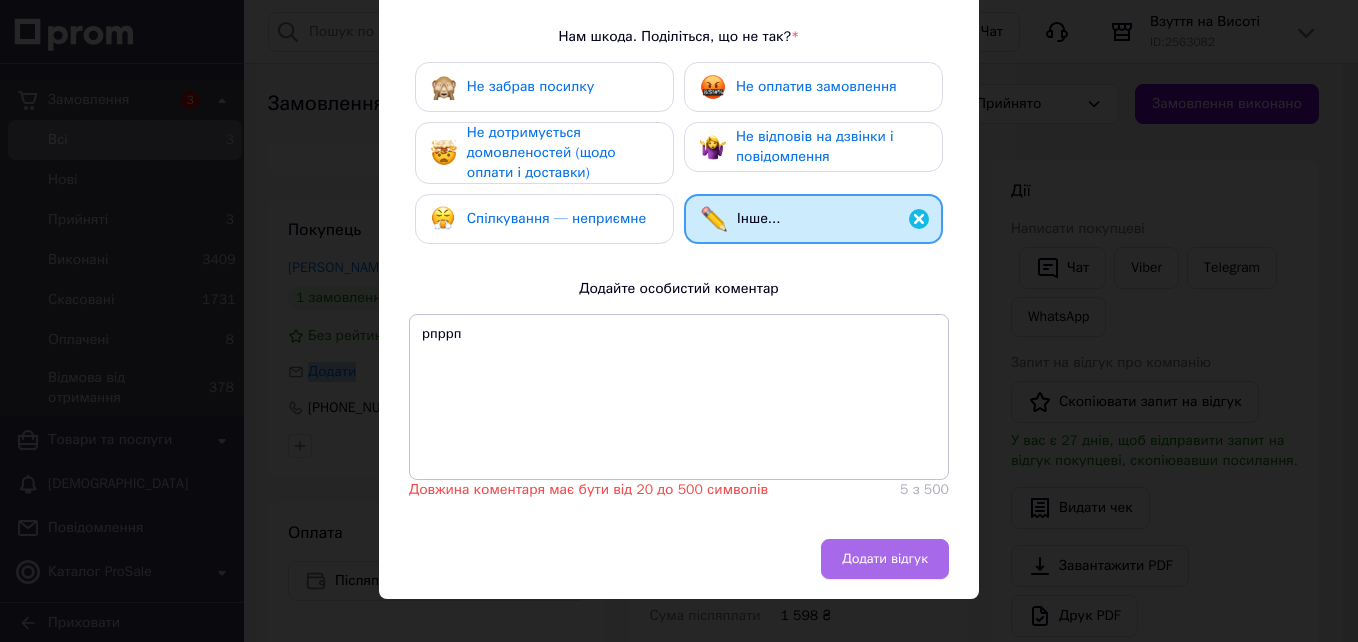 click on "Додати відгук" at bounding box center [674, 559] 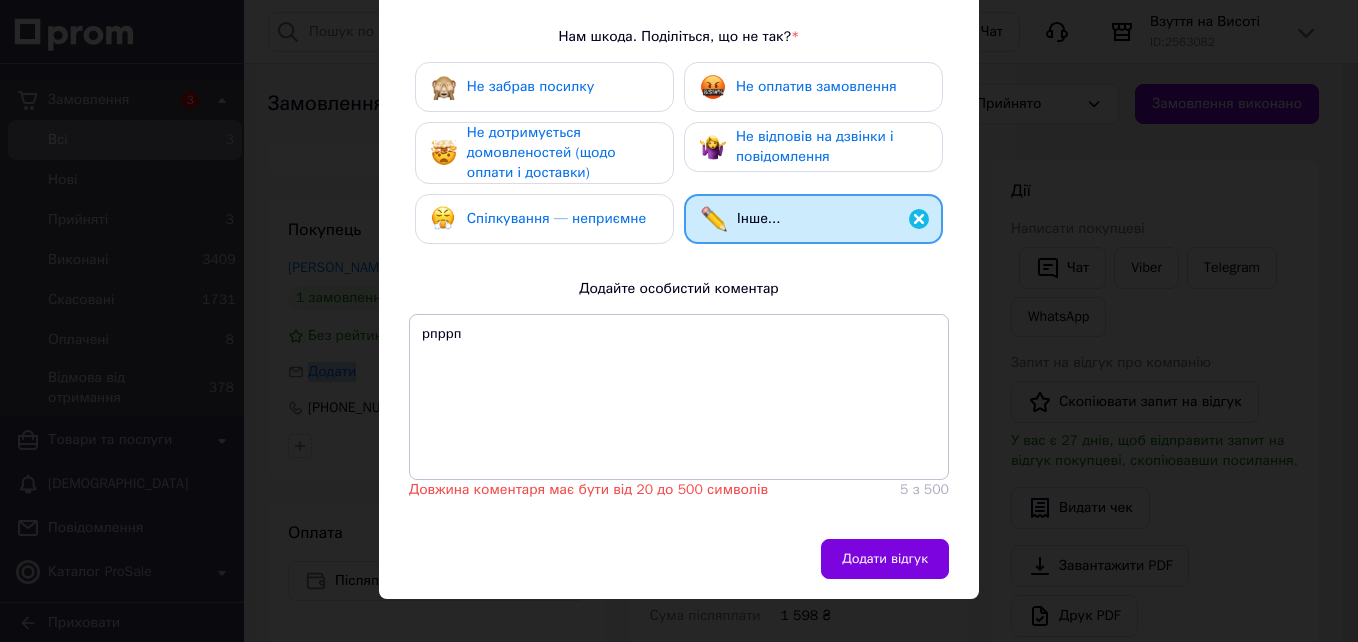 click on "Додати відгук" at bounding box center [674, 559] 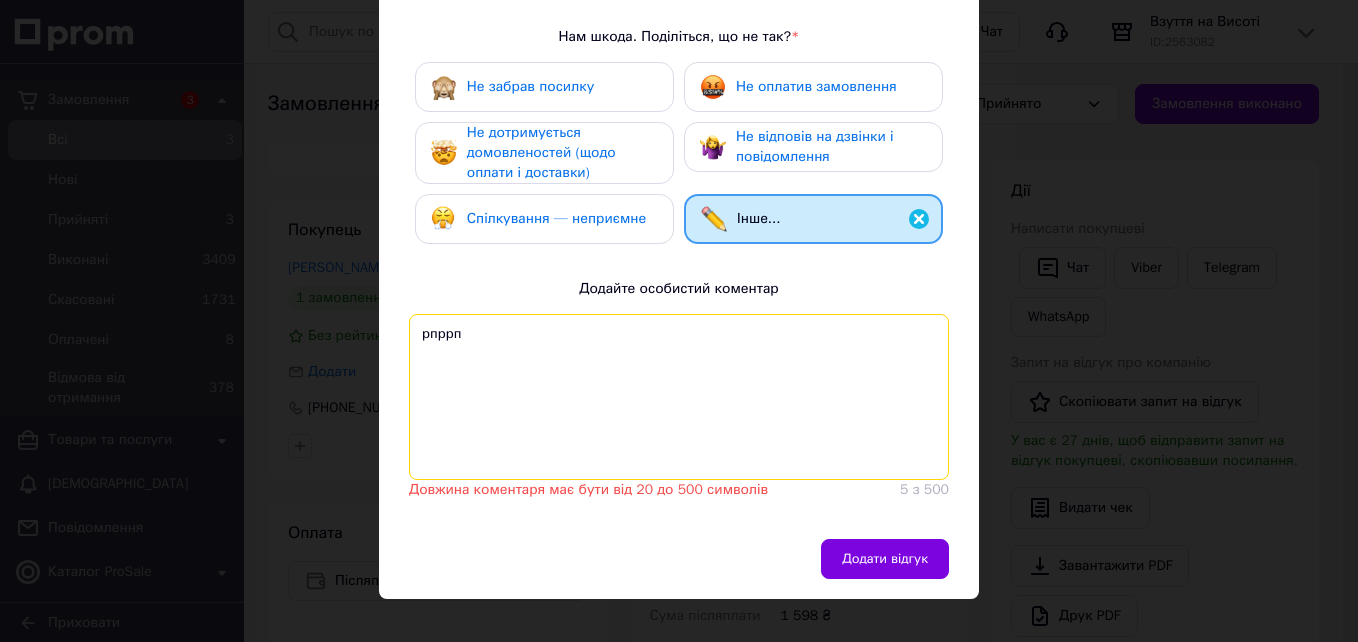 click on "рпррп" at bounding box center [679, 397] 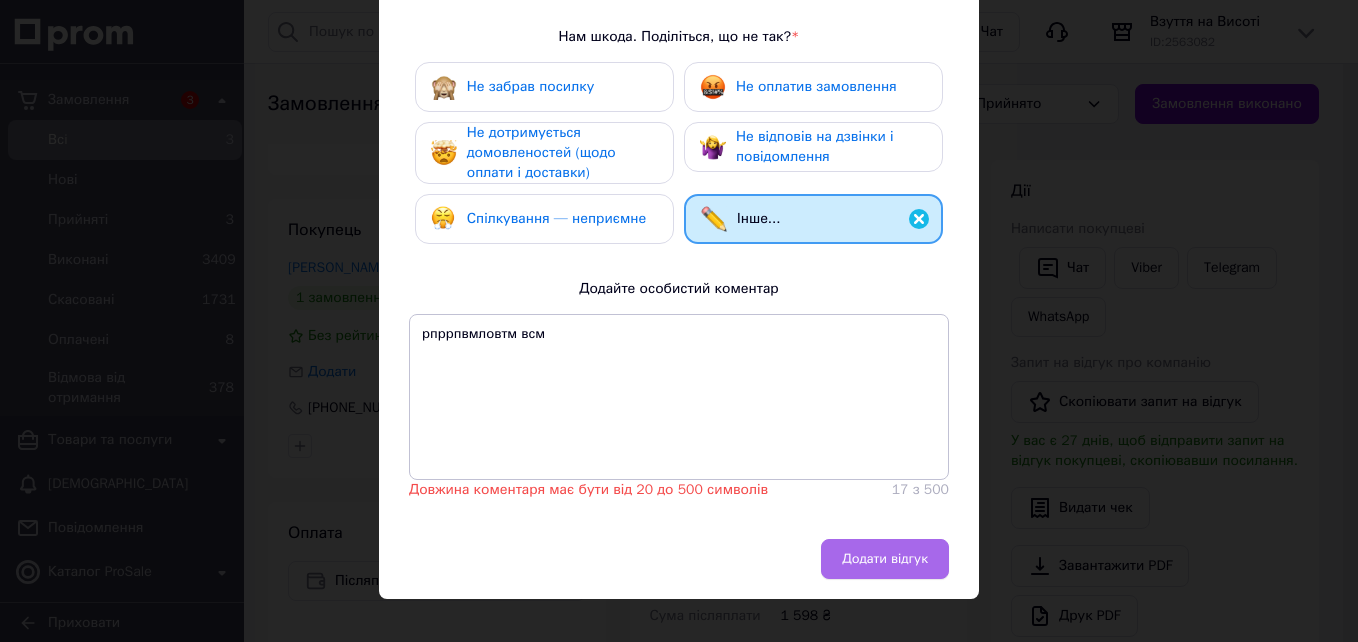 click on "Додати відгук" at bounding box center (885, 559) 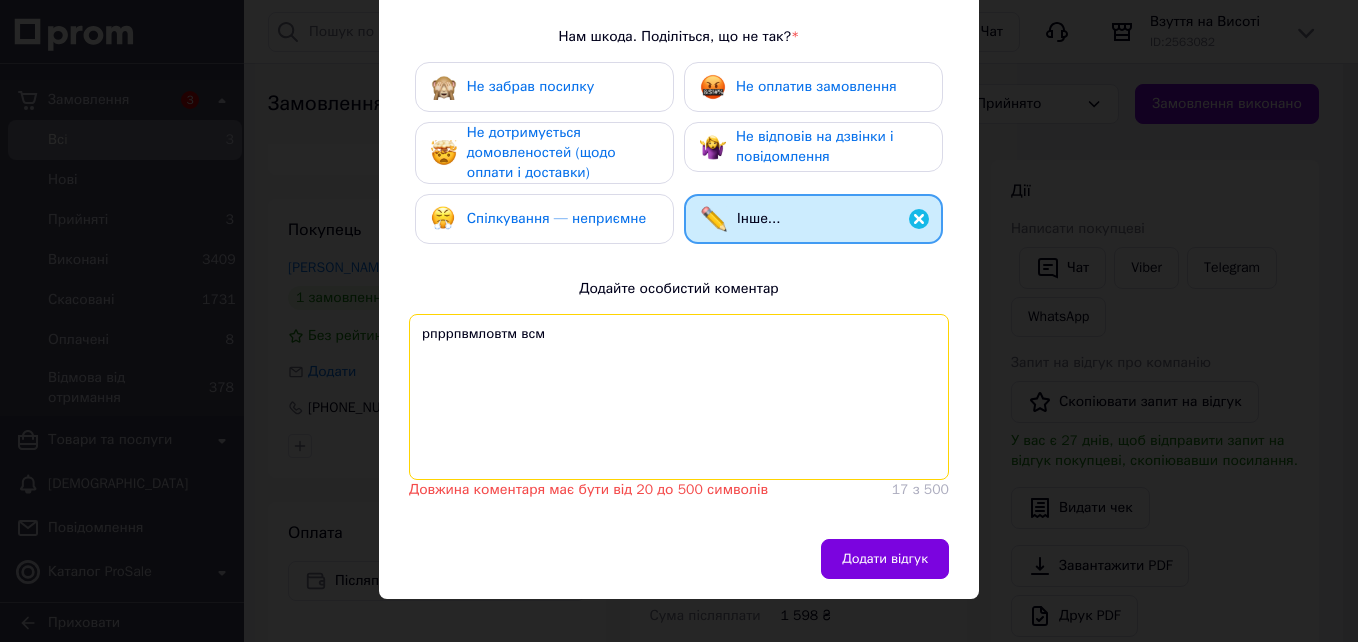click on "рпррпвмловтм всм" at bounding box center [679, 397] 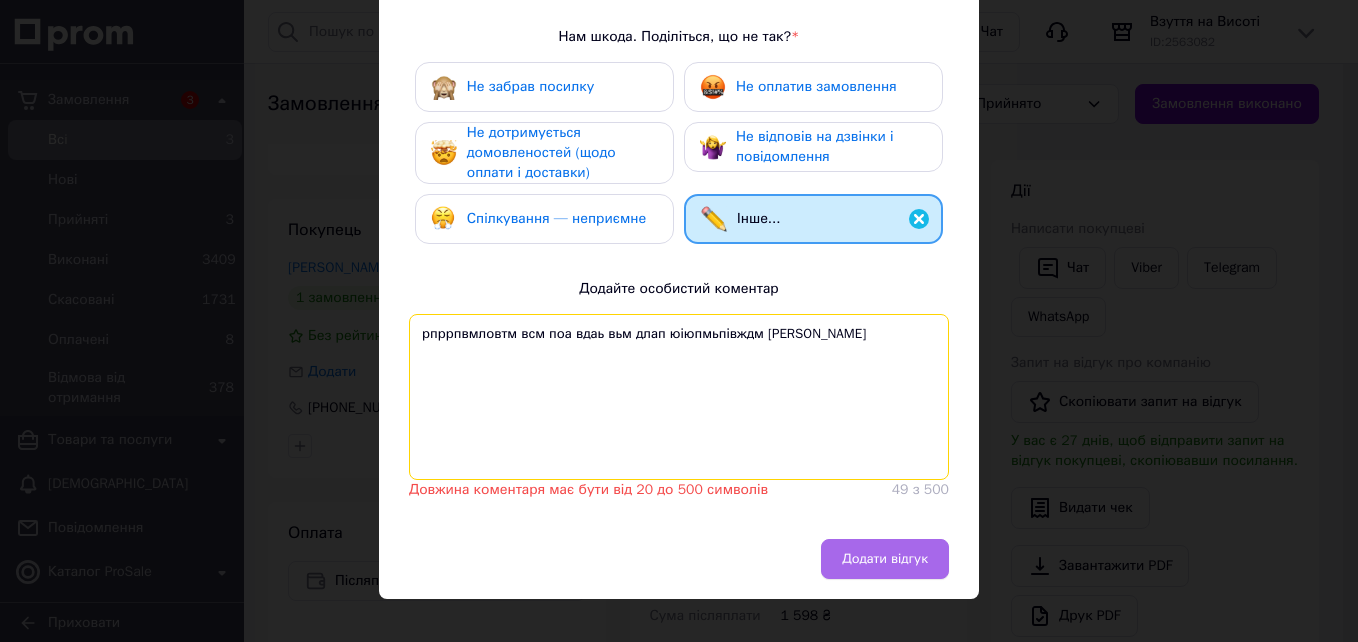 type on "рпррпвмловтм всм поа вдаь вьм длап юіюпмьпівждм [PERSON_NAME]" 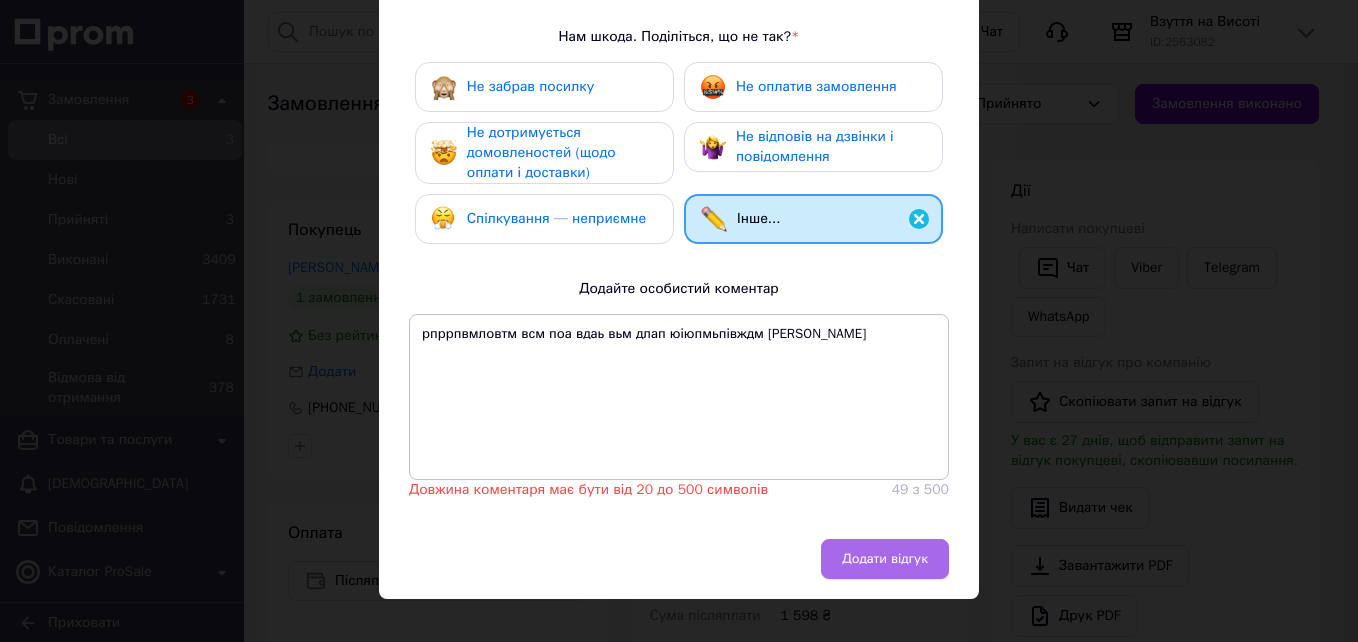 click on "Додати відгук" at bounding box center [885, 559] 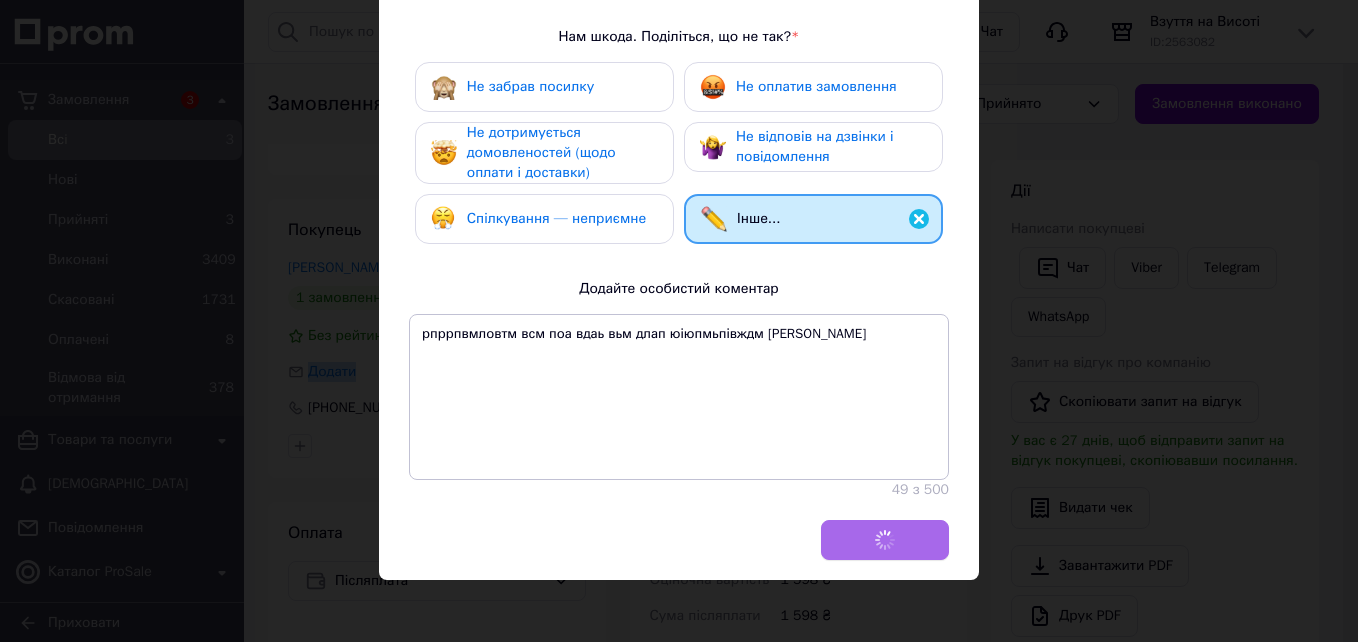 click on "Додати відгук" at bounding box center (679, 550) 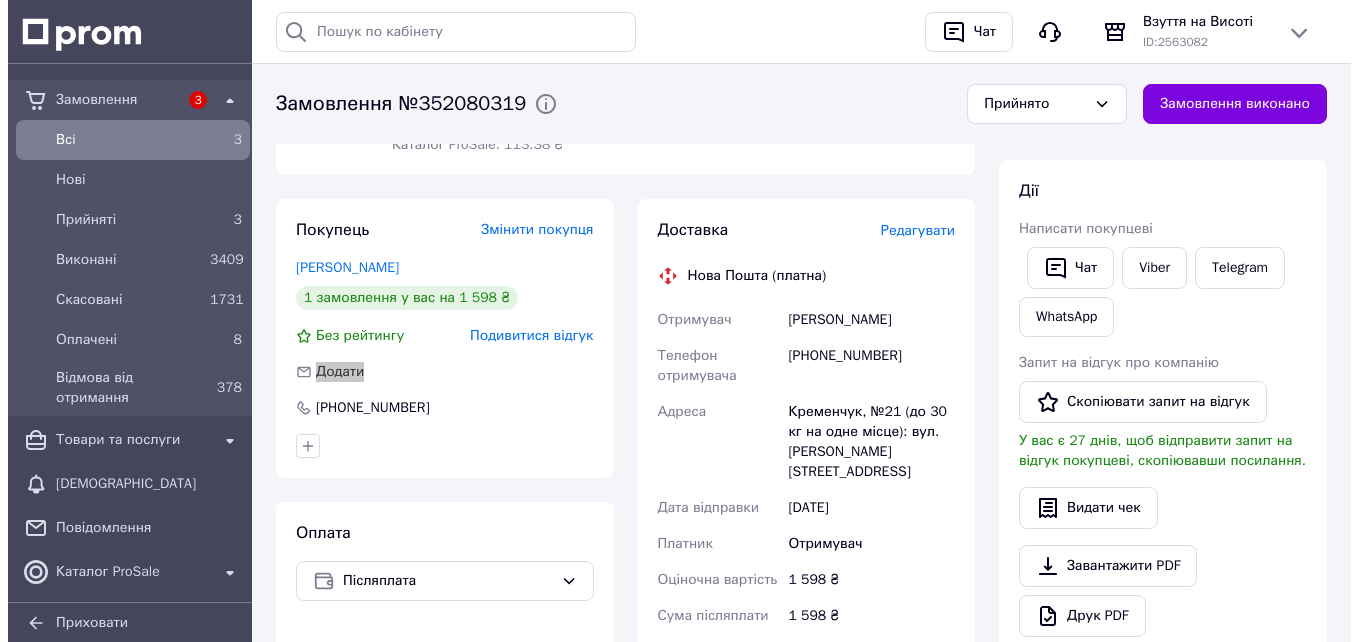 scroll, scrollTop: 0, scrollLeft: 0, axis: both 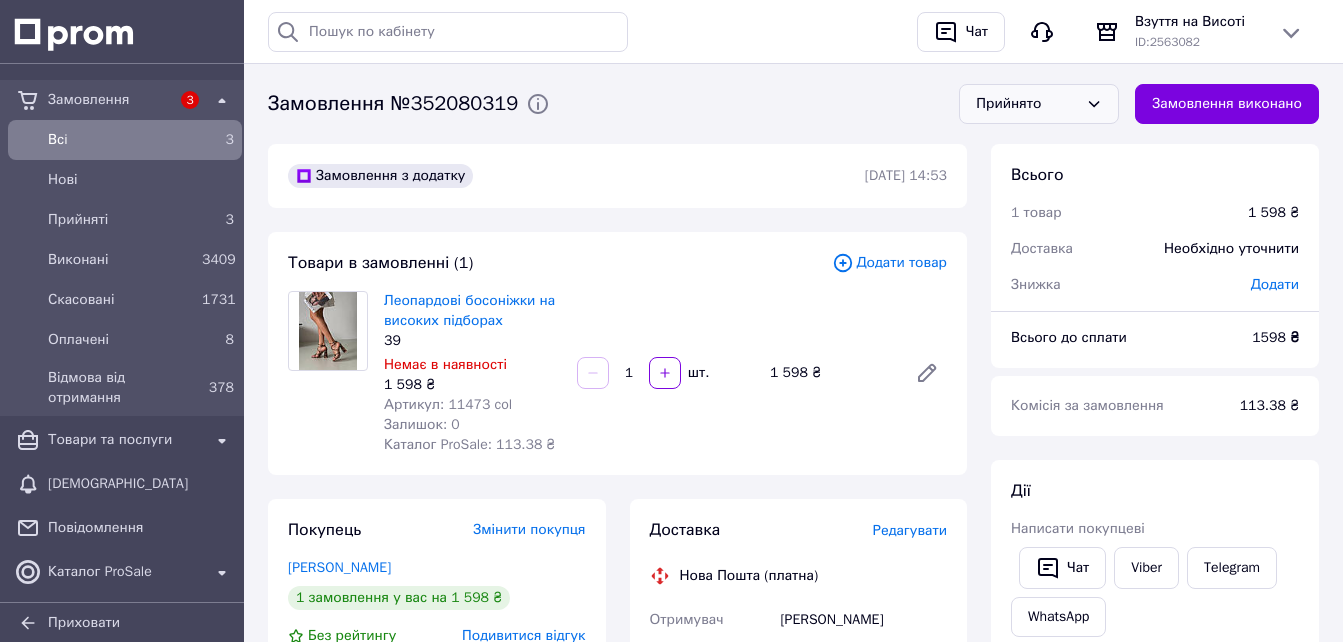 click on "Прийнято" at bounding box center (1027, 104) 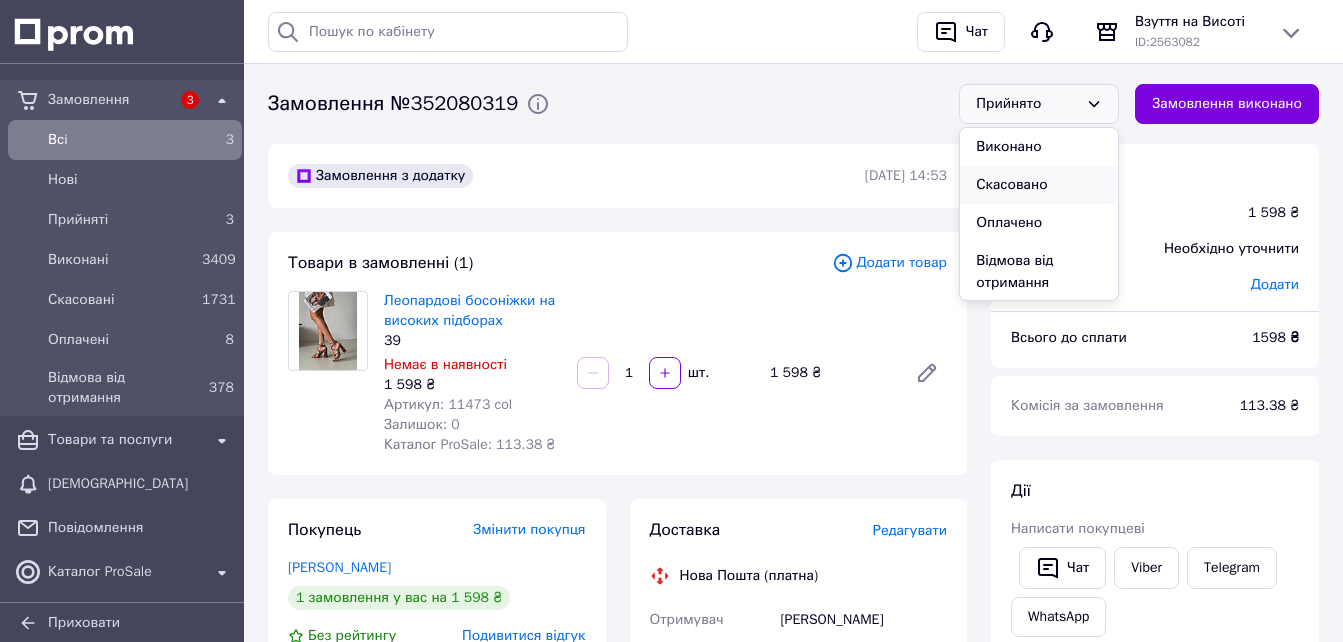click on "Скасовано" at bounding box center (1039, 185) 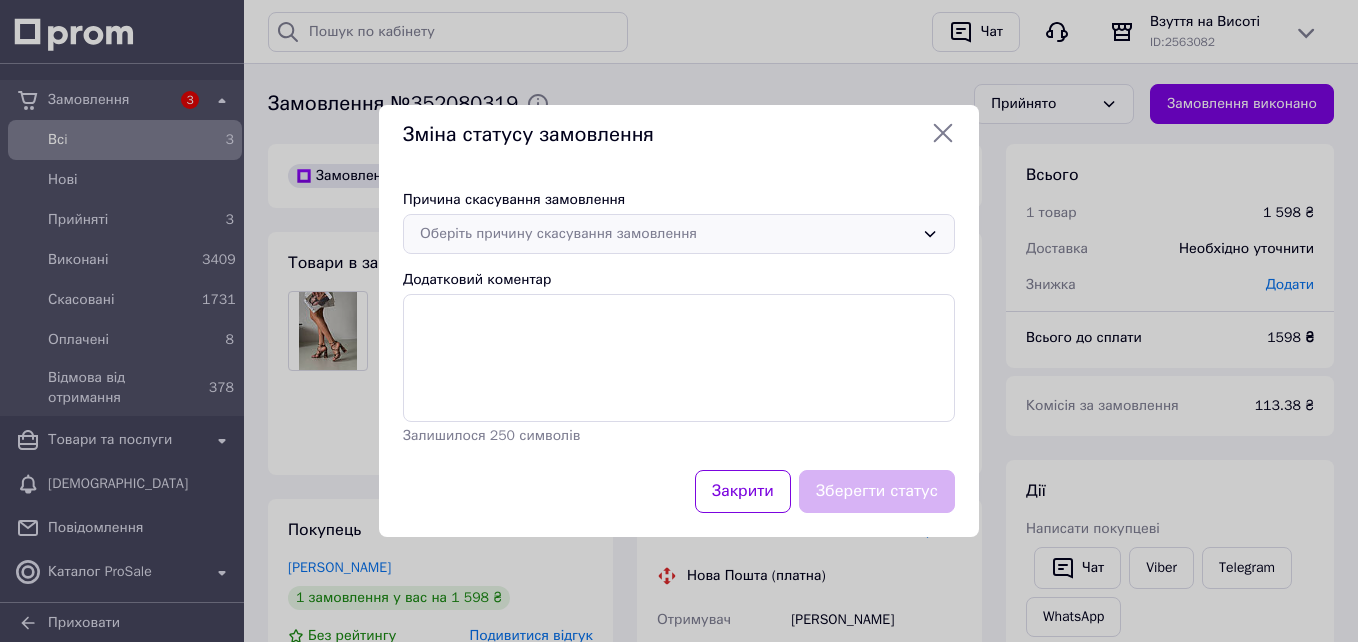 click on "Оберіть причину скасування замовлення" at bounding box center (667, 234) 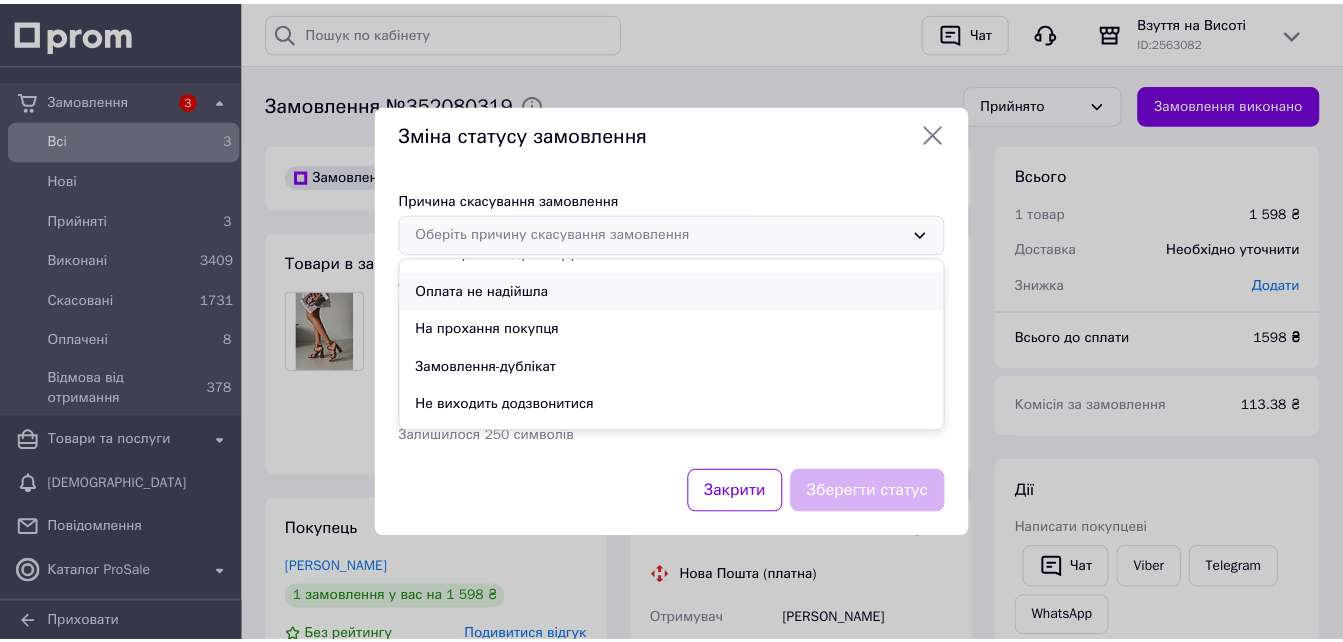 scroll, scrollTop: 94, scrollLeft: 0, axis: vertical 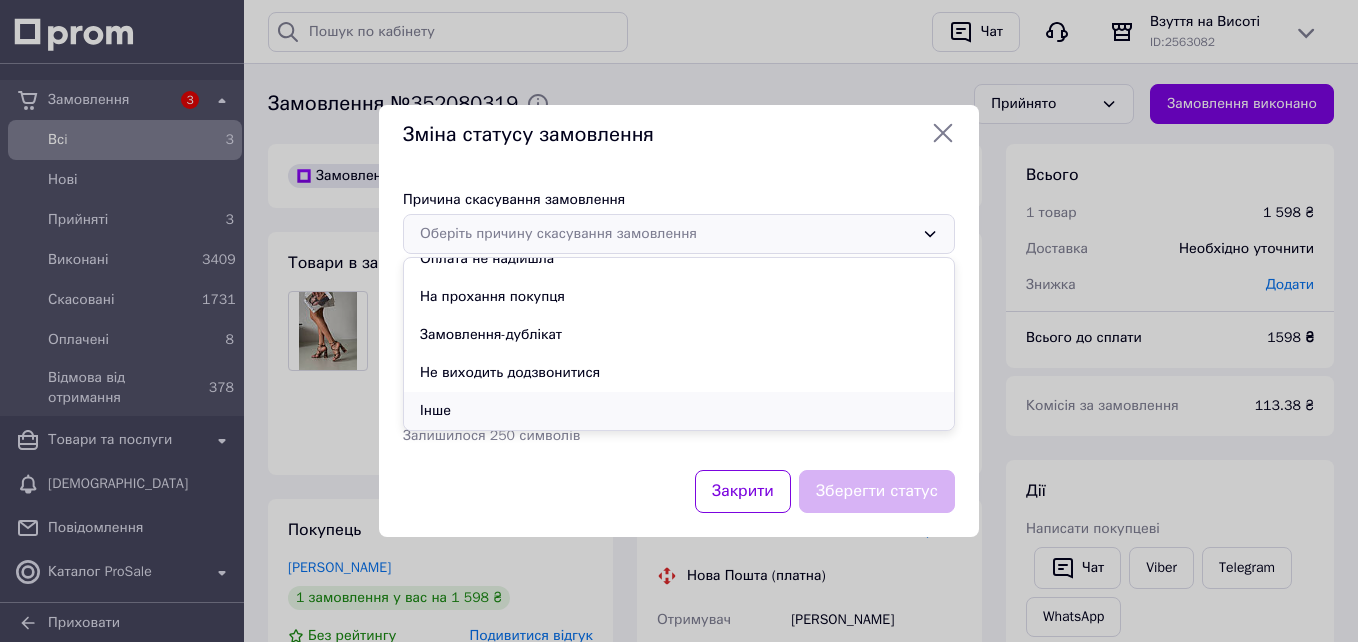 click on "Інше" at bounding box center (679, 411) 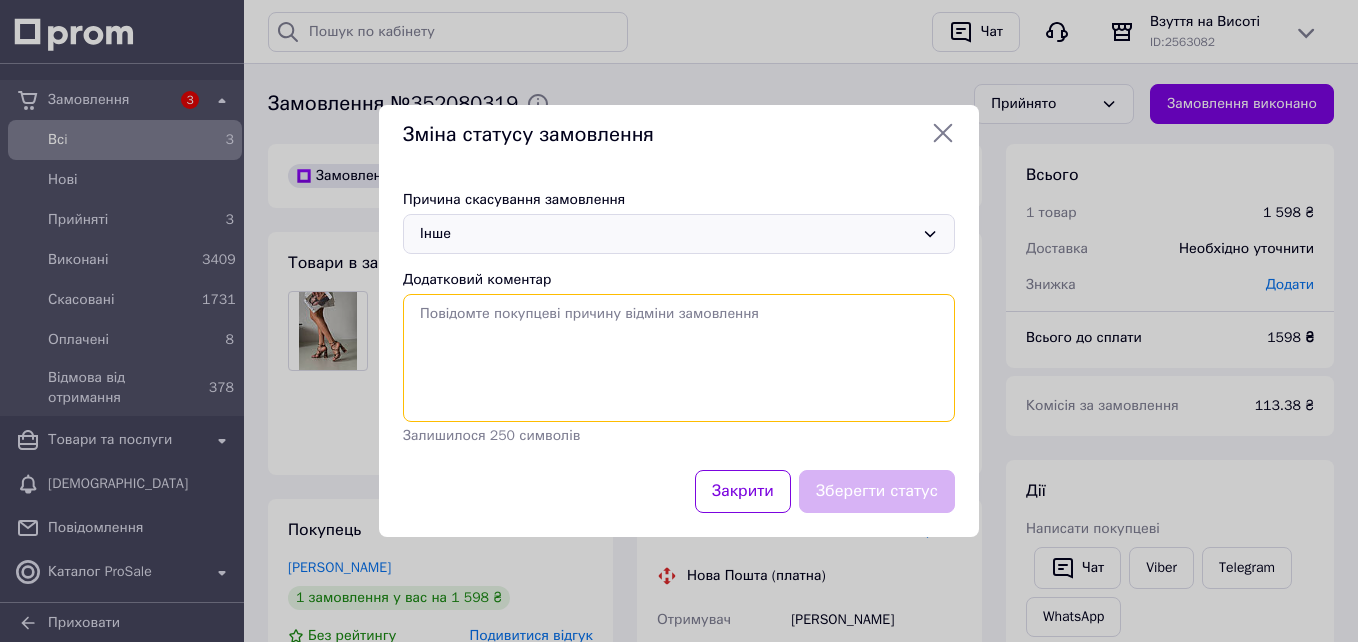 click on "Додатковий коментар" at bounding box center (679, 358) 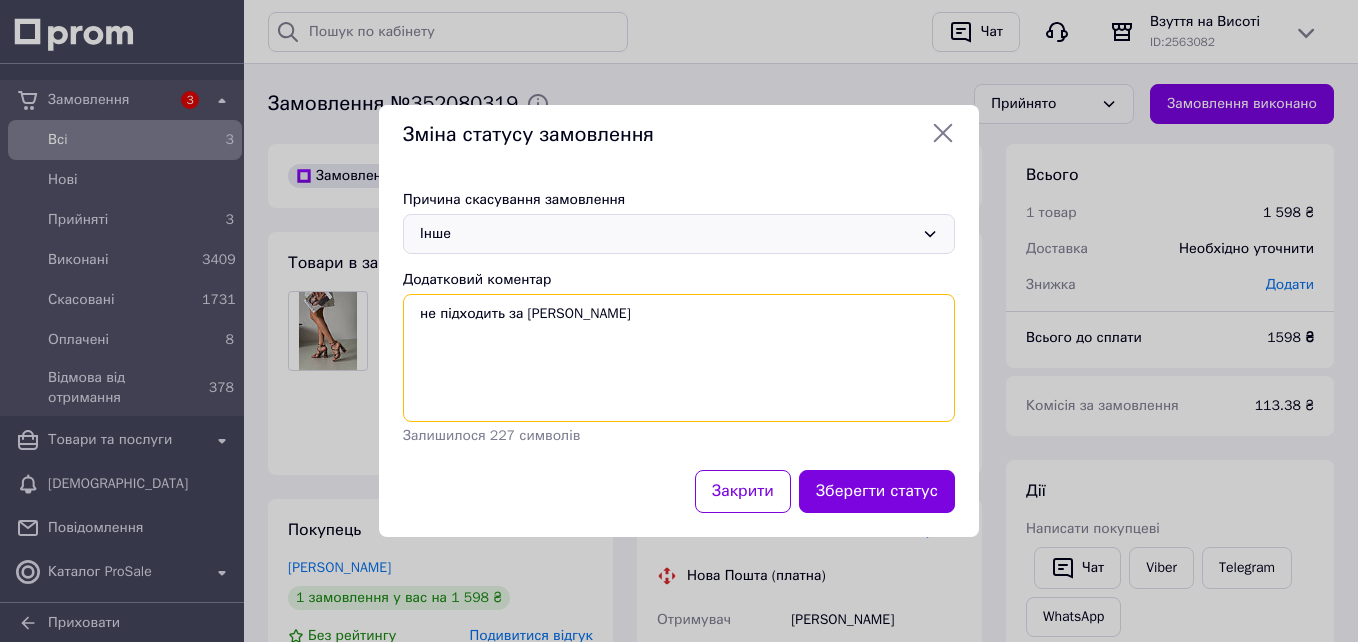 type on "не підходить за устілкою" 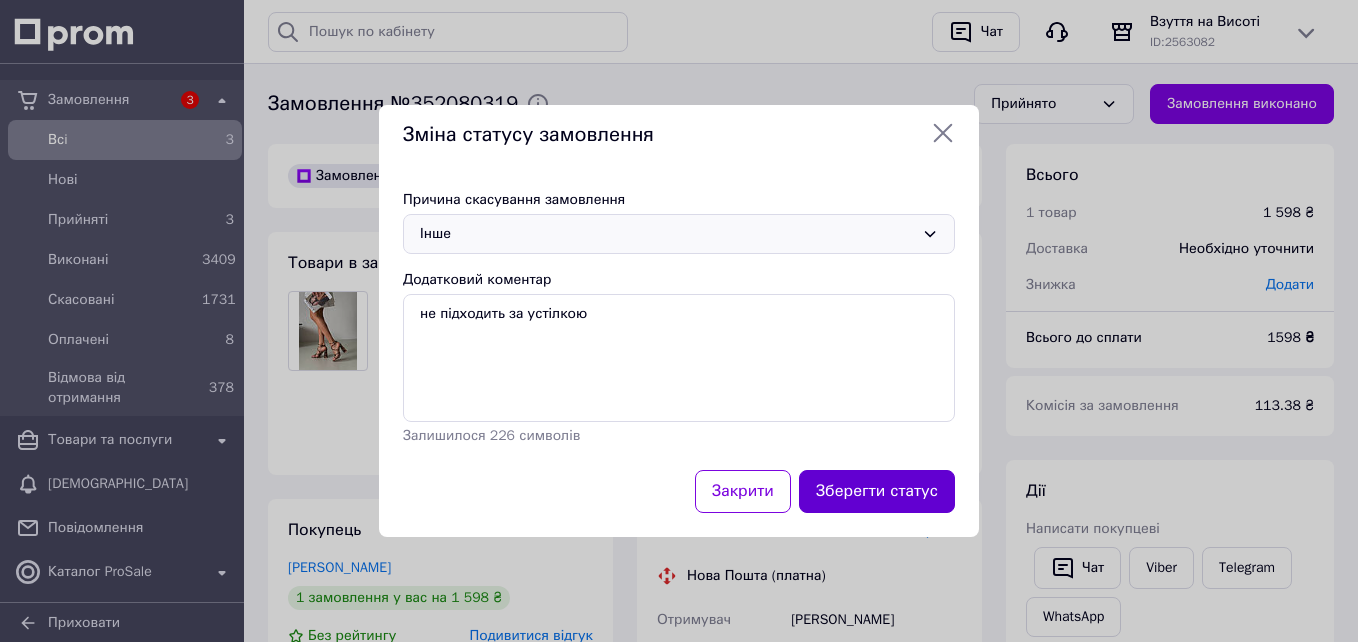 click on "Зберегти статус" at bounding box center (877, 491) 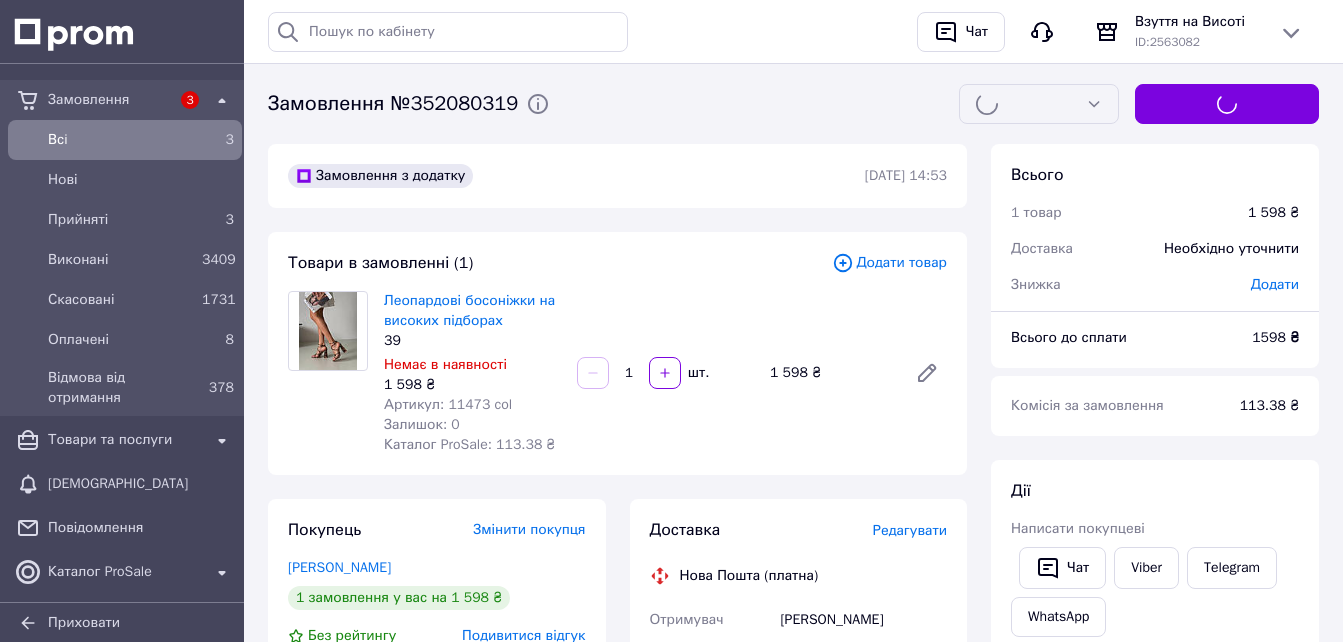 click on "Замовлення з додатку [DATE] 14:53 Товари в замовленні (1) Додати товар Леопардові босоніжки на високих підборах 39 Немає в наявності 1 598 ₴ Артикул: 11473 col Залишок: 0 Каталог ProSale: 113.38 ₴  1   шт. 1 598 ₴ Покупець Змінити покупця [PERSON_NAME] 1 замовлення у вас на 1 598 ₴ Без рейтингу   Подивитися відгук Додати [PHONE_NUMBER] Оплата Післяплата Доставка Редагувати Нова Пошта (платна) Отримувач [PERSON_NAME] Телефон отримувача [PHONE_NUMBER] [GEOGRAPHIC_DATA][PERSON_NAME], №21 (до 30 кг на одне місце): вул. [PERSON_NAME], 14-Д Дата відправки [DATE] Платник Отримувач Оціночна вартість 1 598 ₴ 1598" at bounding box center (617, 817) 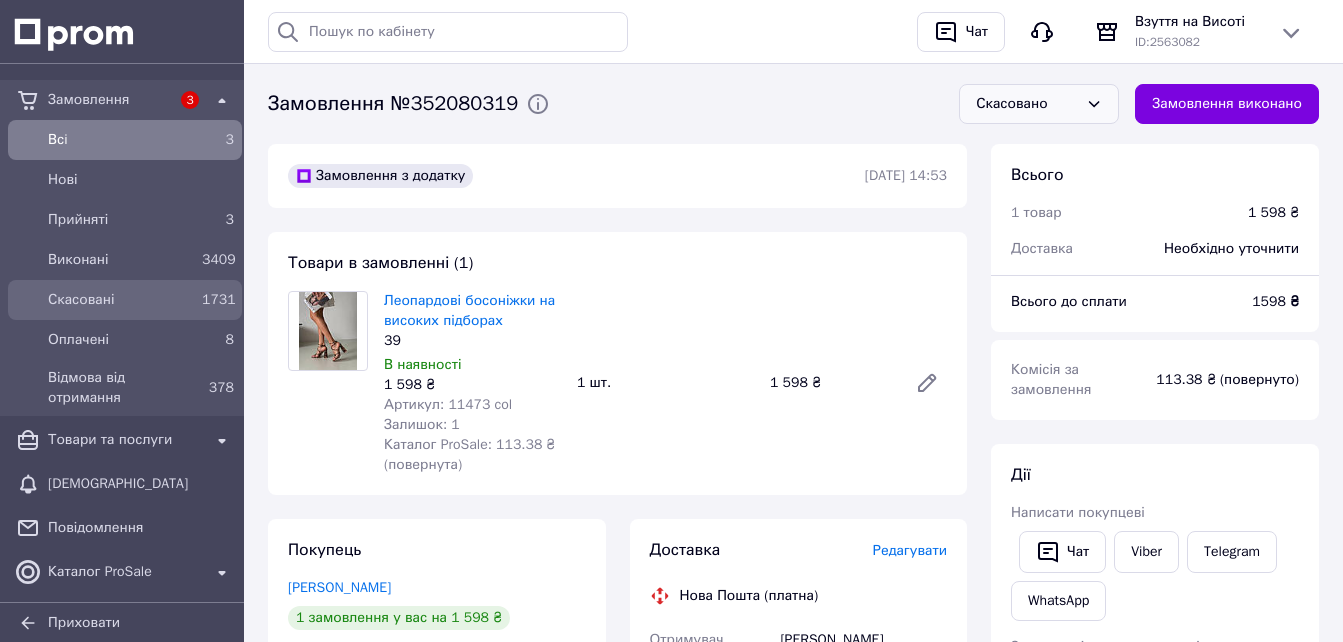 click on "Скасовані" at bounding box center (121, 300) 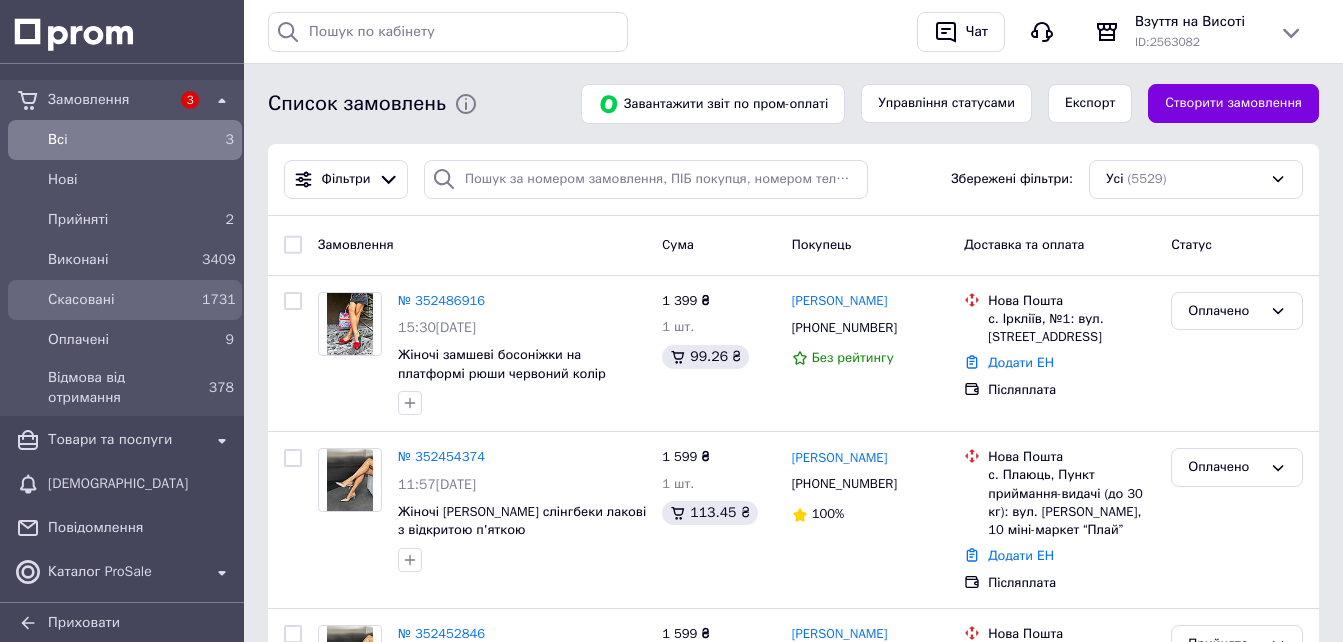 click on "Скасовані" at bounding box center (121, 300) 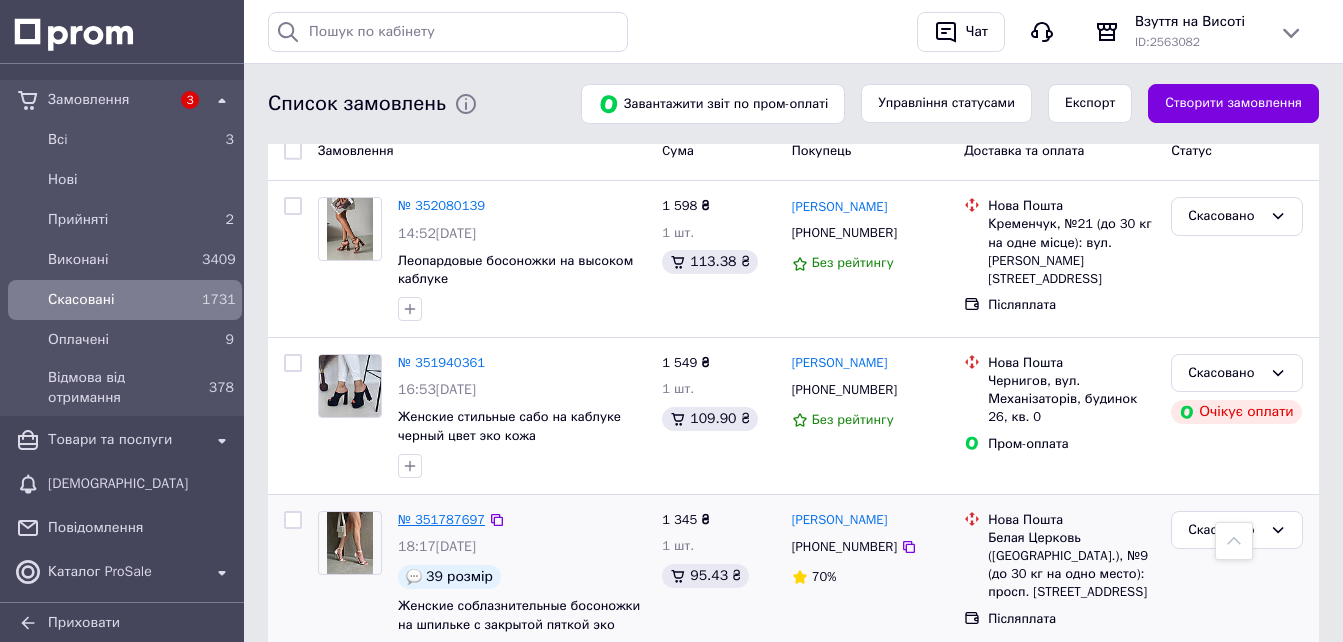 scroll, scrollTop: 0, scrollLeft: 0, axis: both 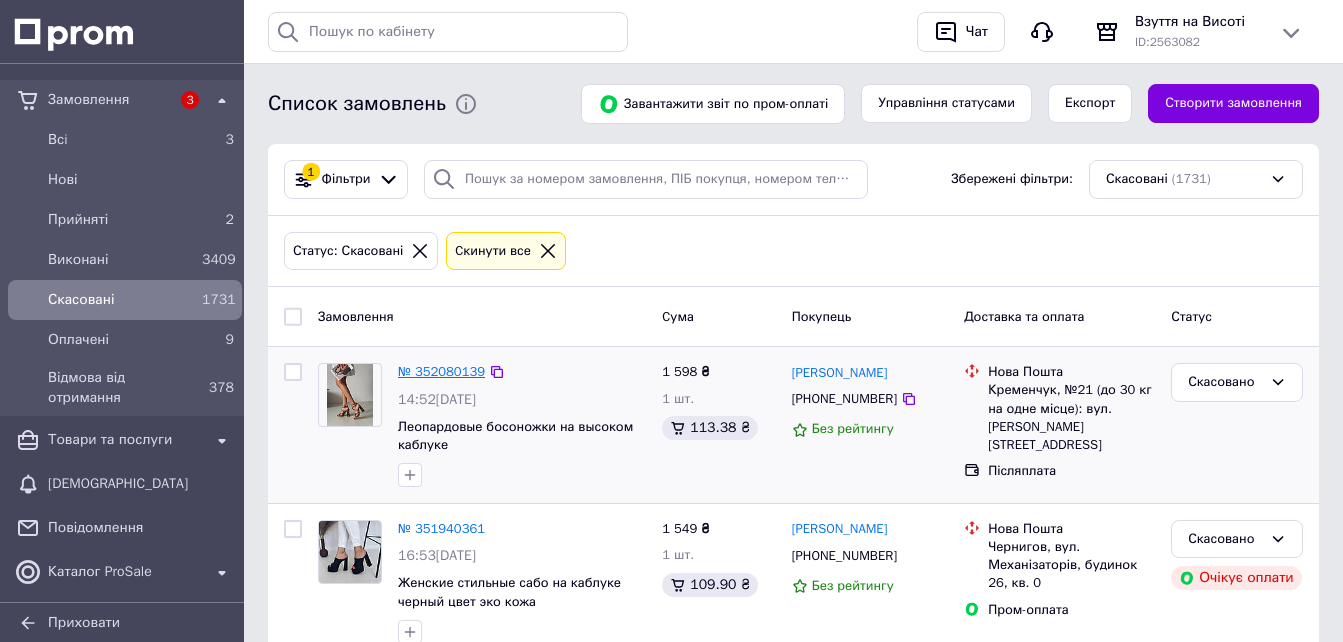 click on "№ 352080139" at bounding box center (441, 371) 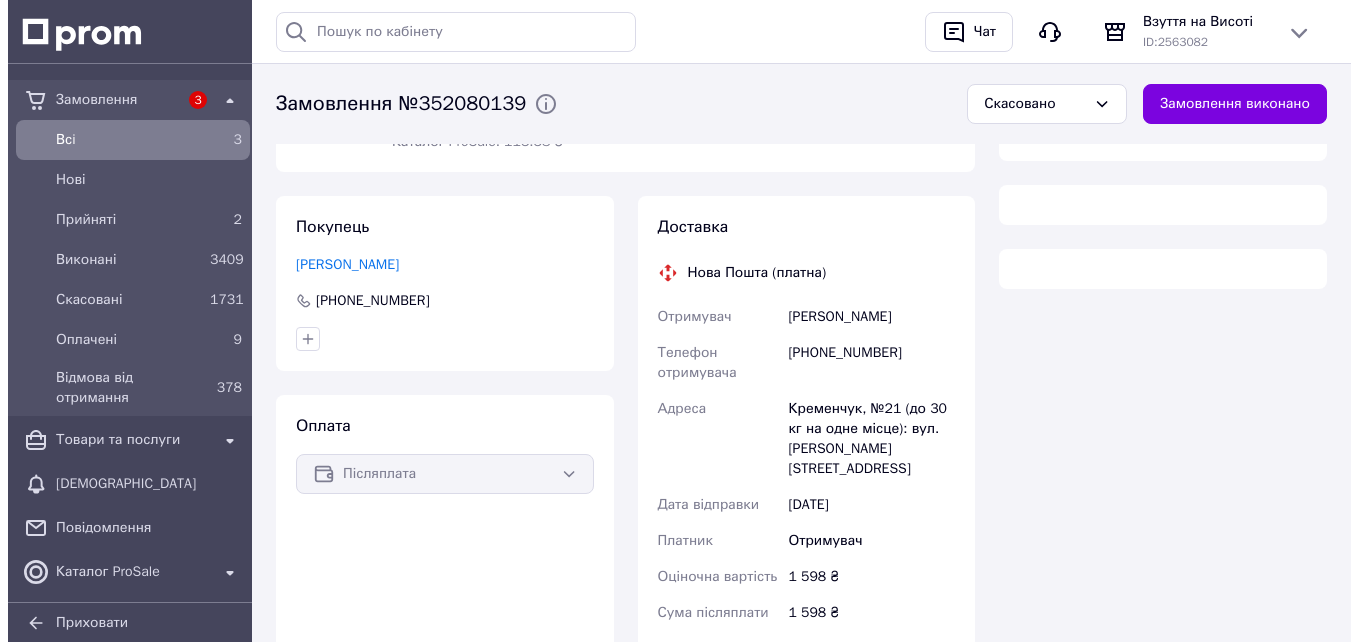 scroll, scrollTop: 371, scrollLeft: 0, axis: vertical 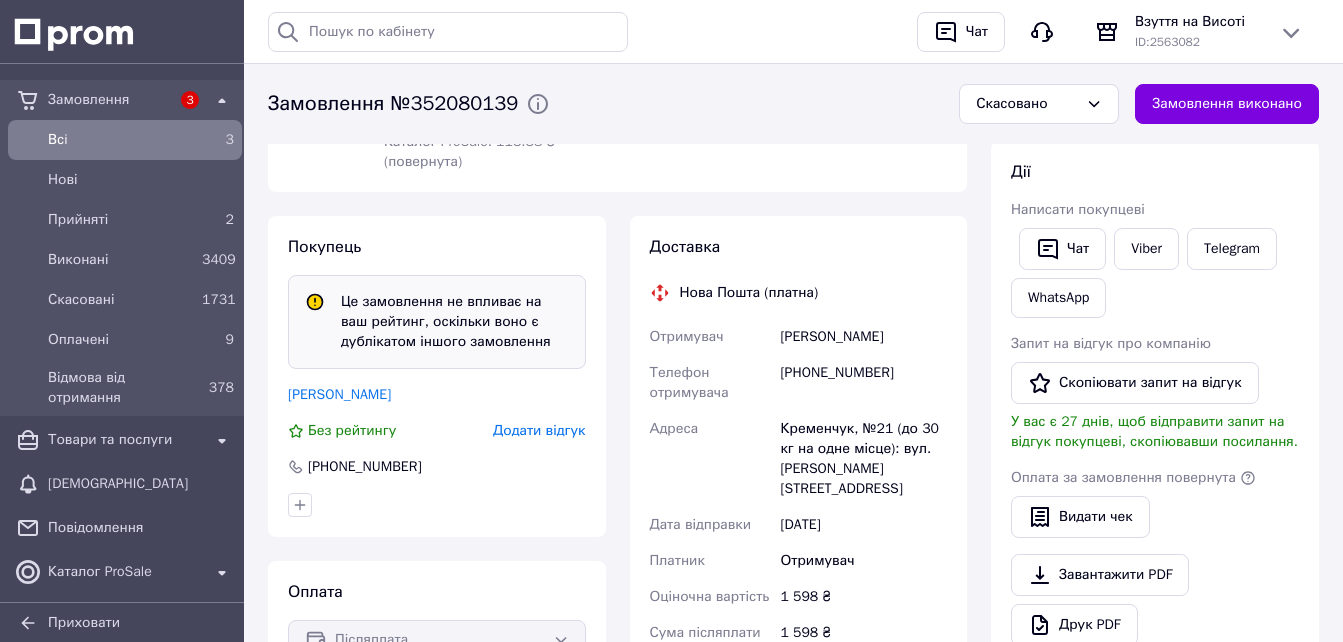 click on "Додати відгук" at bounding box center (539, 430) 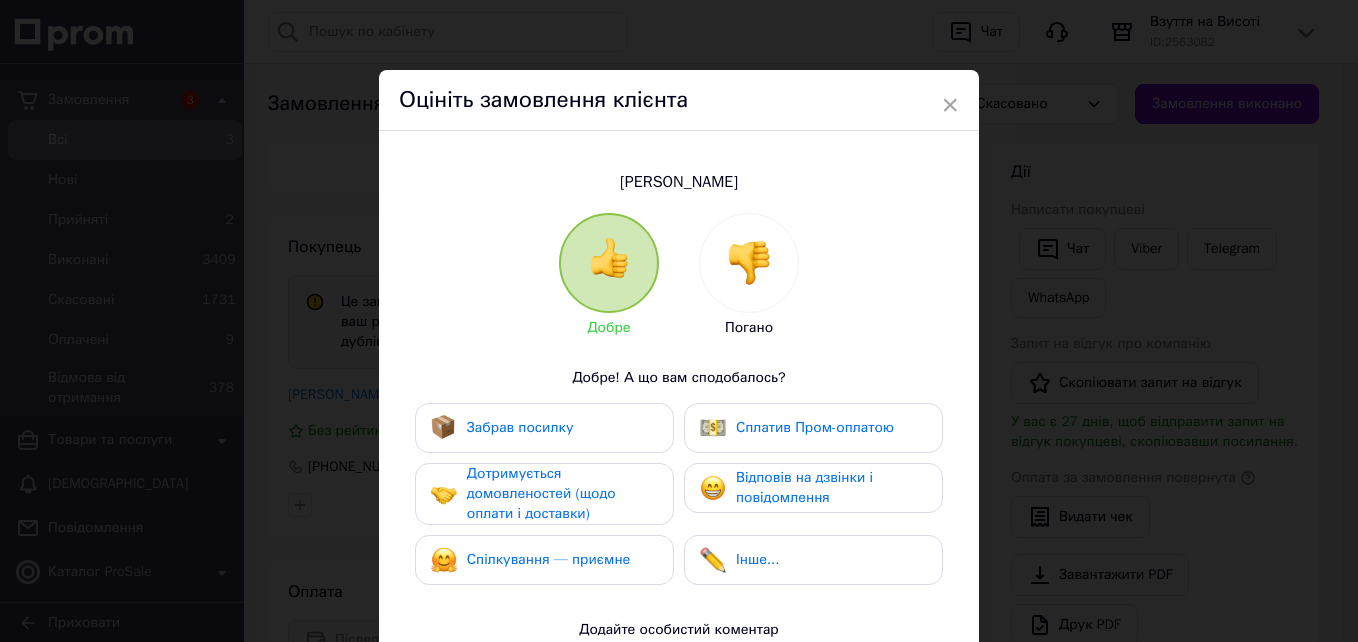 click at bounding box center [749, 263] 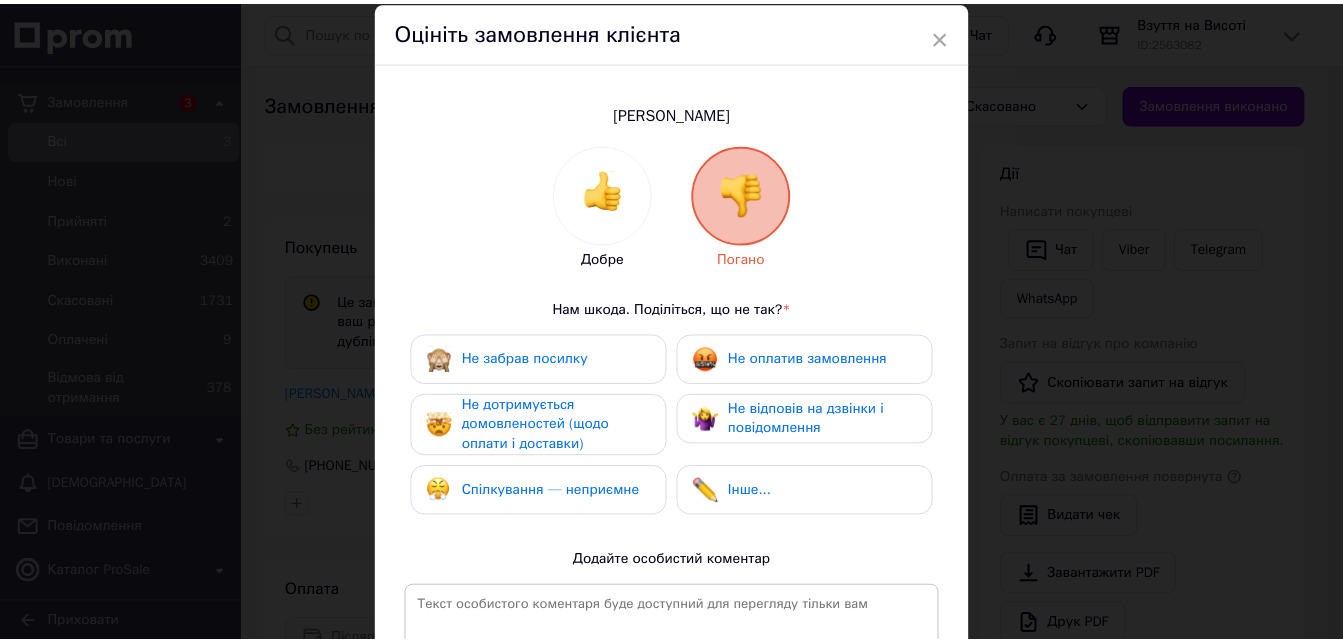 scroll, scrollTop: 41, scrollLeft: 0, axis: vertical 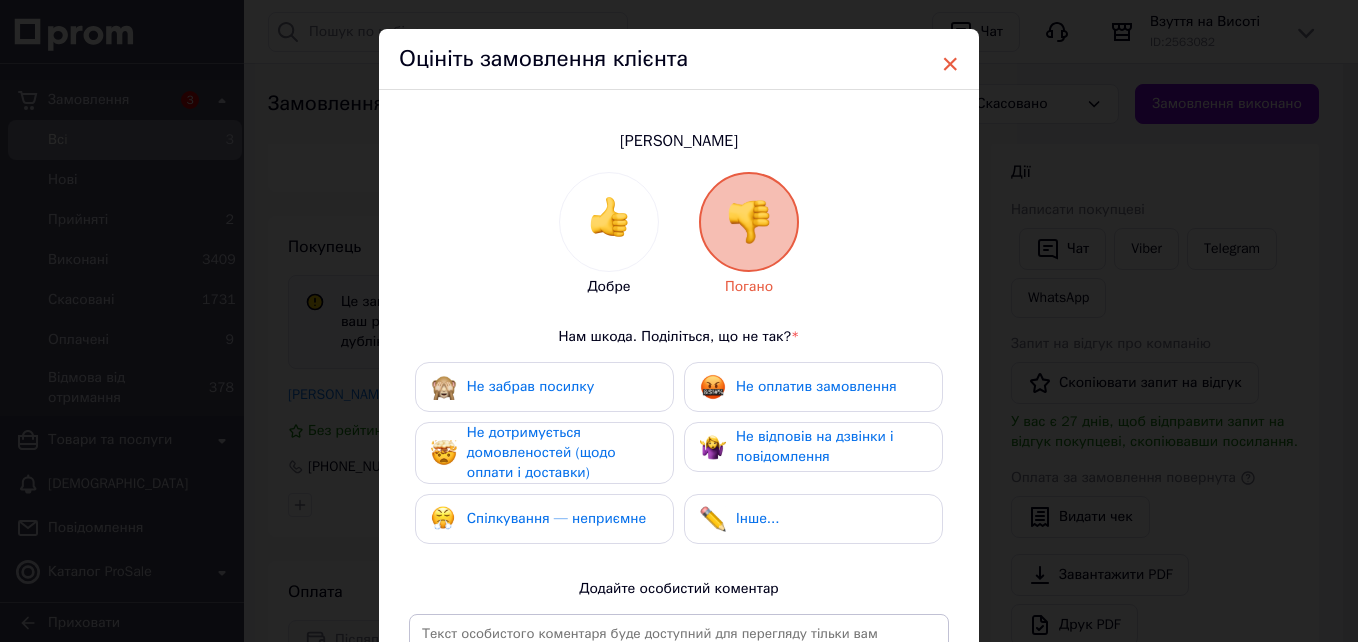 click on "×" at bounding box center (950, 64) 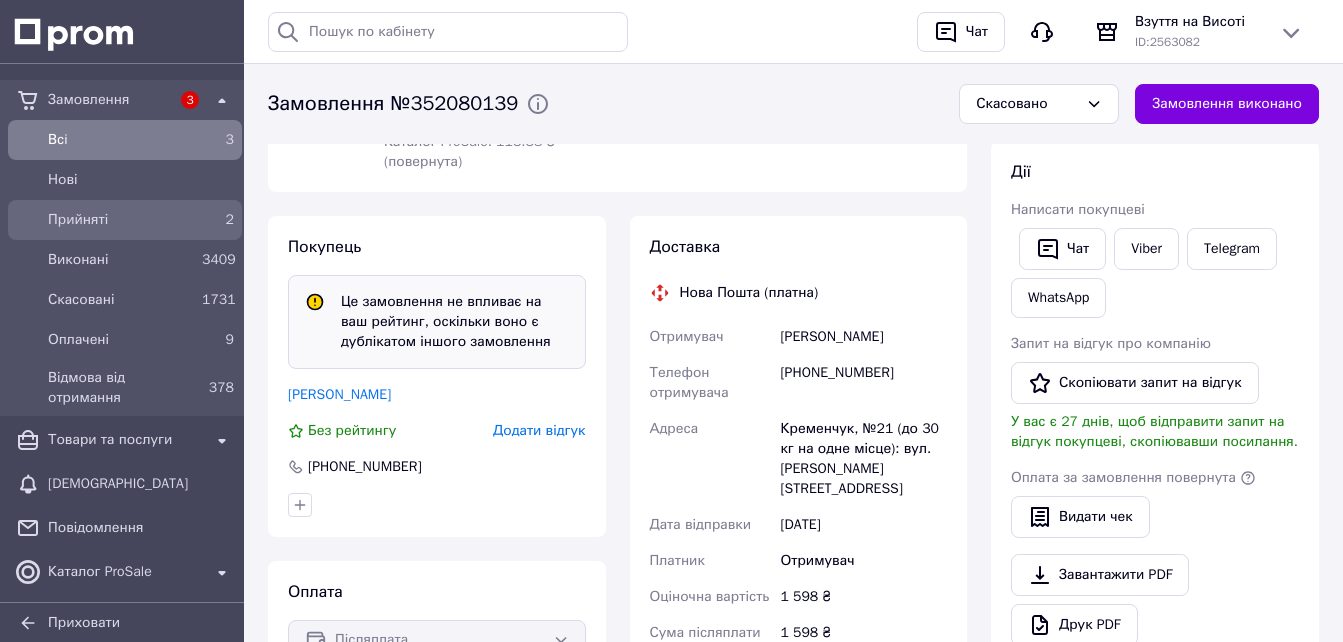 click on "Прийняті" at bounding box center (121, 220) 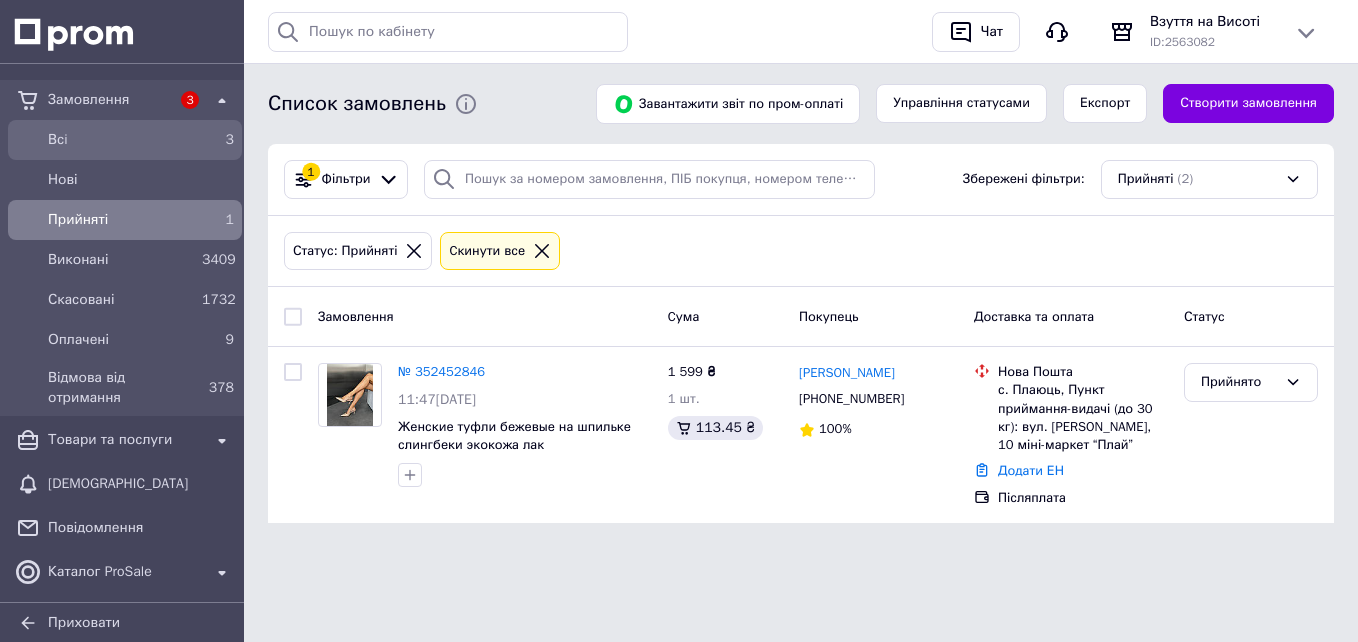 click on "Всi" at bounding box center (121, 140) 